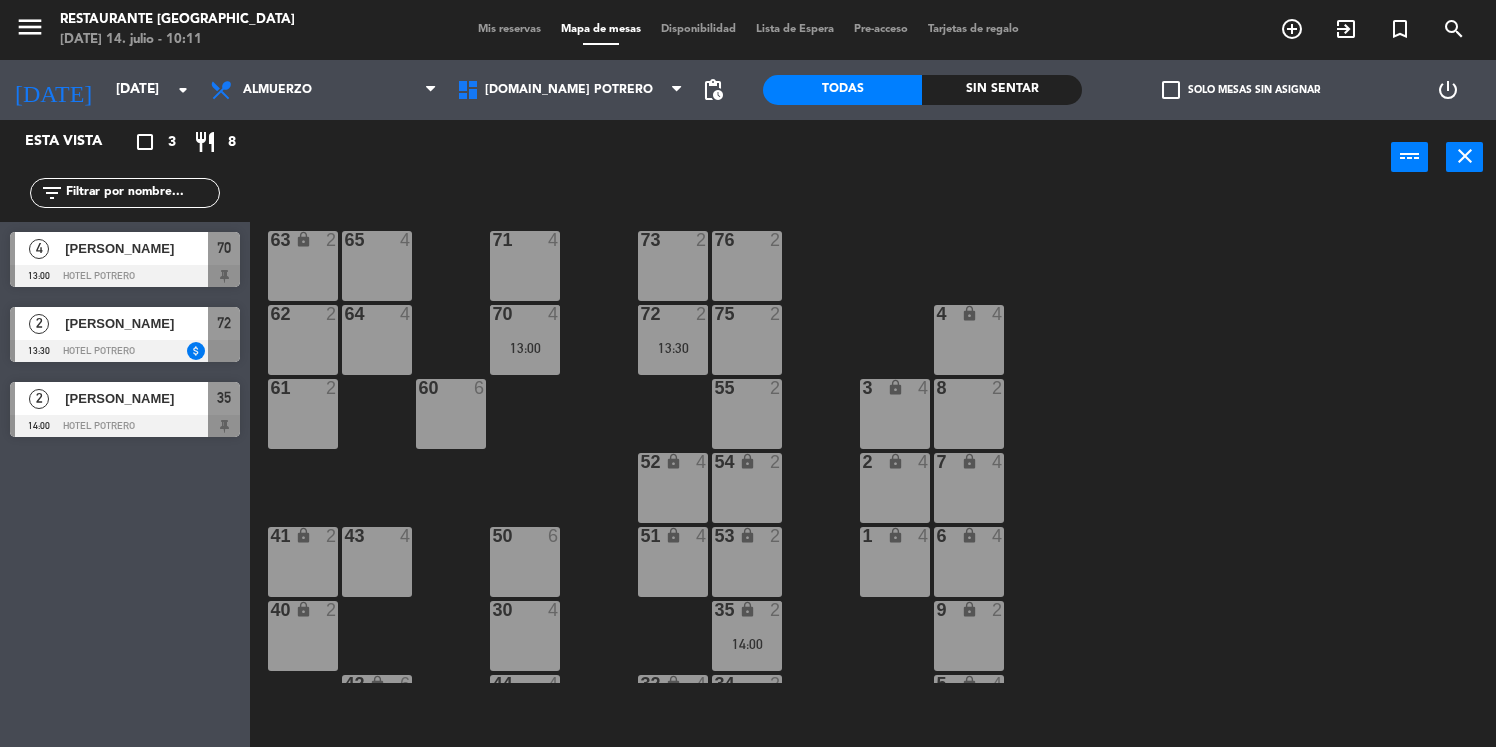 scroll, scrollTop: 0, scrollLeft: 0, axis: both 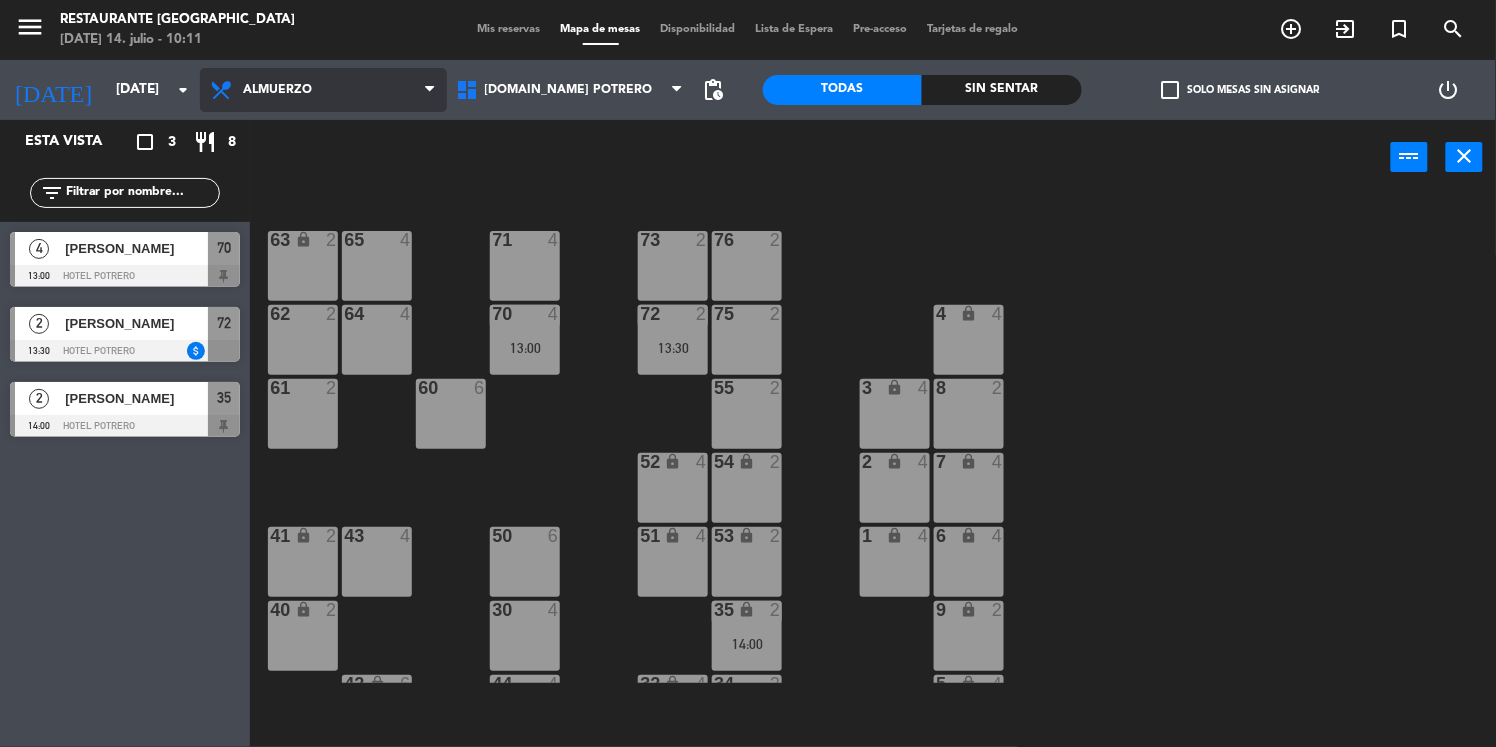 click at bounding box center (430, 90) 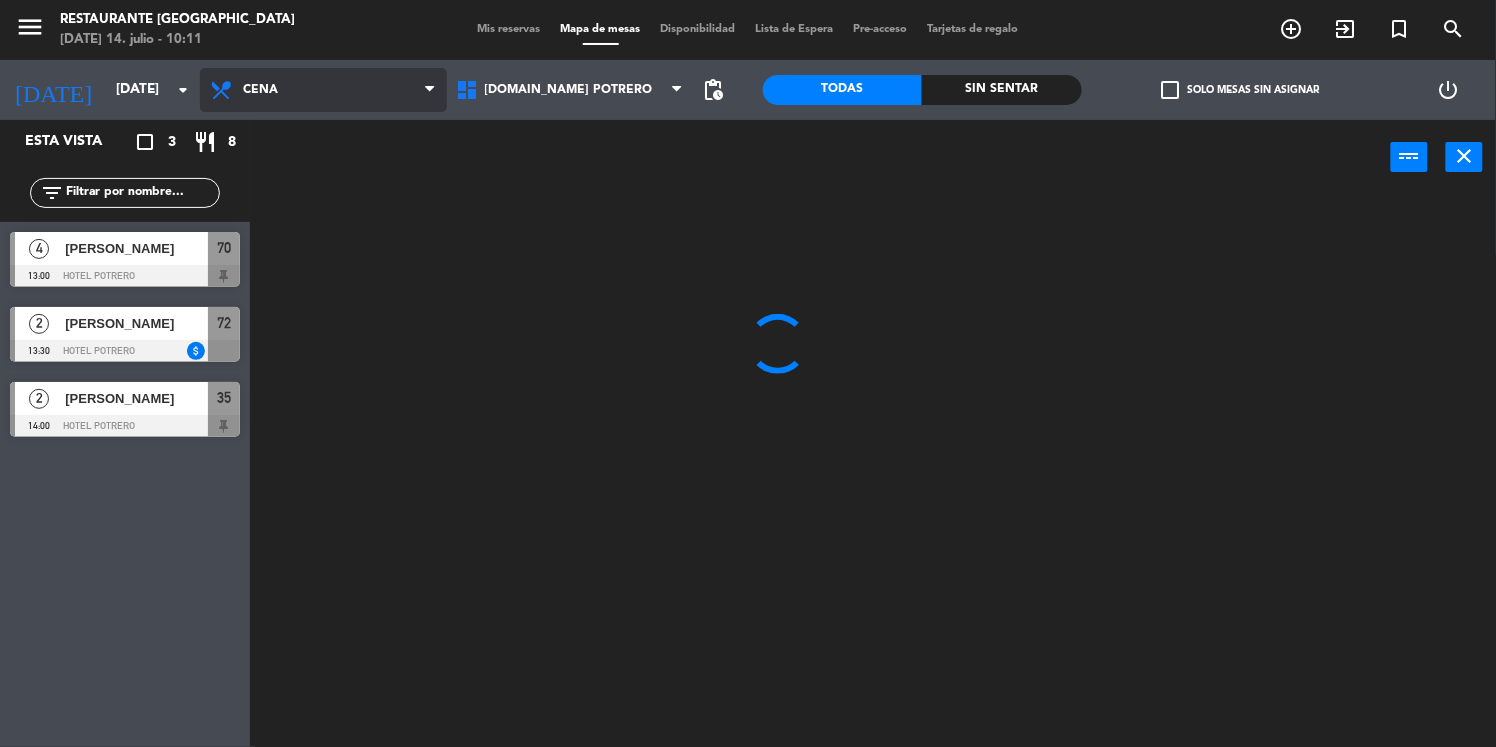 click on "menu  Restaurante Hotel Potrero   [DATE] 14. julio - 10:11   Mis reservas   Mapa de mesas   Disponibilidad   Lista de Espera   Pre-acceso   Tarjetas de regalo  add_circle_outline exit_to_app turned_in_not search [DATE]    [DATE] arrow_drop_down  Almuerzo  Cena  Cena  Almuerzo  Cena  [DOMAIN_NAME][GEOGRAPHIC_DATA]   [DOMAIN_NAME][GEOGRAPHIC_DATA]   [DOMAIN_NAME] Potrero  pending_actions  Todas  Sin sentar  check_box_outline_blank   Solo mesas sin asignar   power_settings_new   Esta vista   crop_square  3  restaurant  8 filter_list  4   [PERSON_NAME]    13:00   Hotel Potrero  70  2   [PERSON_NAME]   13:30   Hotel Potrero  attach_money 72  2   [PERSON_NAME]   14:00   Hotel Potrero  35 power_input close" 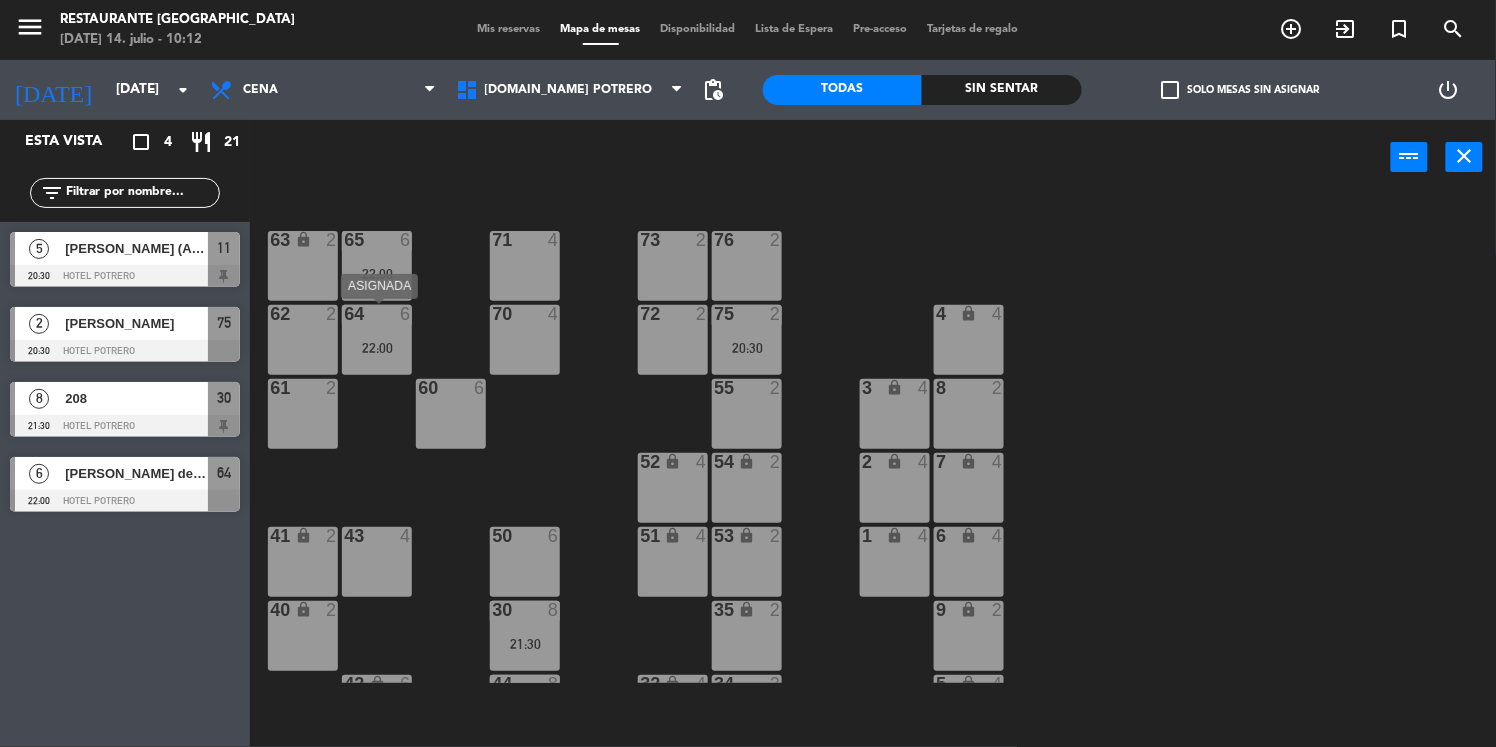 click on "64  6   22:00" at bounding box center [377, 340] 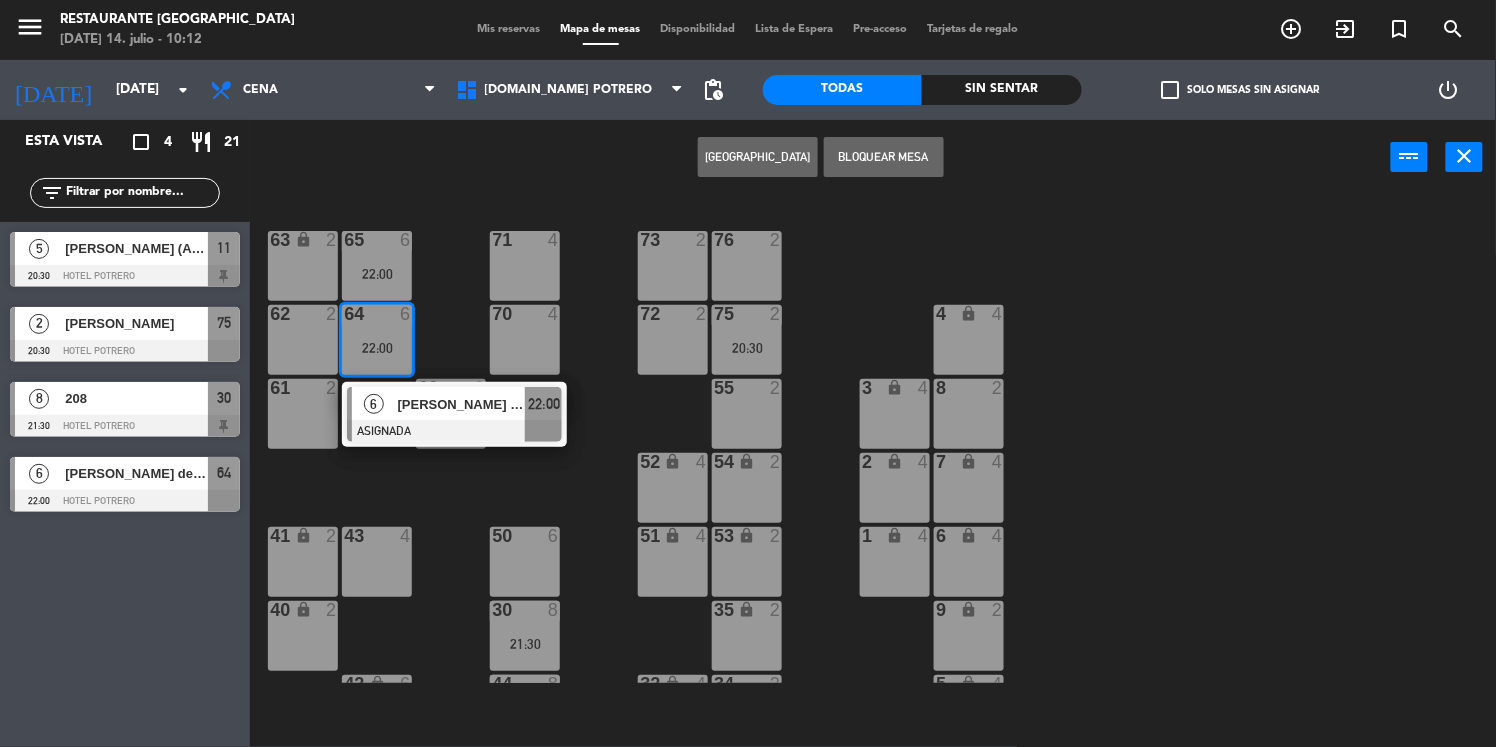 click on "65  6   22:00  71  4  73  2  76  2  63 lock  2  64  6   22:00   6   [PERSON_NAME] del [PERSON_NAME]   ASIGNADA  22:00 62  2  70  4  72  2  75  2   20:30  4 lock  4  55  2  60  6  3 lock  4  61  2  8  2  52 lock  4  54 lock  2  7 lock  4  2 lock  4  43  4  51 lock  4  53 lock  2  50  6  6 lock  4  1 lock  4  41 lock  2  35 lock  2  30  8   21:30  40 lock  2  9 lock  2  32 lock  4  34  2  44  8   21:30  42 lock  6  5 lock  4  24  4  31 lock  4  33 lock  2  13 lock  2  23 lock  4  21 lock  2  11  5   20:30  12 lock  2  14 lock  2  22 lock  4  20 lock  2  10 lock  4" 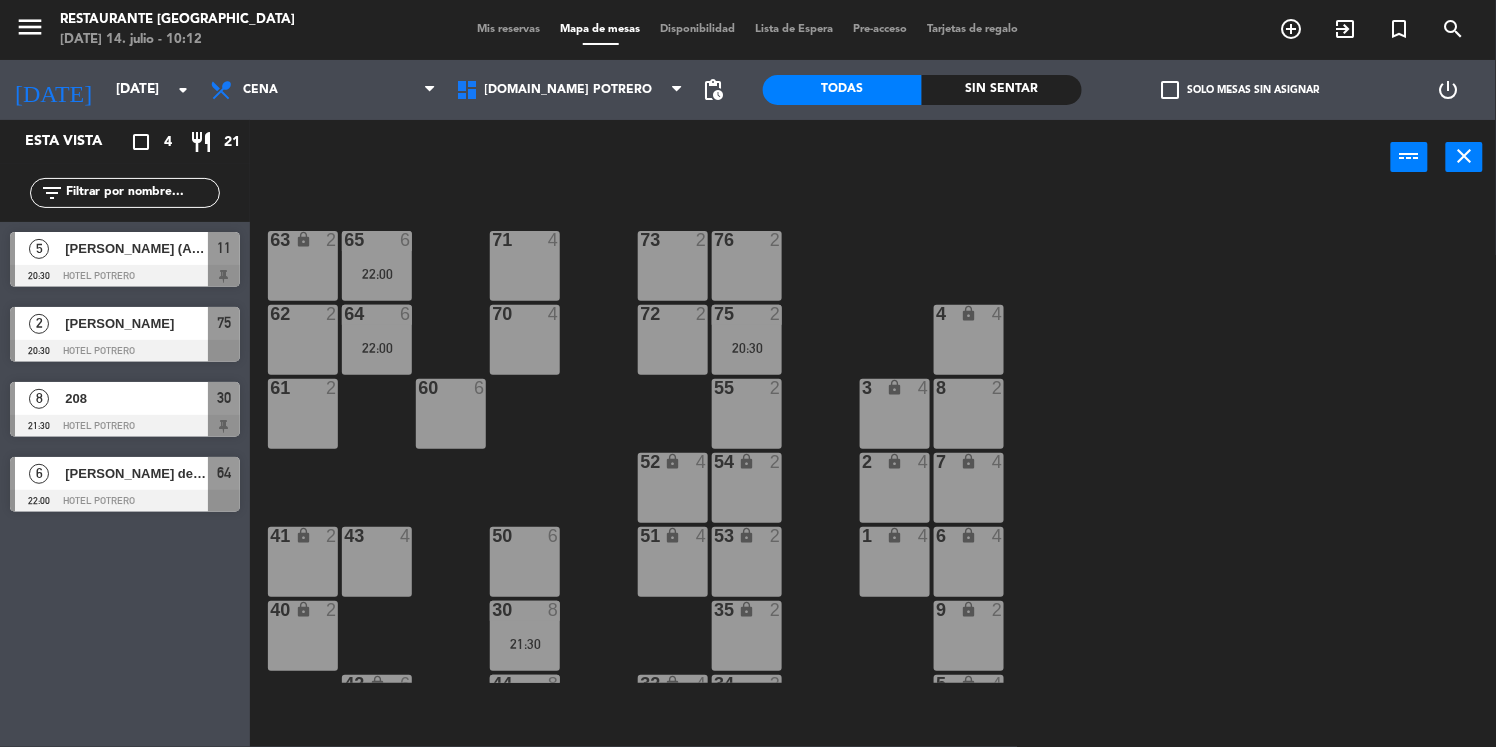 click at bounding box center [451, 388] 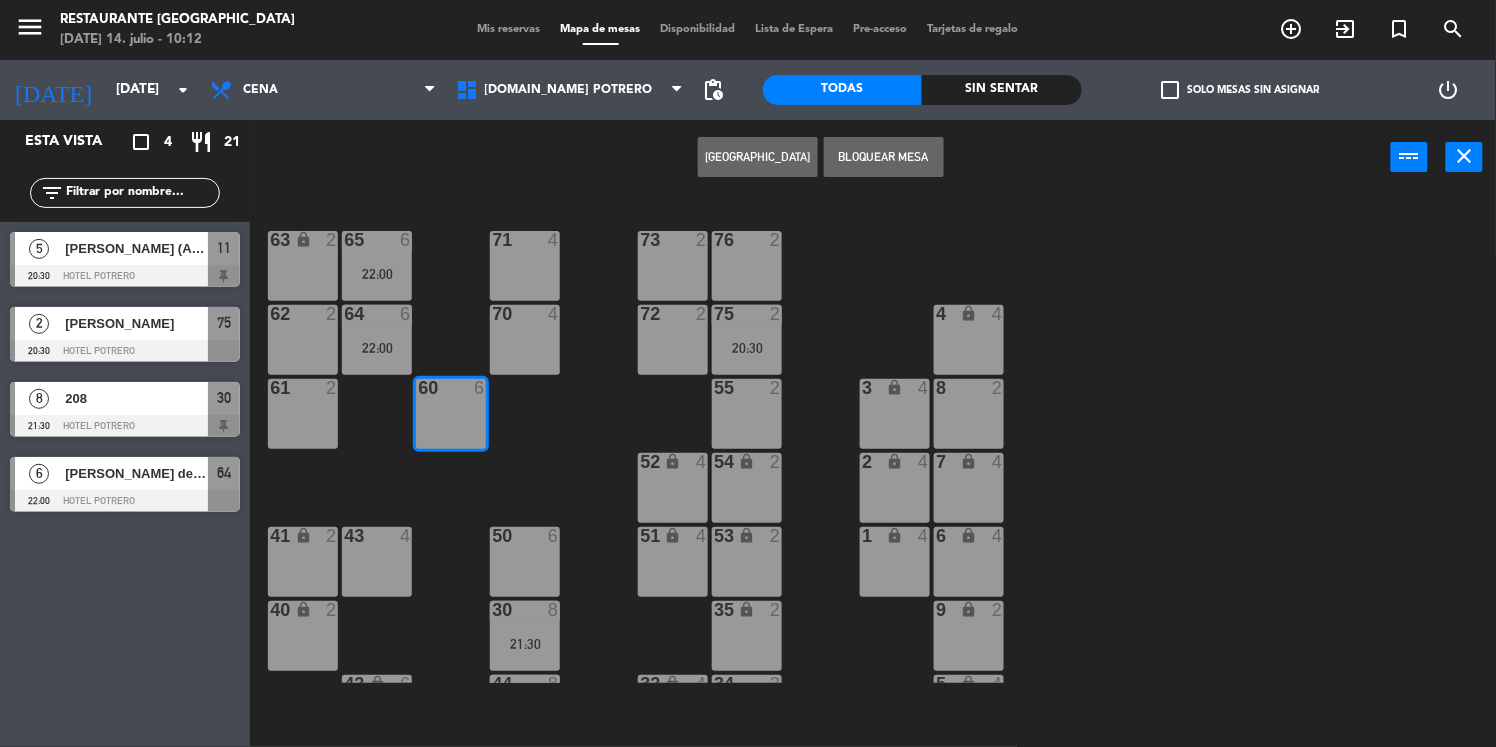 click on "64  6   22:00" at bounding box center (377, 340) 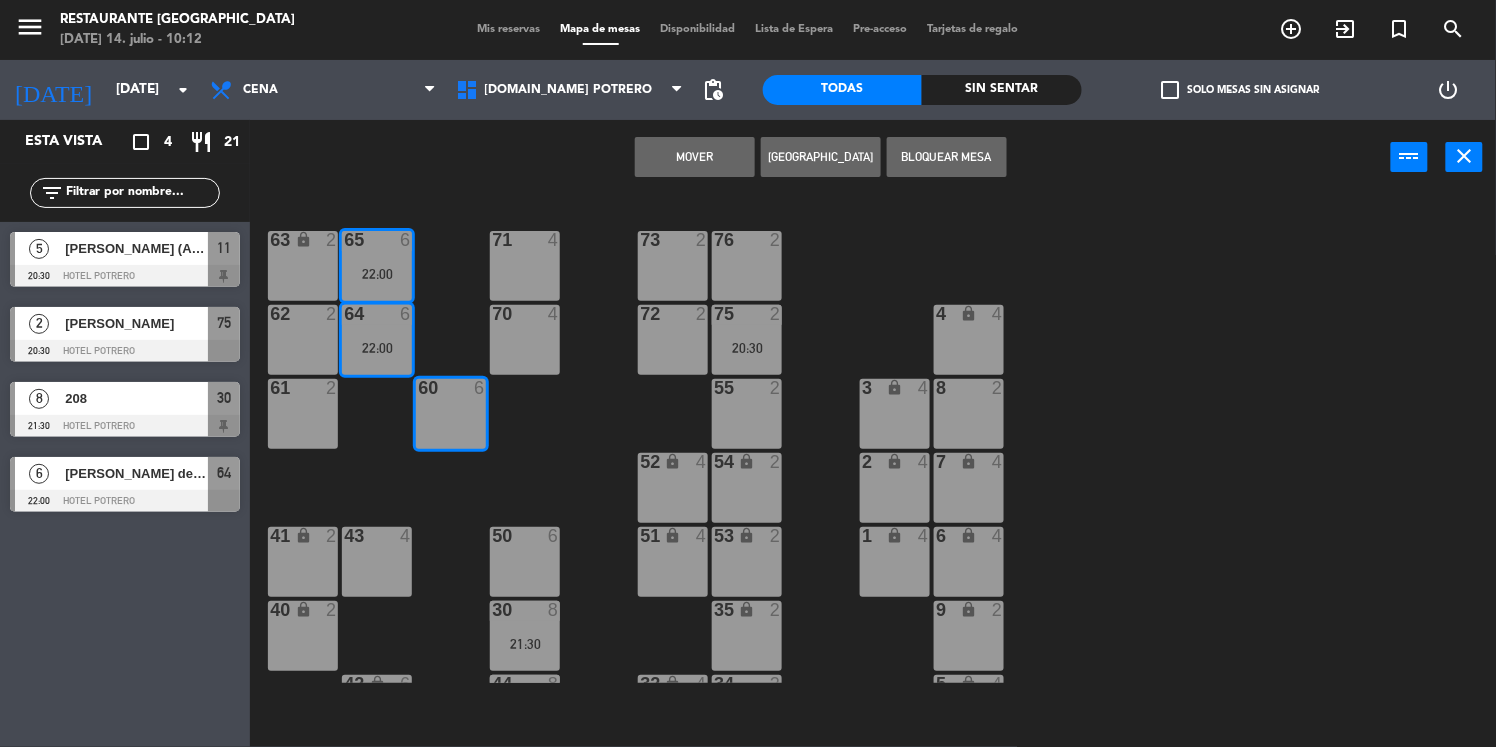 click on "Mover" at bounding box center (695, 157) 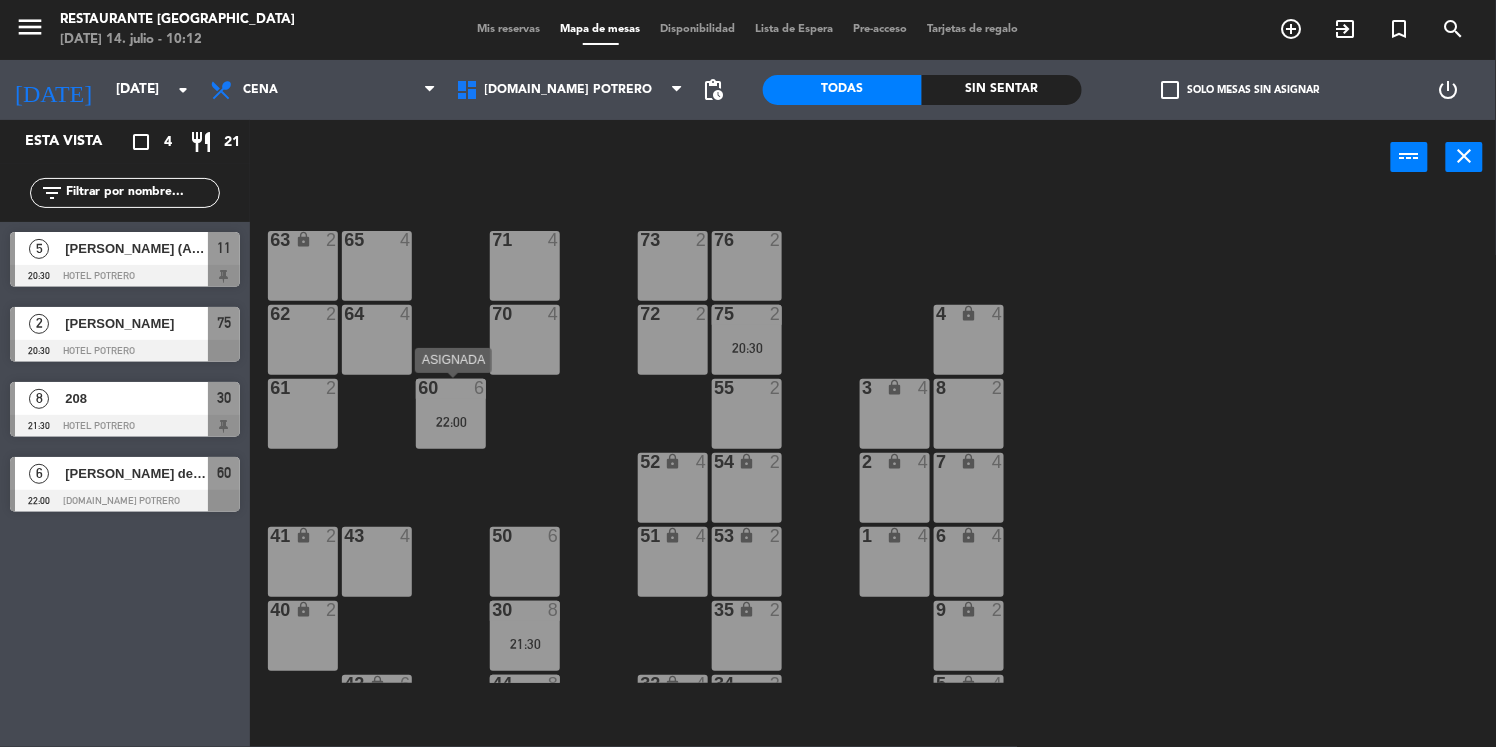 click on "60  6   22:00" at bounding box center [451, 414] 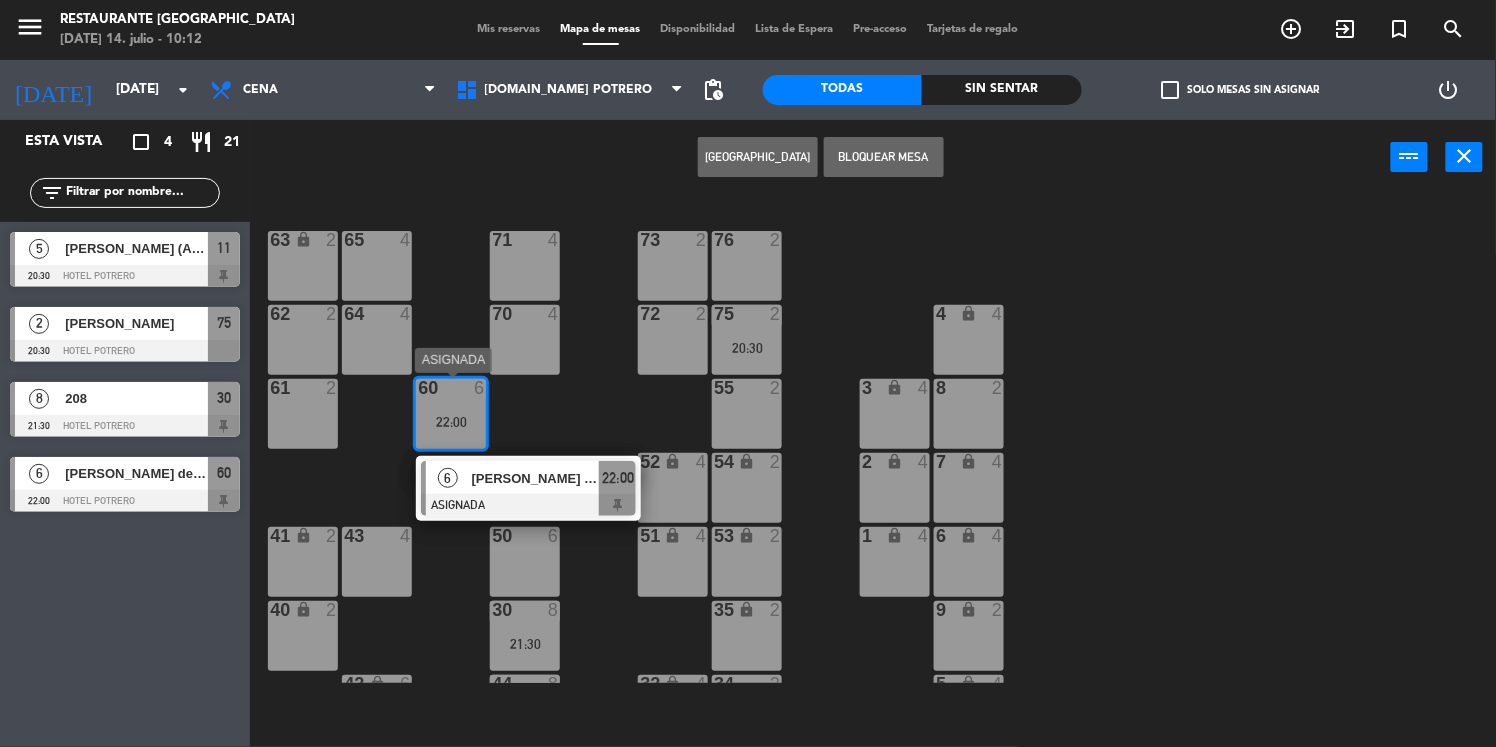 click on "[PERSON_NAME] del [PERSON_NAME]" at bounding box center (535, 478) 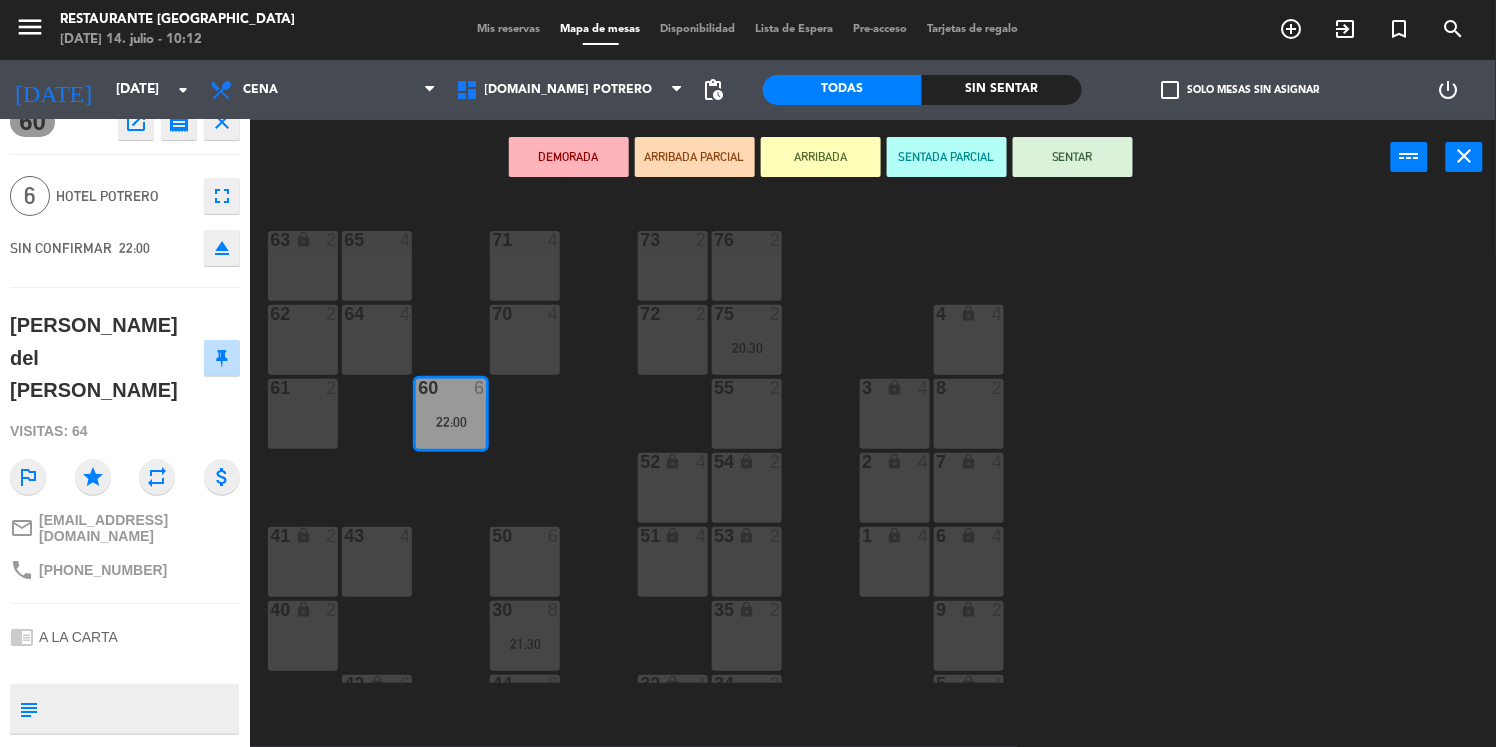 scroll, scrollTop: 0, scrollLeft: 0, axis: both 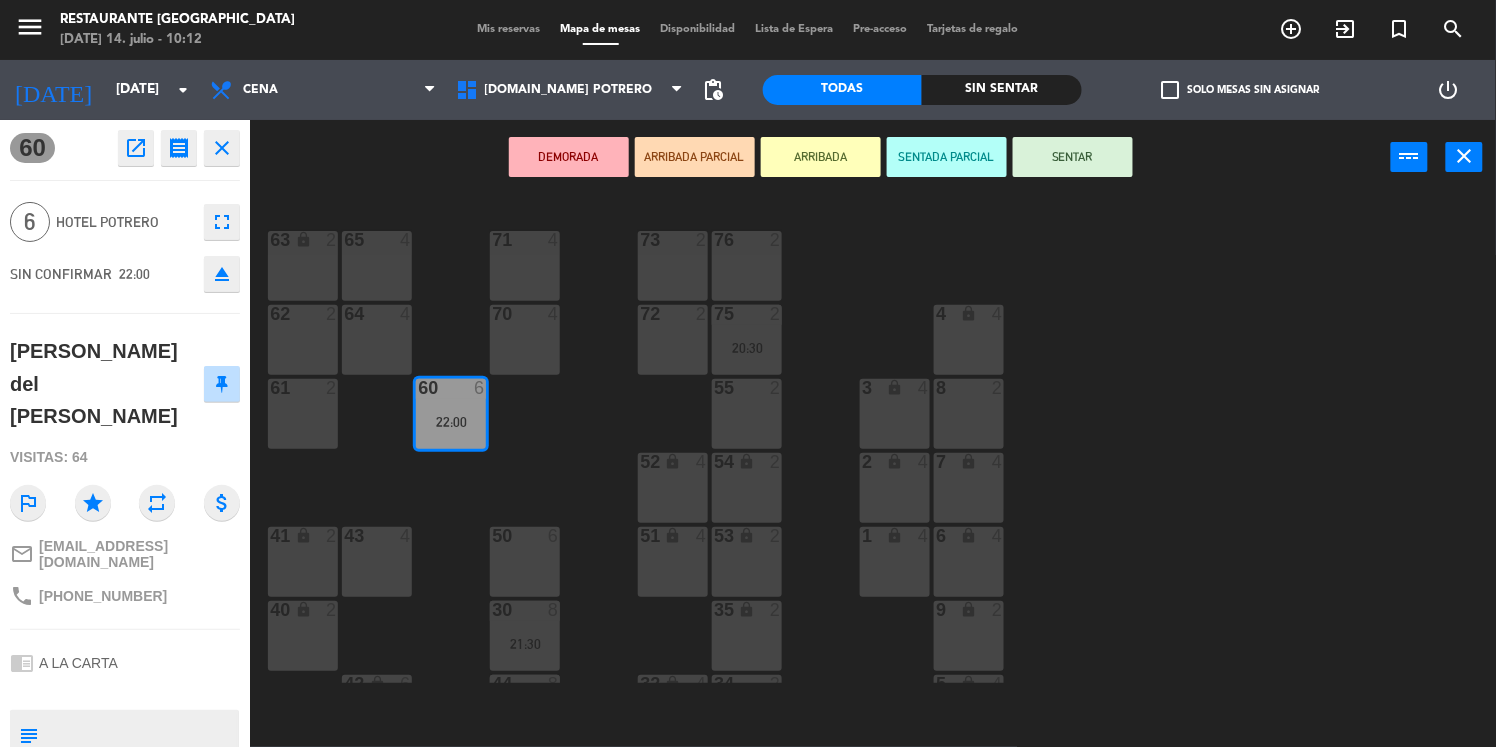 click on "Mis reservas" at bounding box center [509, 29] 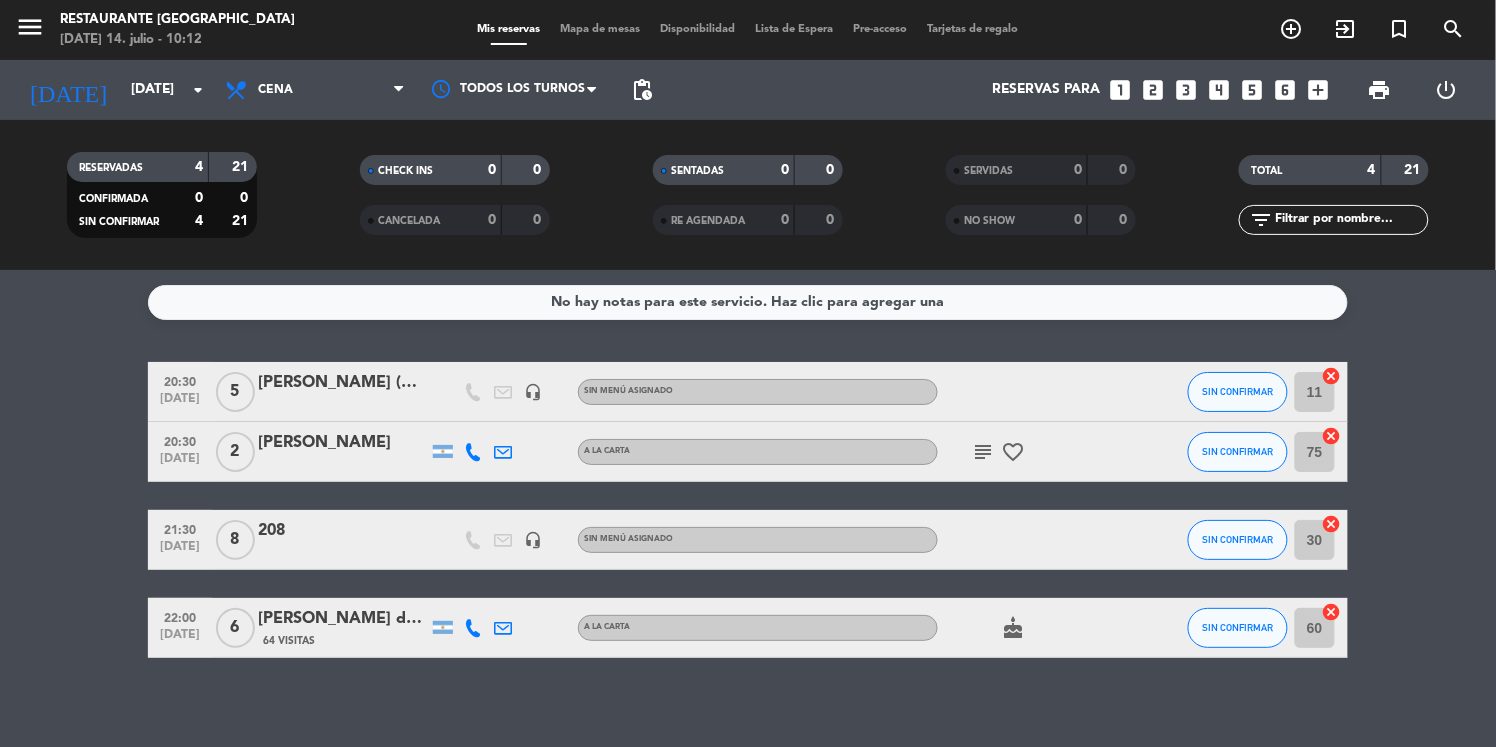 click on "cake" 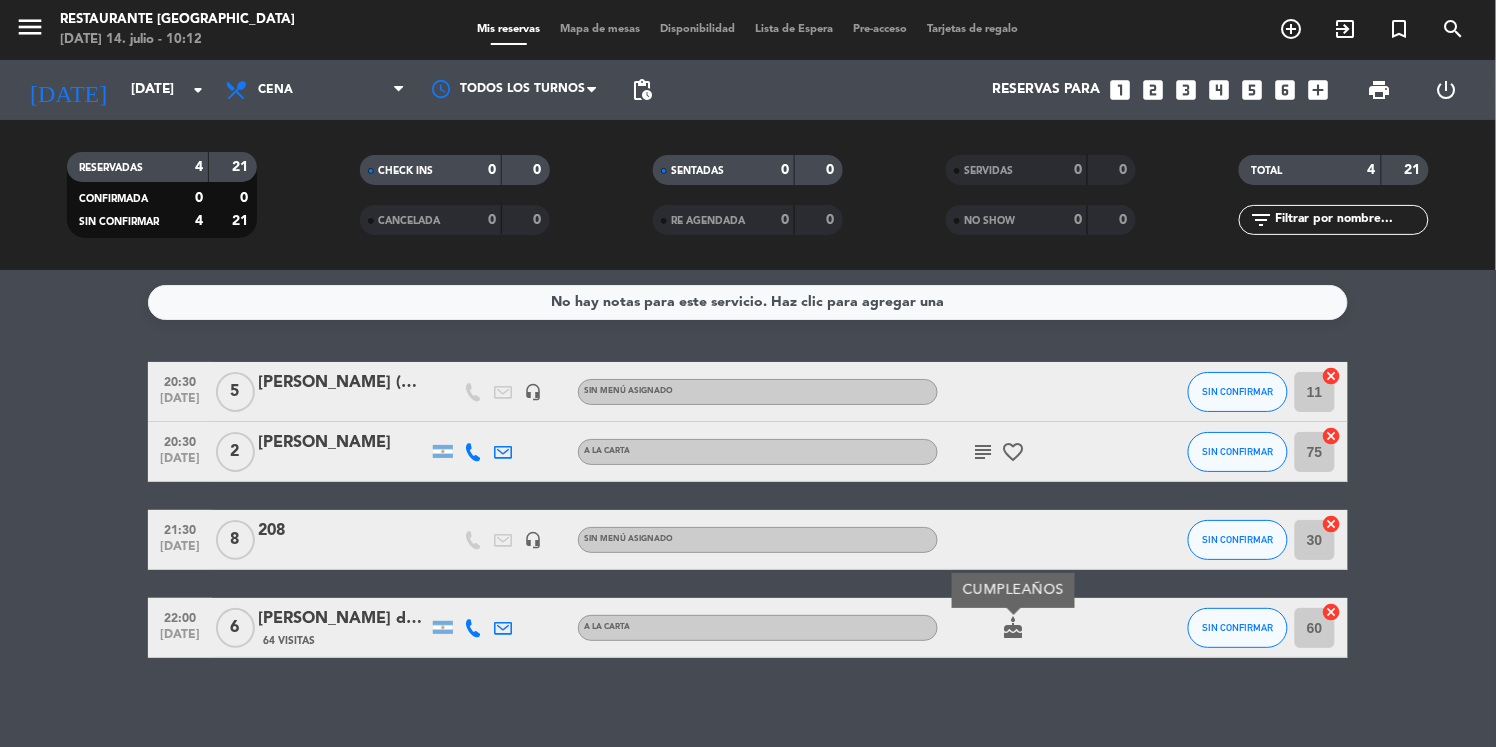 click on "20:30   [DATE]   5   [PERSON_NAME] (ALOJ)   headset_mic  Sin menú asignado SIN CONFIRMAR 11  cancel   20:30   [DATE]   2   [PERSON_NAME]   A LA CARTA  subject   favorite_border  SIN CONFIRMAR 75  cancel   21:30   [DATE]   8   208   headset_mic  Sin menú asignado SIN CONFIRMAR 30  cancel   22:00   [DATE]   6   [PERSON_NAME] del [PERSON_NAME]   64 Visitas   A LA CARTA  cake  CUMPLEAÑOS SIN CONFIRMAR 60  cancel" 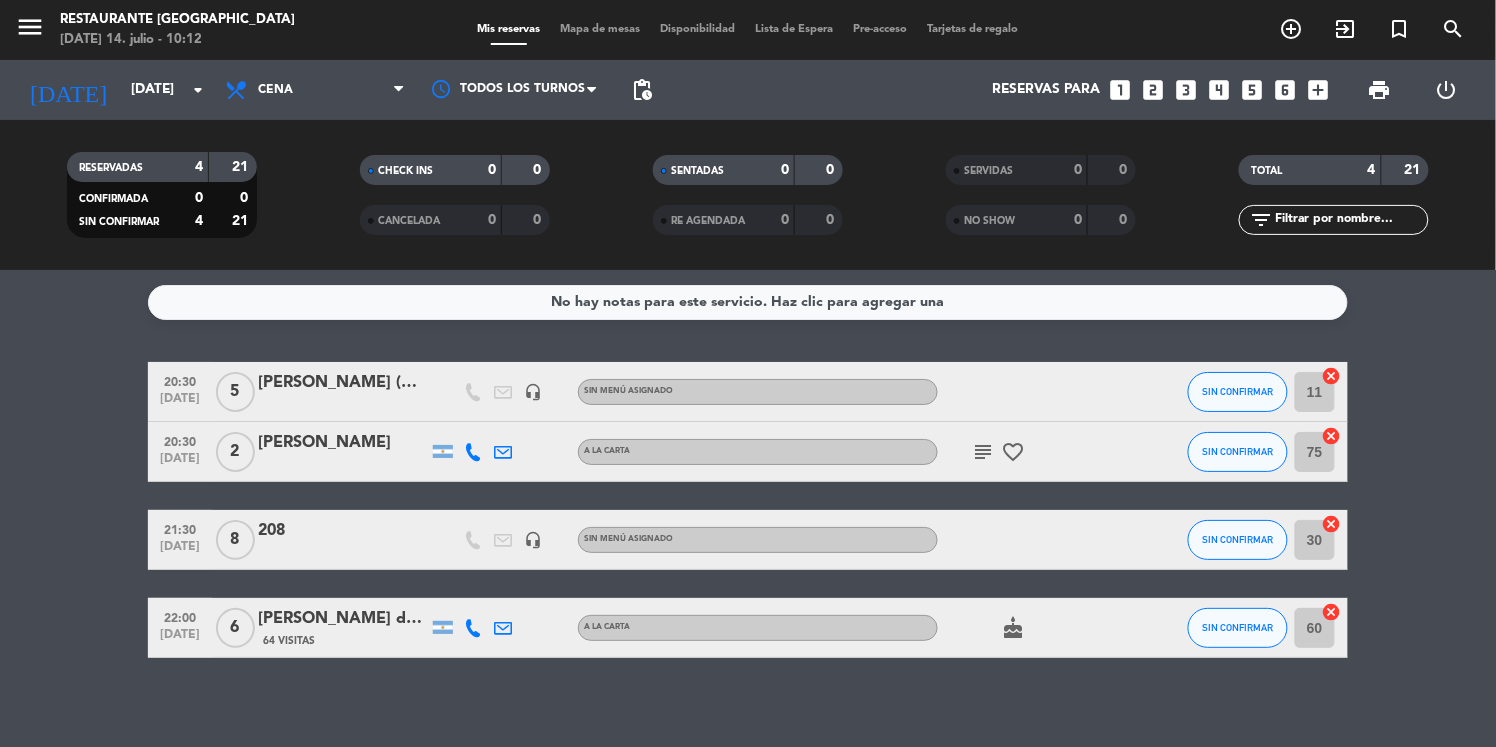 click on "subject" 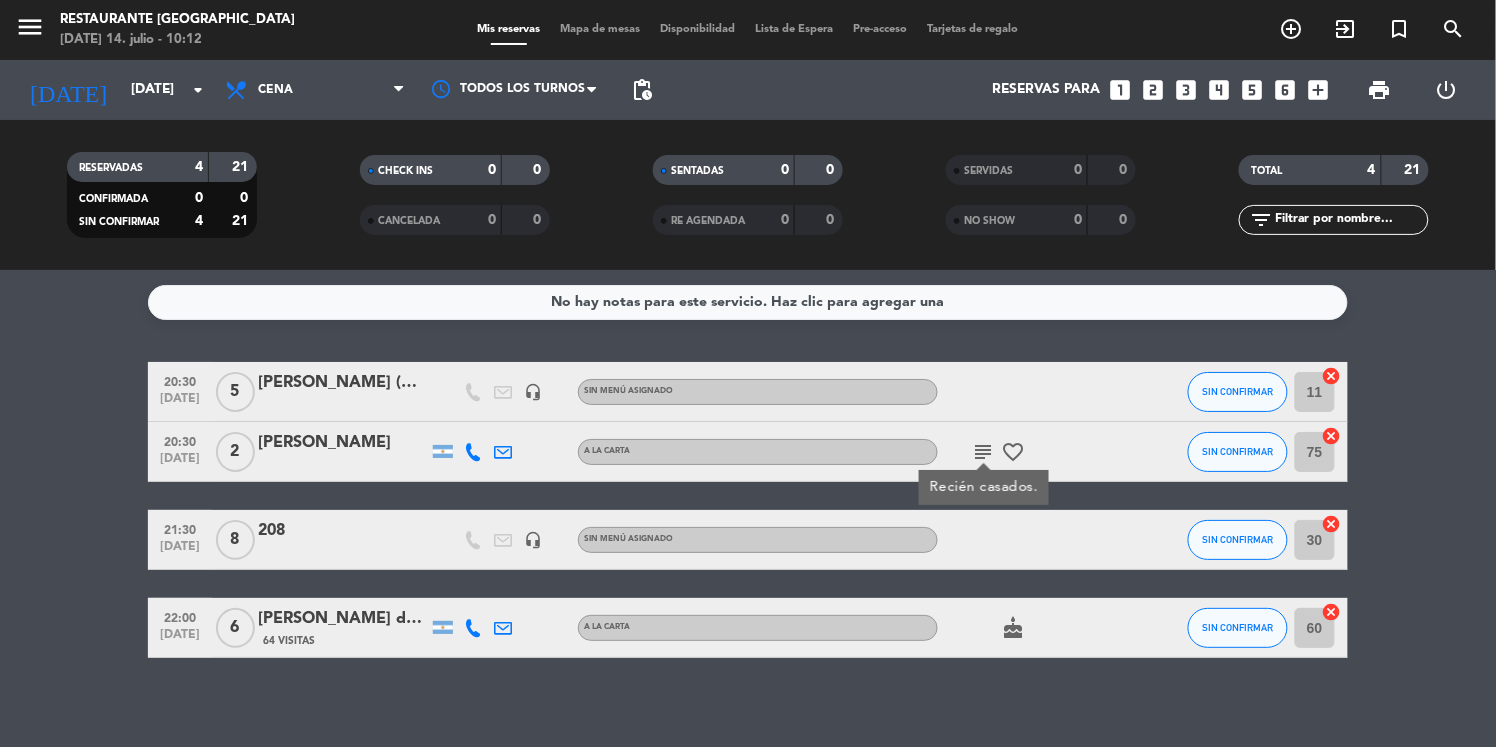 click on "subject  Recién casados.  favorite_border" 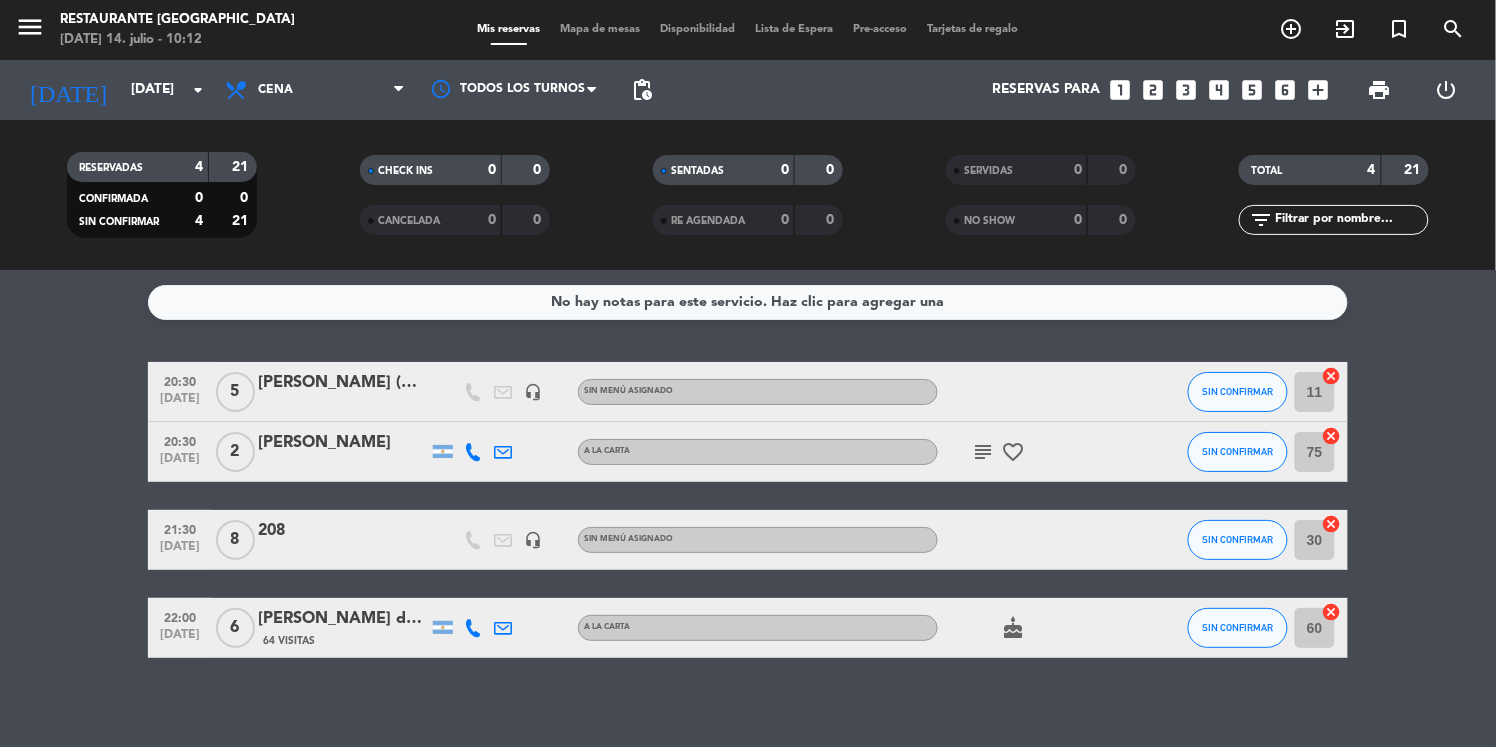 click on "favorite_border" 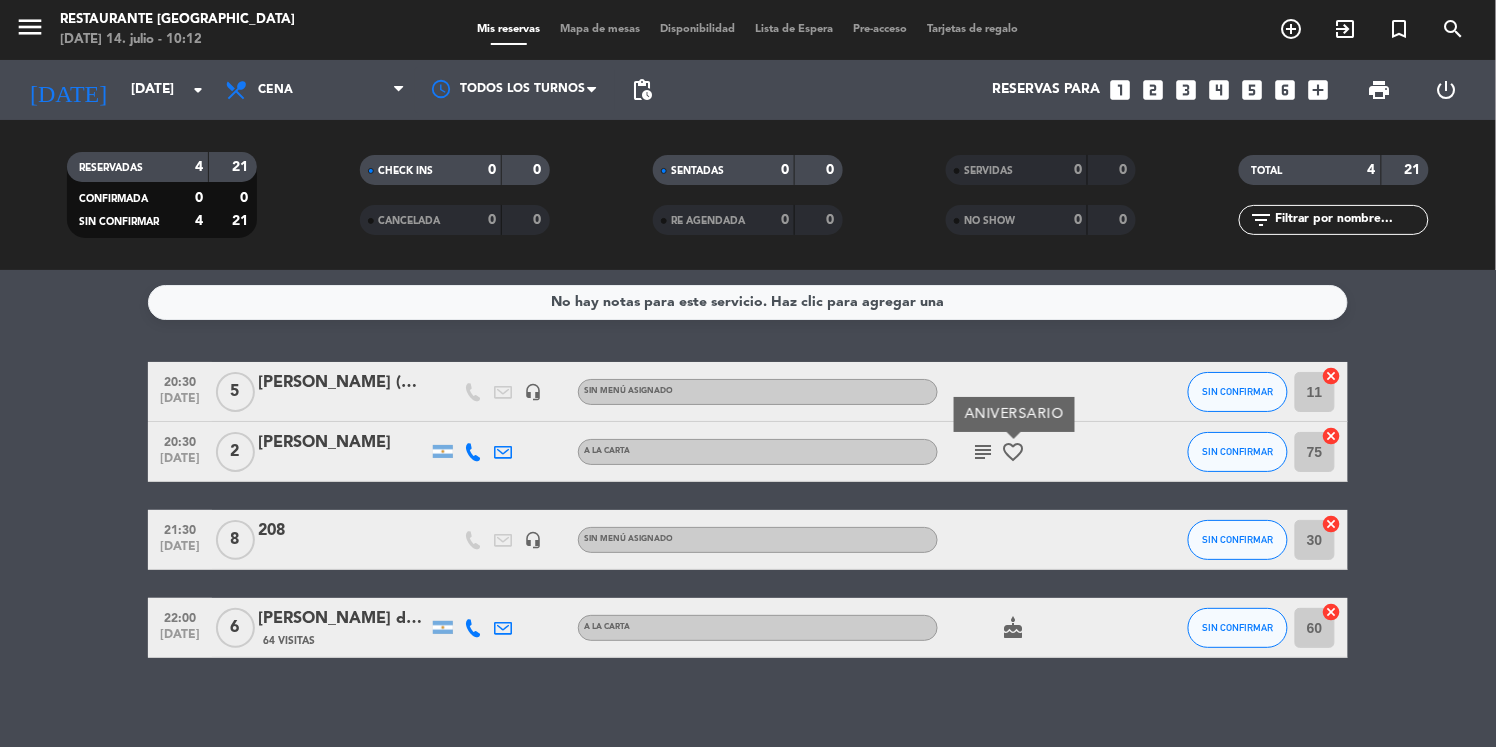 click on "subject   favorite_border  ANIVERSARIO" 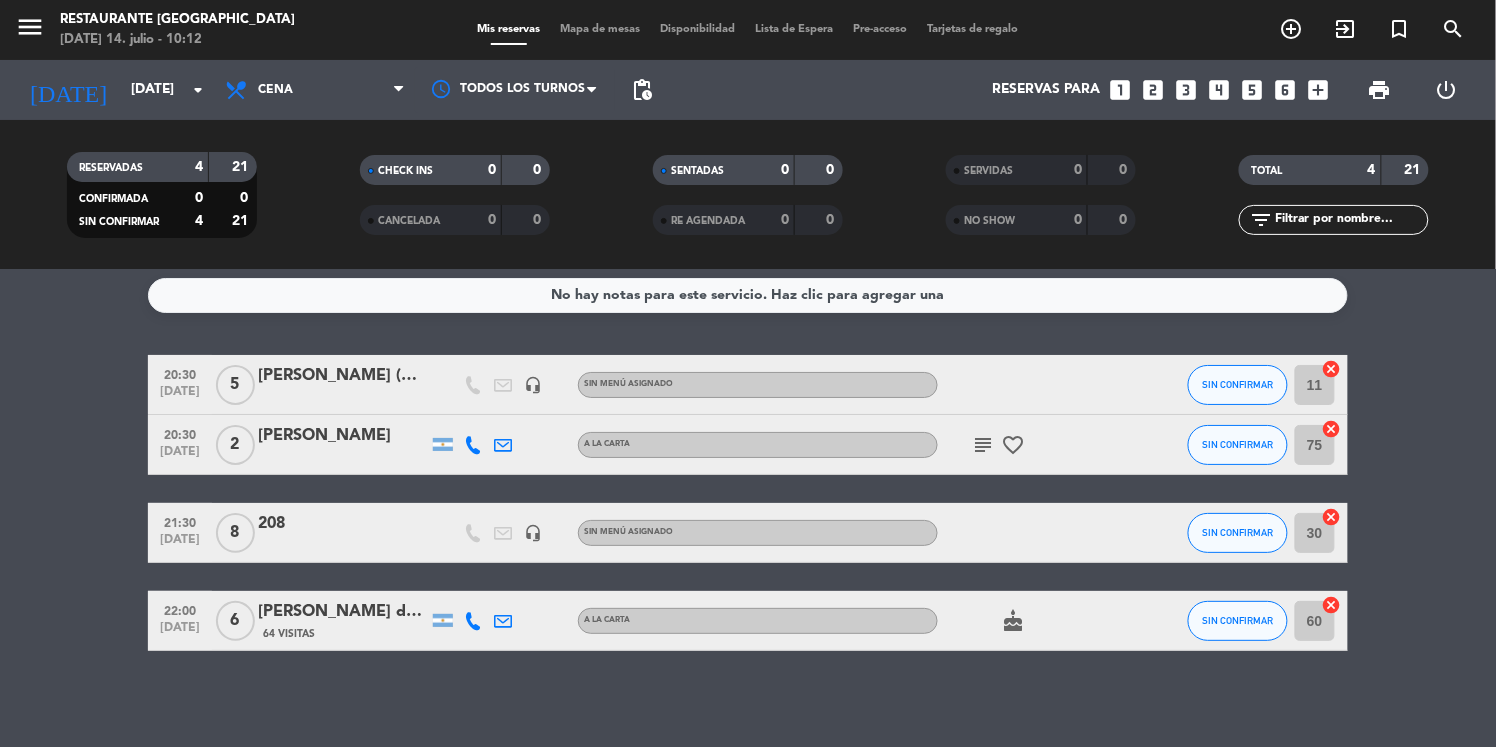 scroll, scrollTop: 9, scrollLeft: 0, axis: vertical 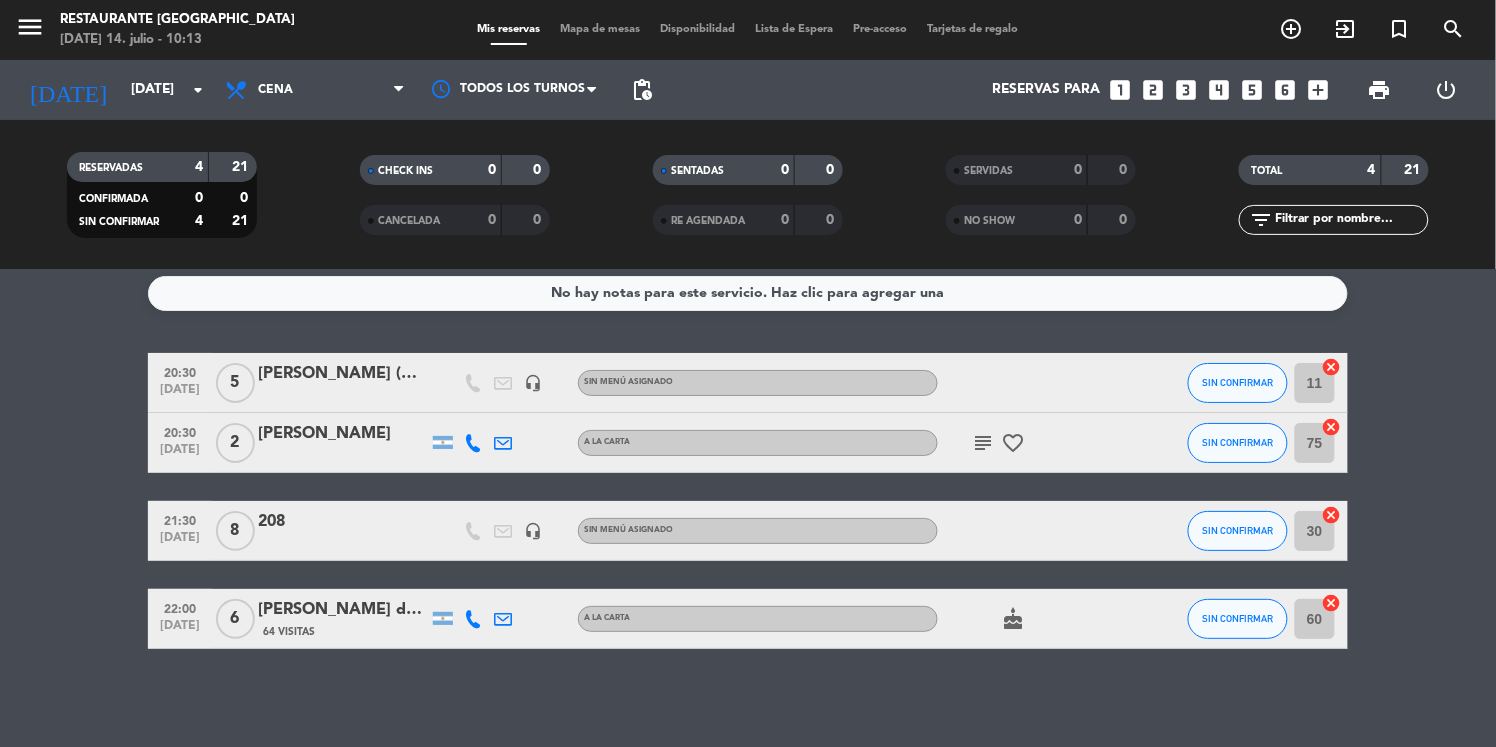 click on "20:30   [DATE]   5   [PERSON_NAME] (ALOJ)   headset_mic  Sin menú asignado SIN CONFIRMAR 11  cancel   20:30   [DATE]   2   [PERSON_NAME]   A LA CARTA  subject   favorite_border  SIN CONFIRMAR 75  cancel   21:30   [DATE]   8   208   headset_mic  Sin menú asignado SIN CONFIRMAR 30  cancel   22:00   [DATE]   6   [PERSON_NAME] del [PERSON_NAME]   64 Visitas   A LA CARTA  cake  SIN CONFIRMAR 60  cancel" 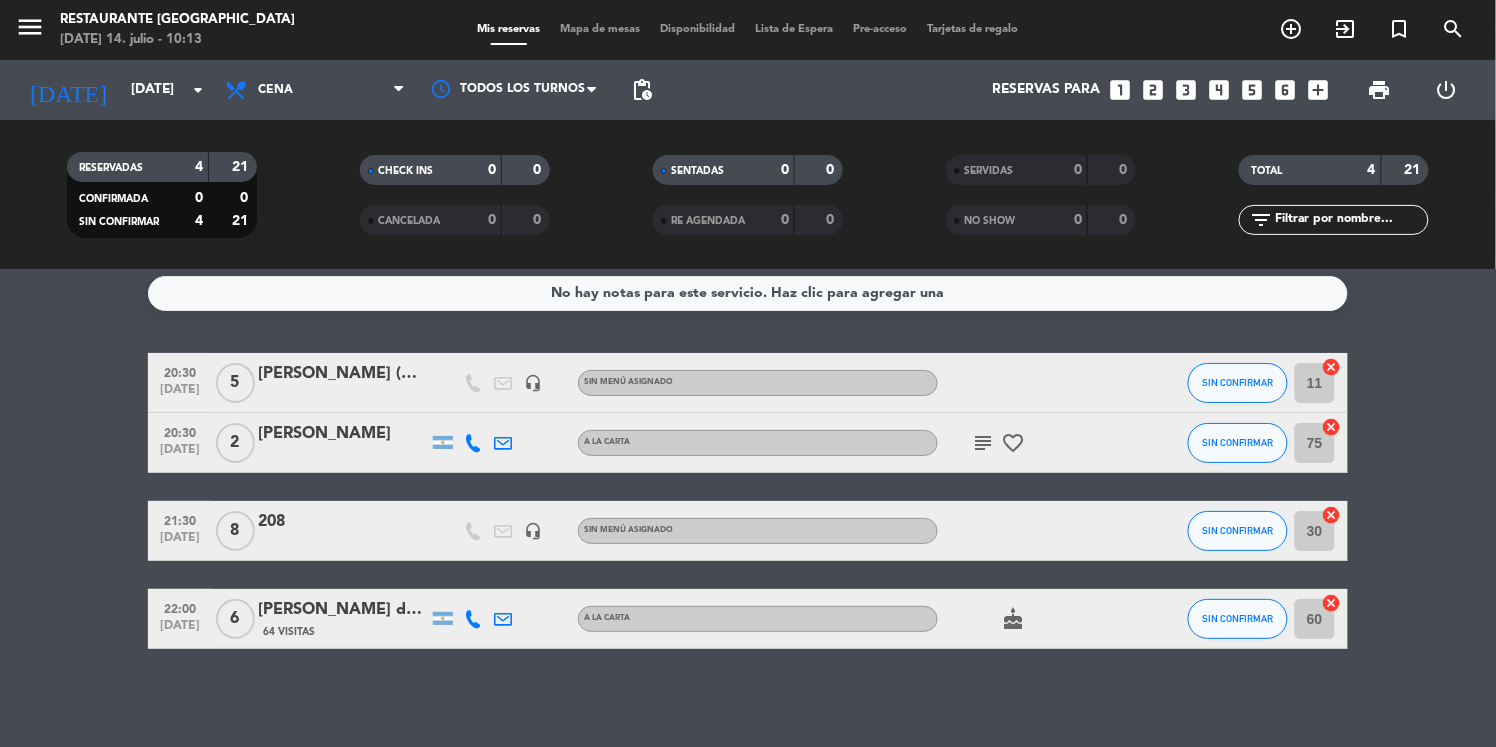 click on "Mapa de mesas" at bounding box center (601, 29) 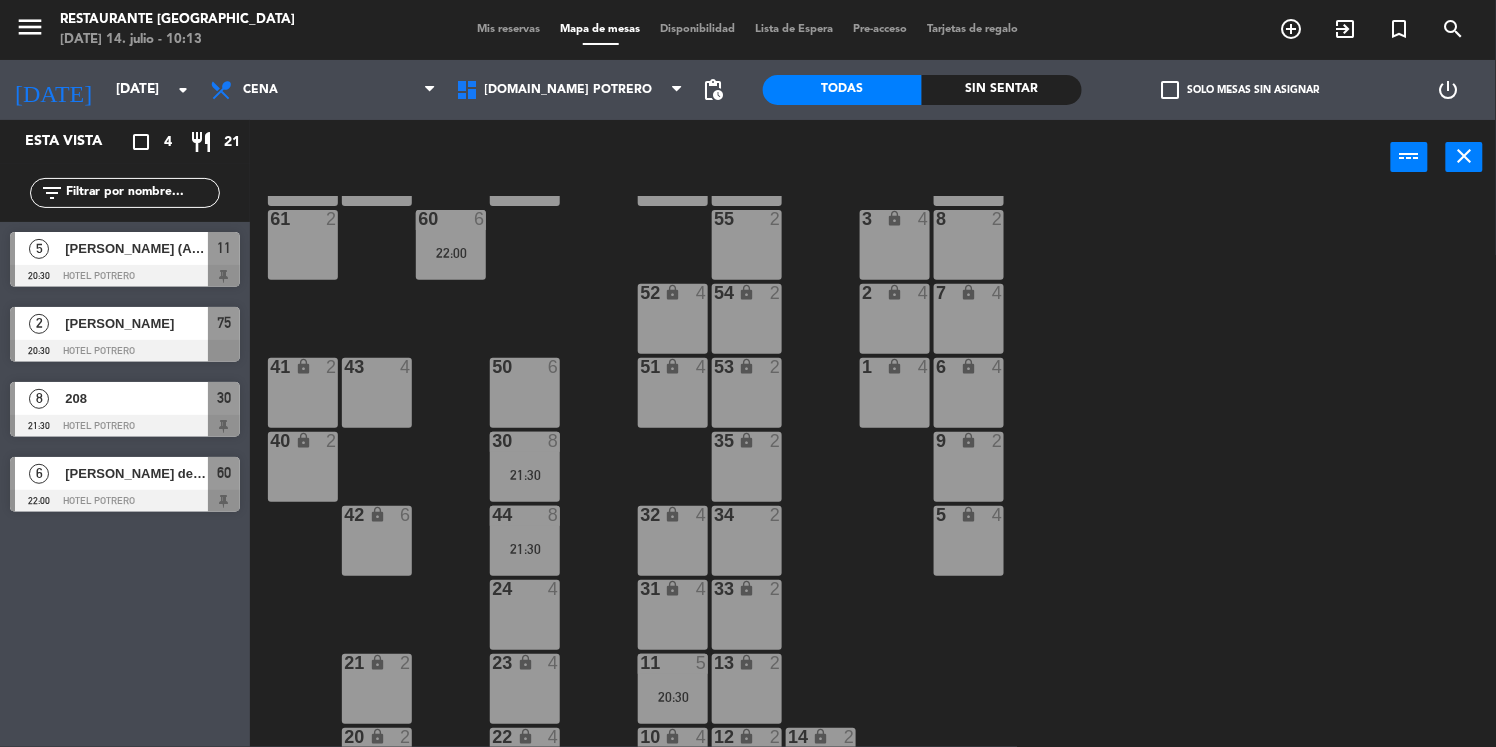 scroll, scrollTop: 219, scrollLeft: 0, axis: vertical 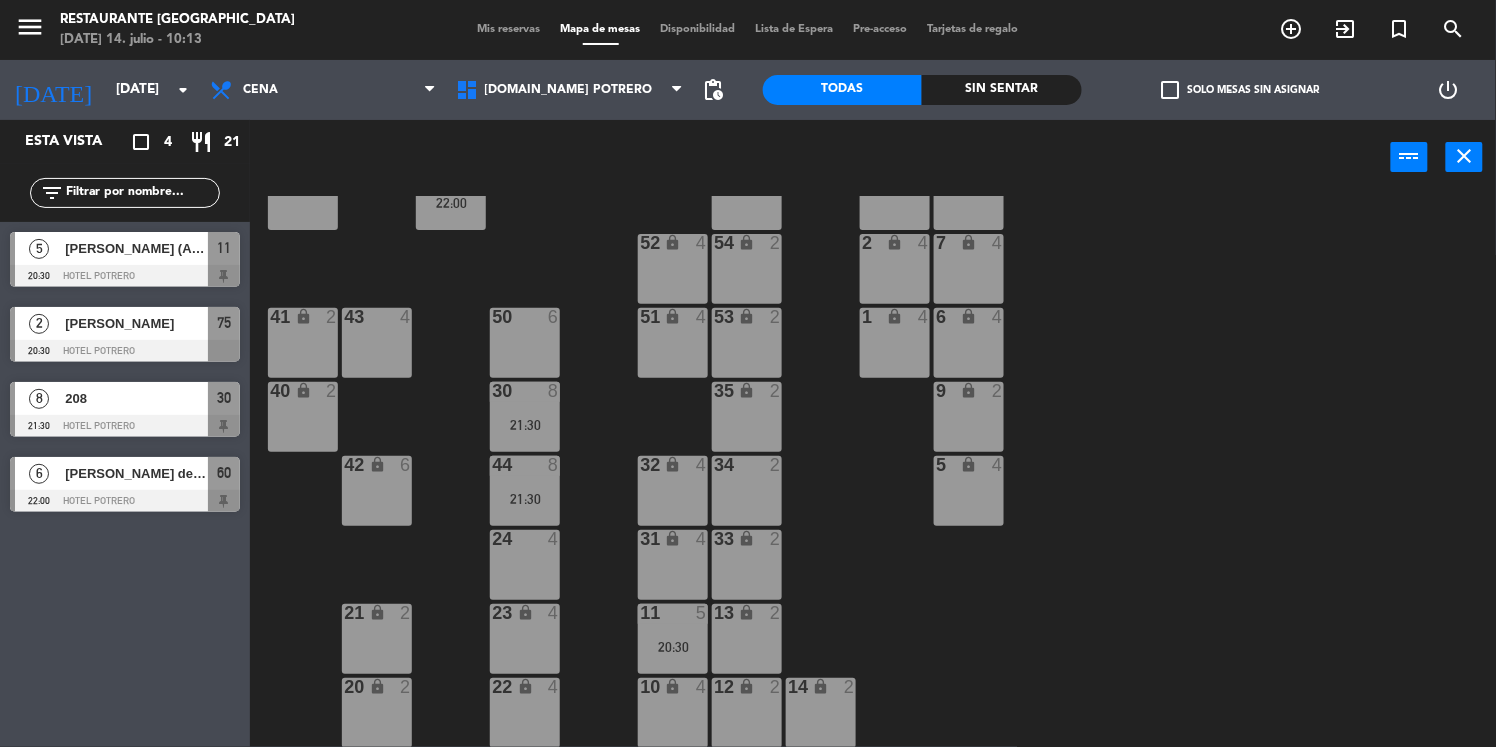 click on "32 lock  4" at bounding box center (673, 491) 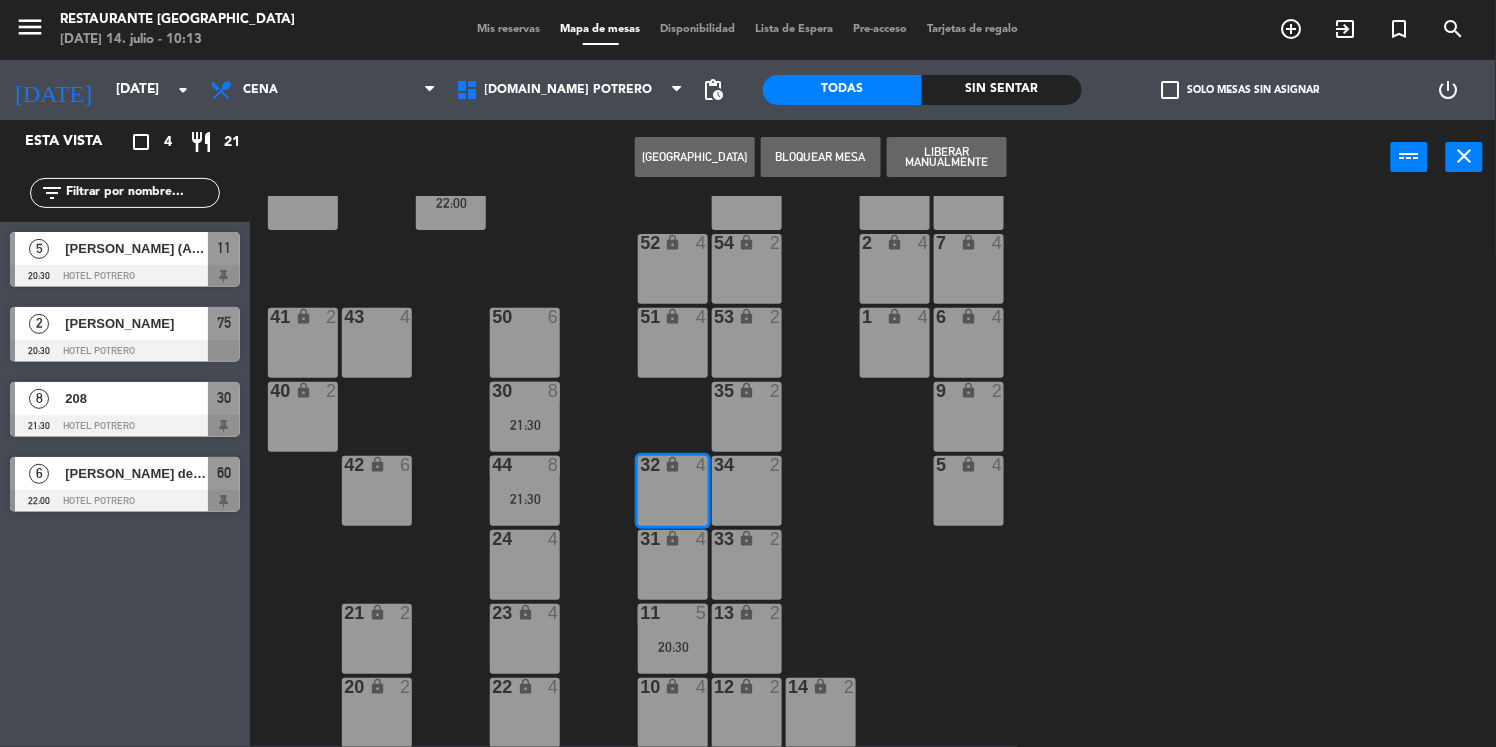 click on "[GEOGRAPHIC_DATA]" at bounding box center [695, 157] 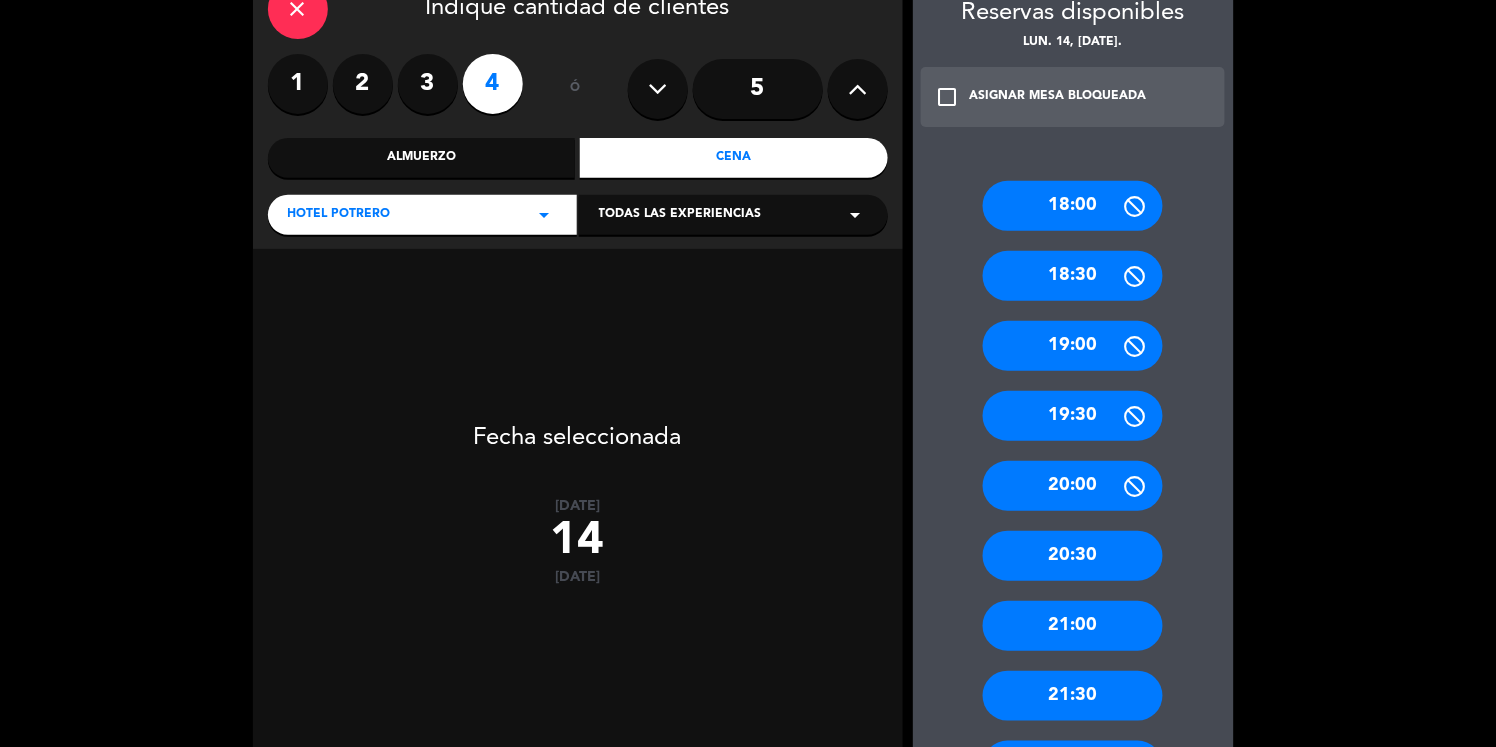 scroll, scrollTop: 355, scrollLeft: 0, axis: vertical 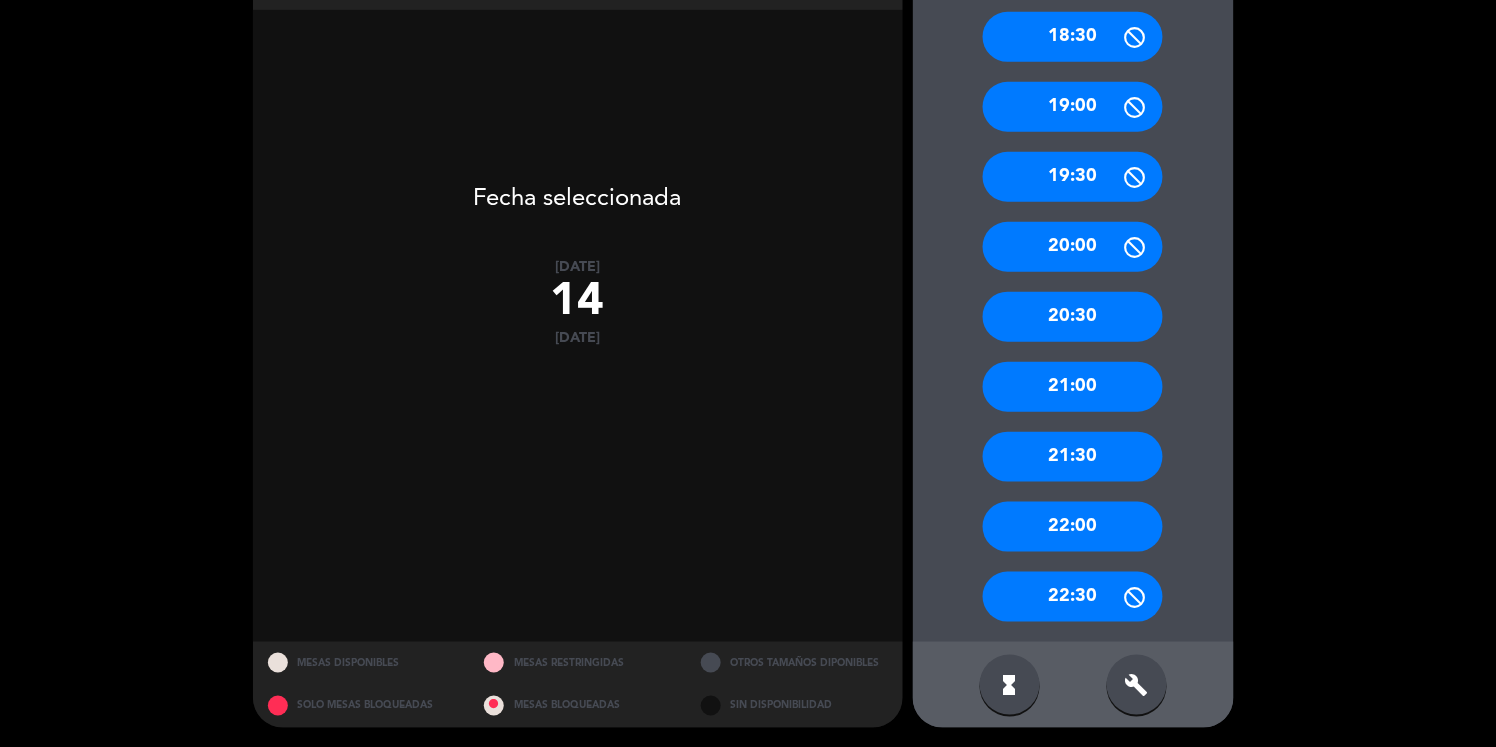 click on "20:30" at bounding box center [1073, 317] 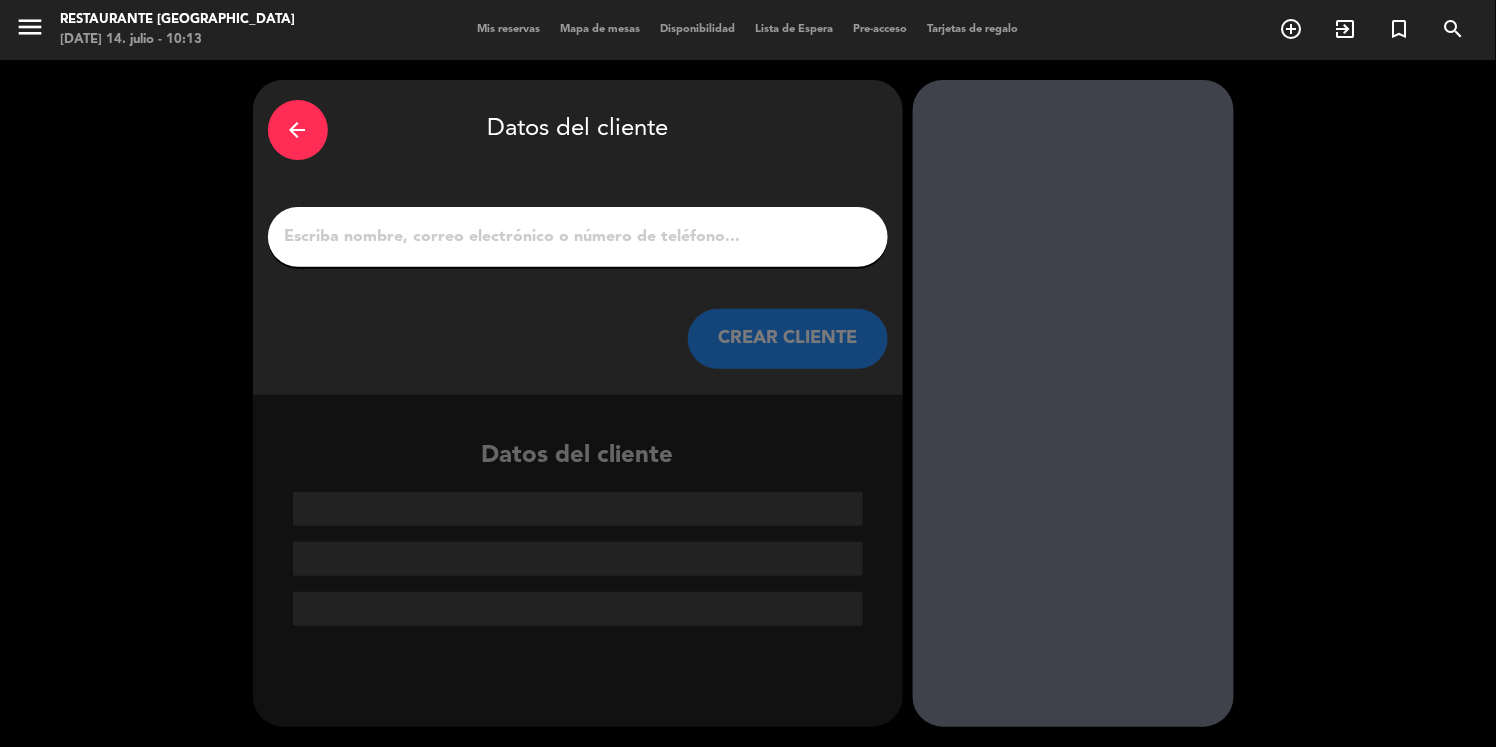 click on "1" at bounding box center (578, 237) 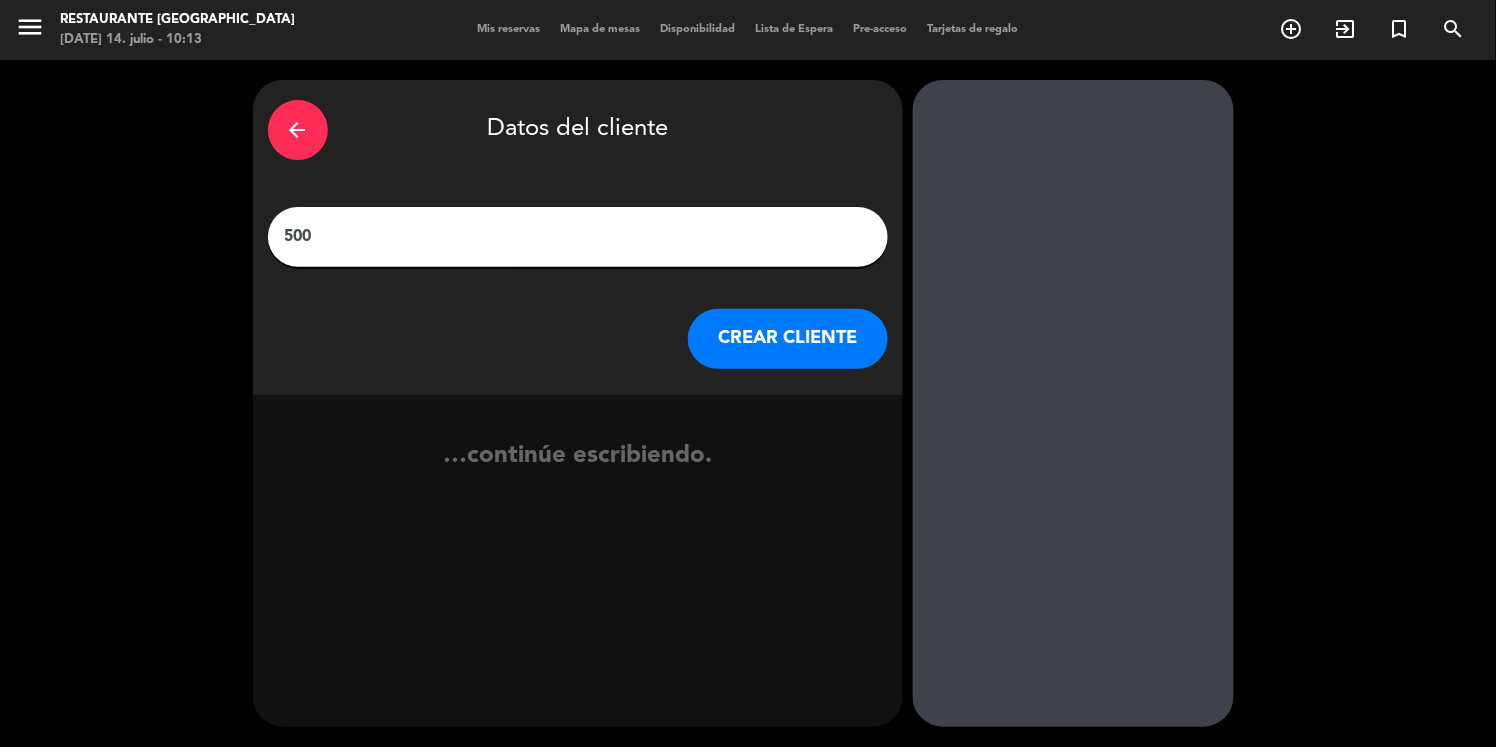 type on "500" 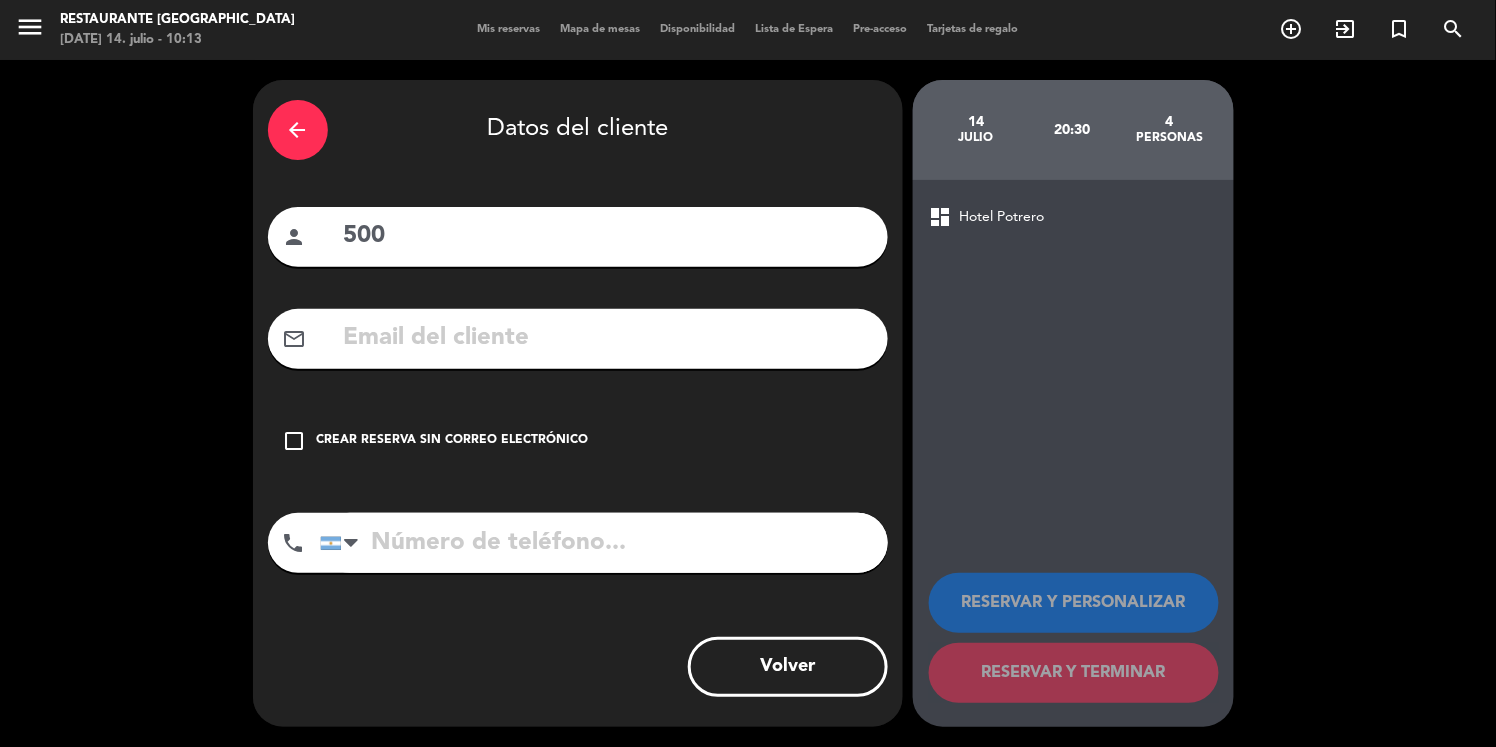 click on "check_box_outline_blank" at bounding box center (295, 441) 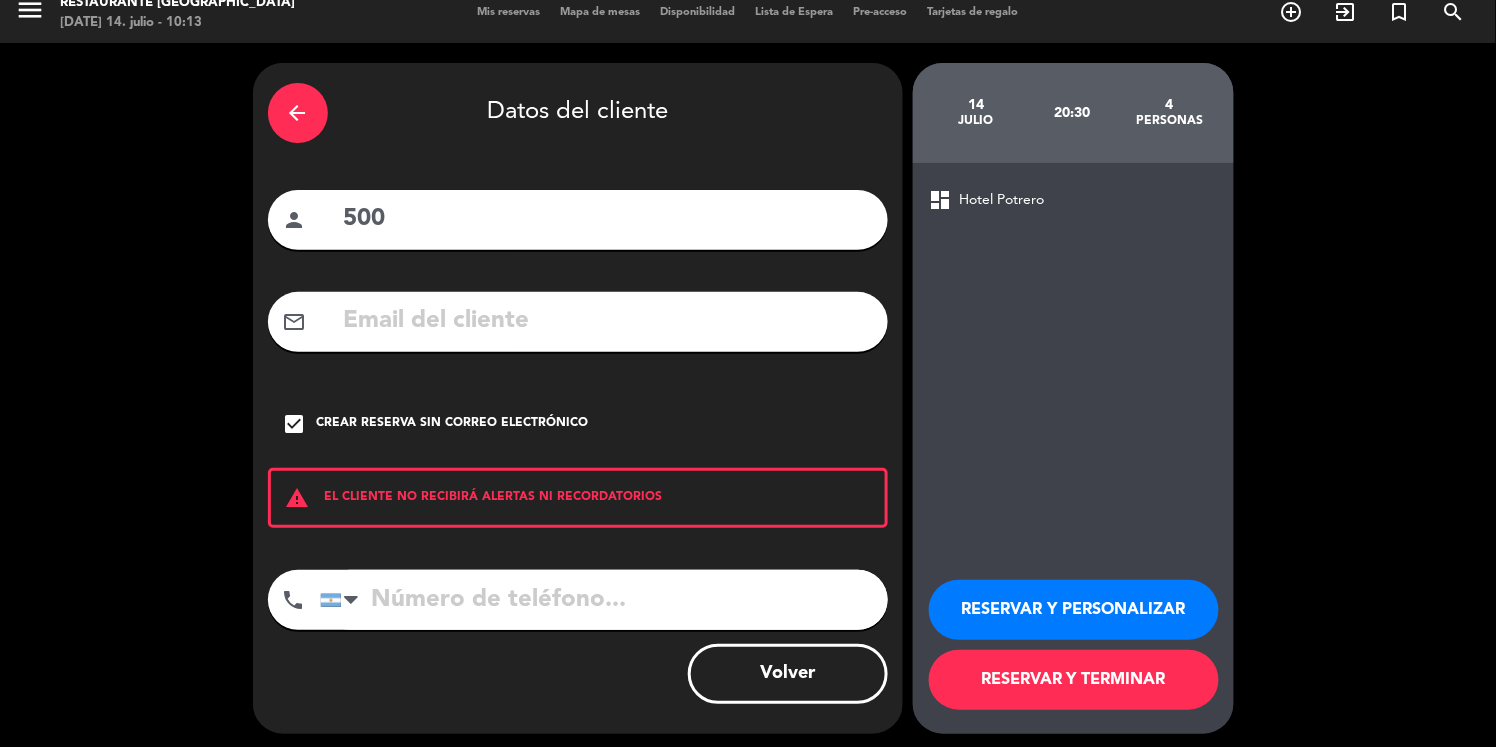 scroll, scrollTop: 23, scrollLeft: 0, axis: vertical 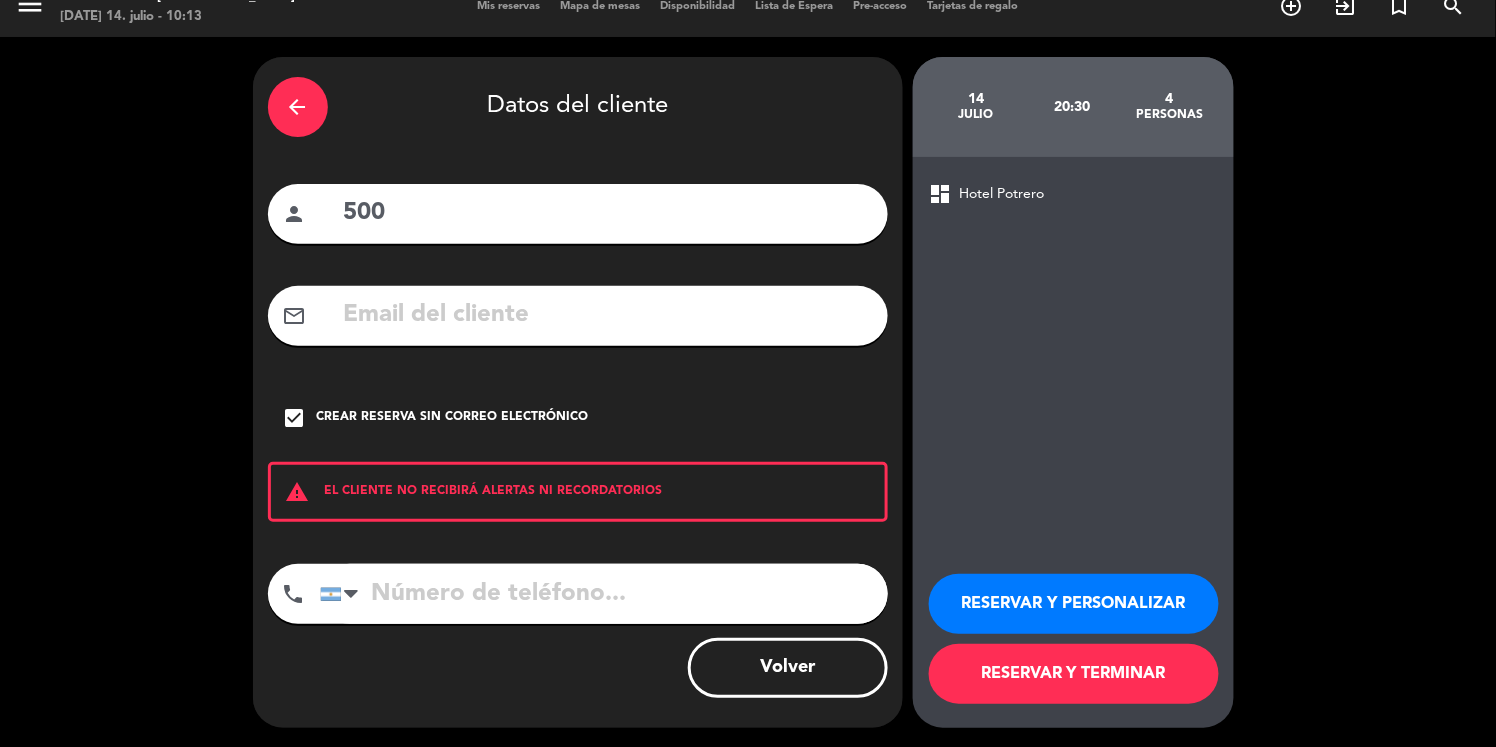 click on "RESERVAR Y TERMINAR" at bounding box center [1074, 674] 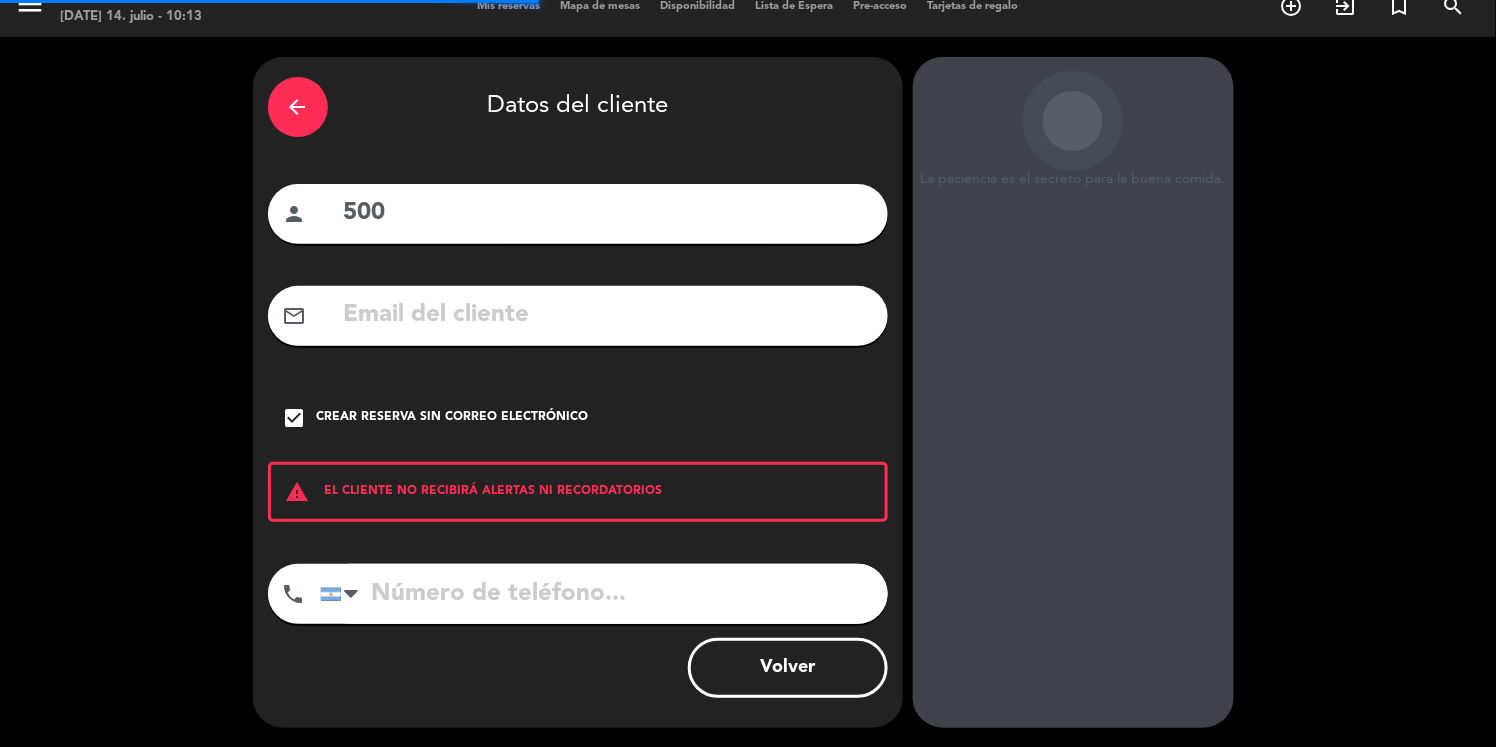 scroll, scrollTop: 0, scrollLeft: 0, axis: both 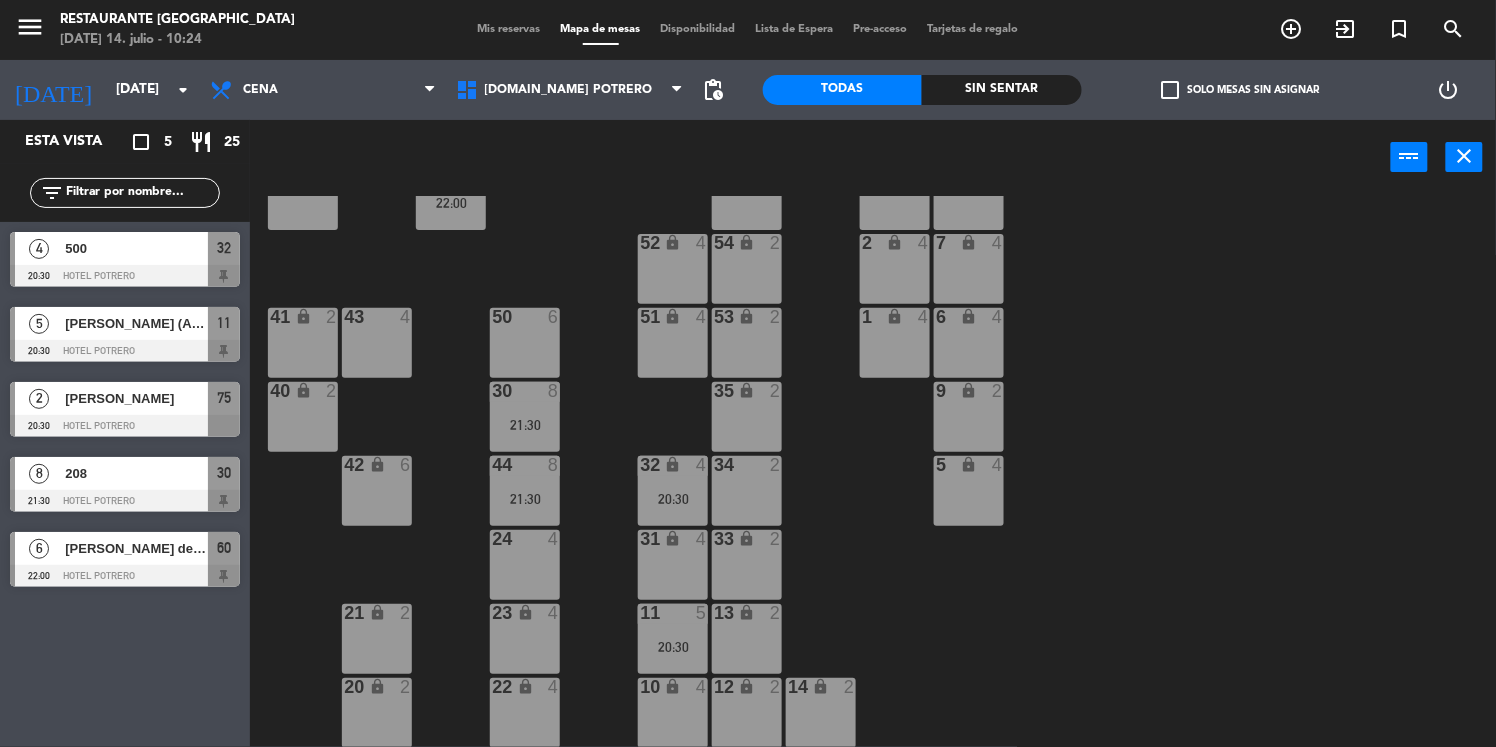 click on "50  6" at bounding box center [525, 343] 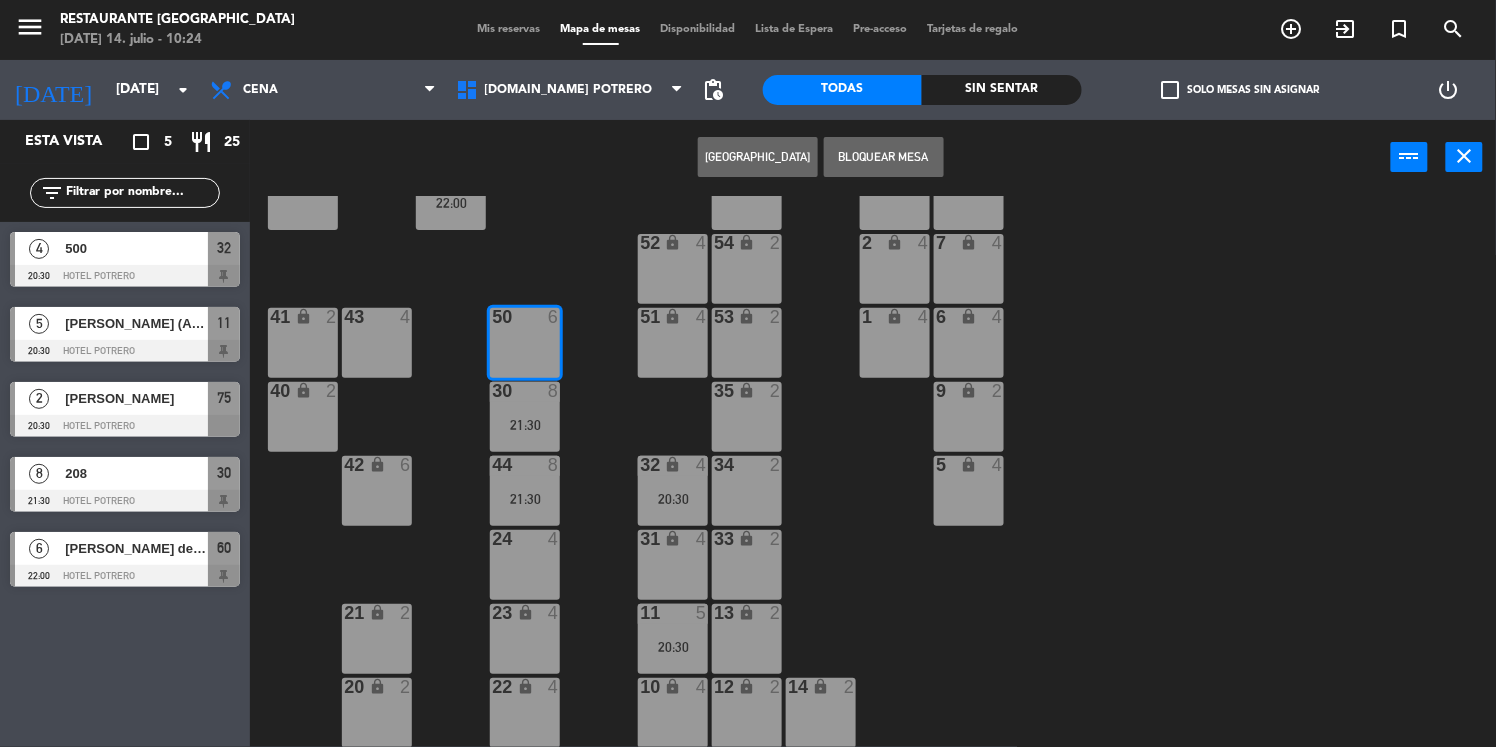 click on "[GEOGRAPHIC_DATA]" at bounding box center [758, 157] 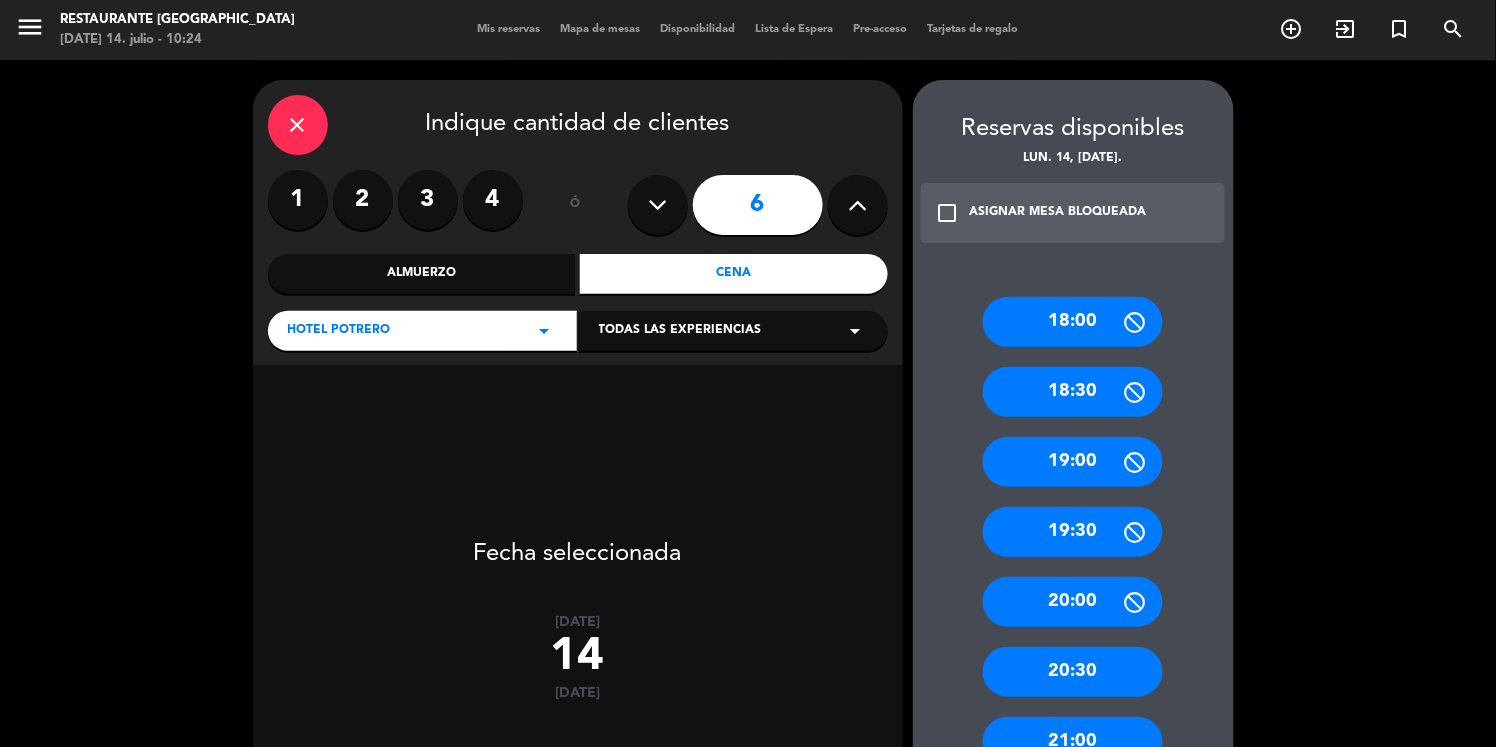 click at bounding box center (658, 205) 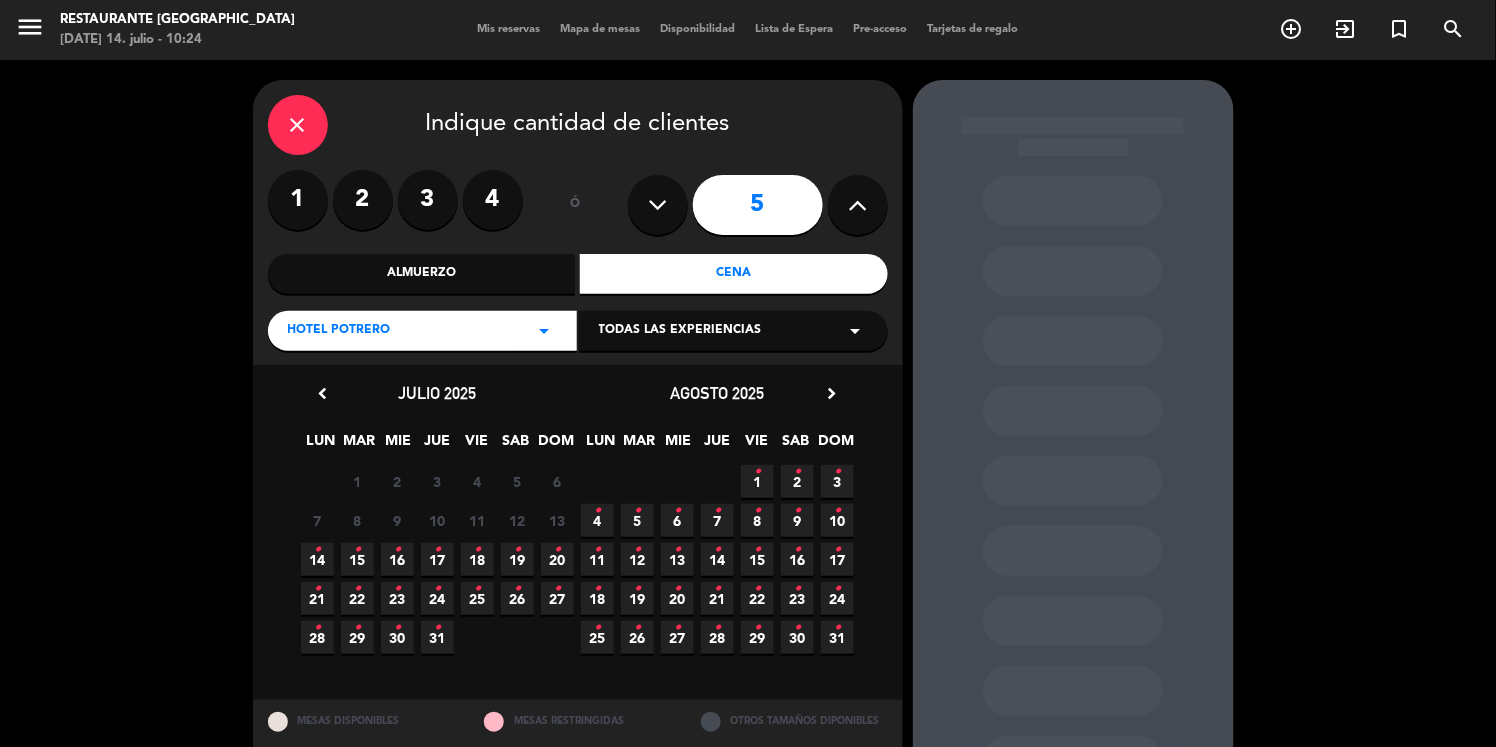 click on "•" at bounding box center (597, 511) 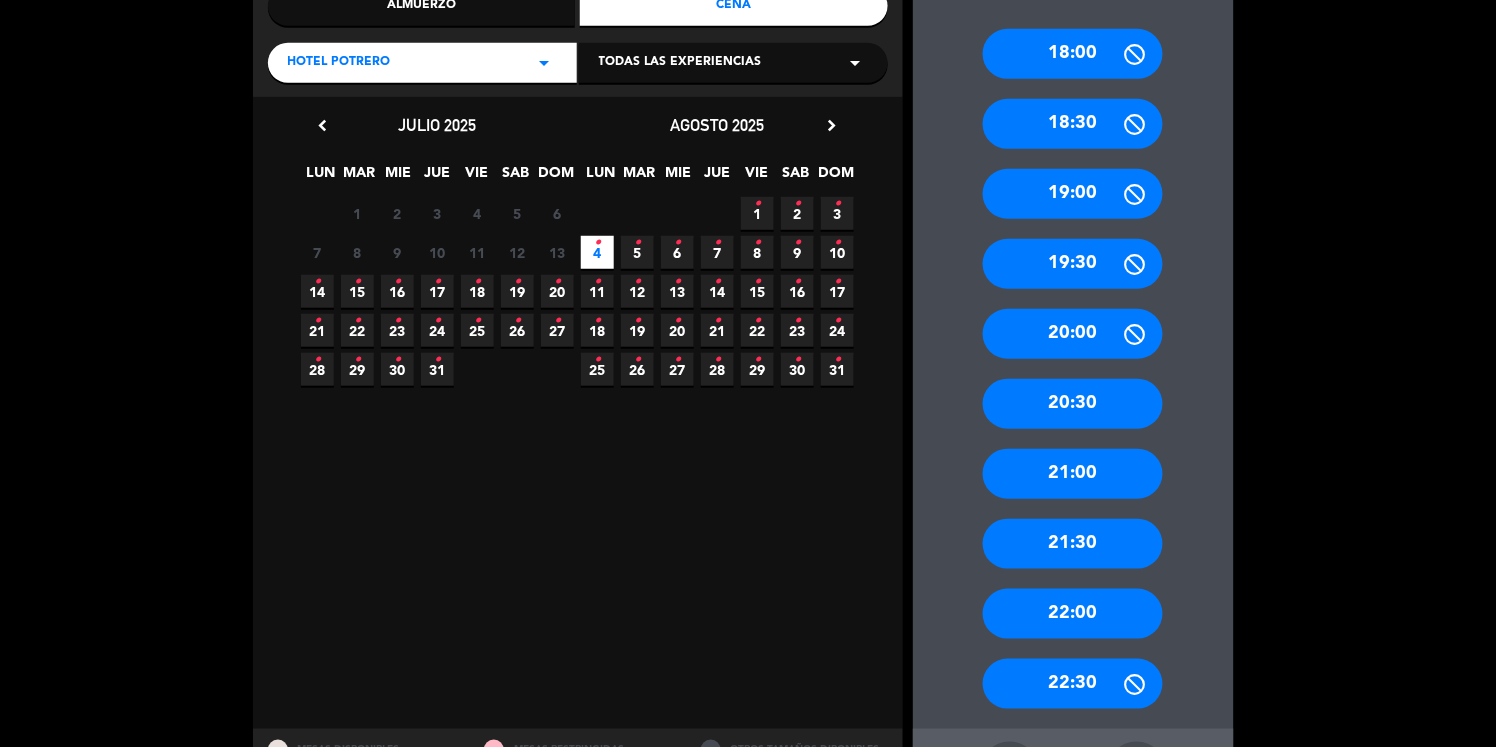 scroll, scrollTop: 279, scrollLeft: 0, axis: vertical 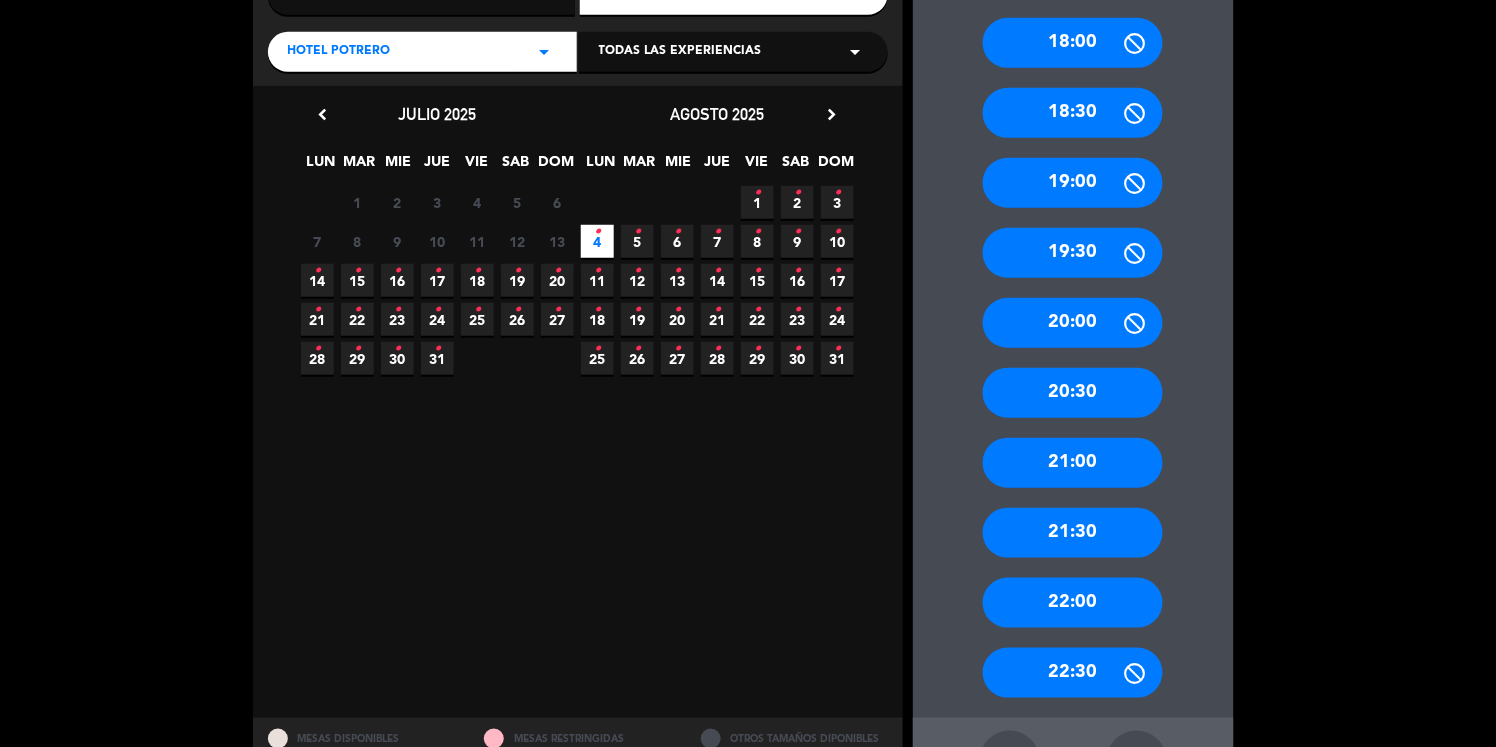 click on "21:00" at bounding box center [1073, 463] 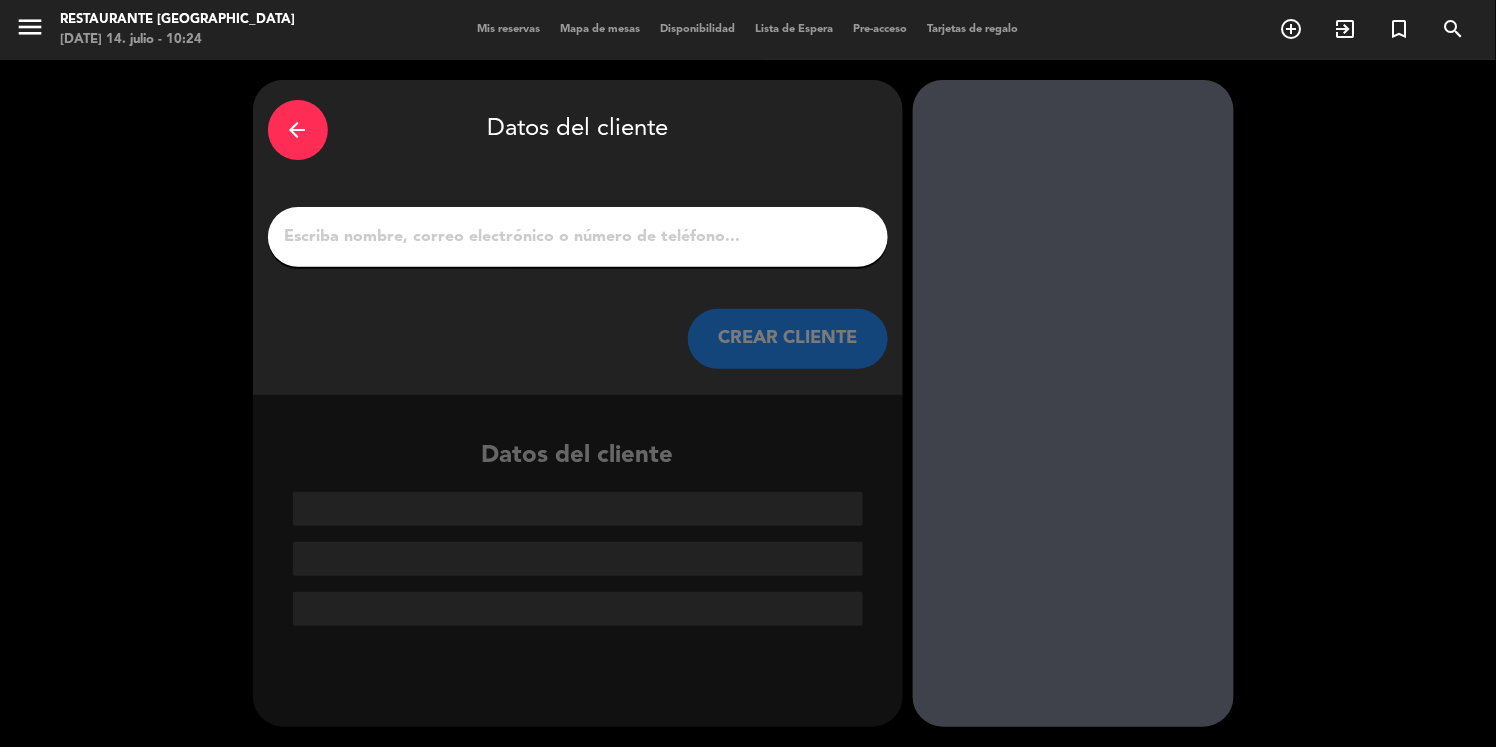click on "1" at bounding box center (578, 237) 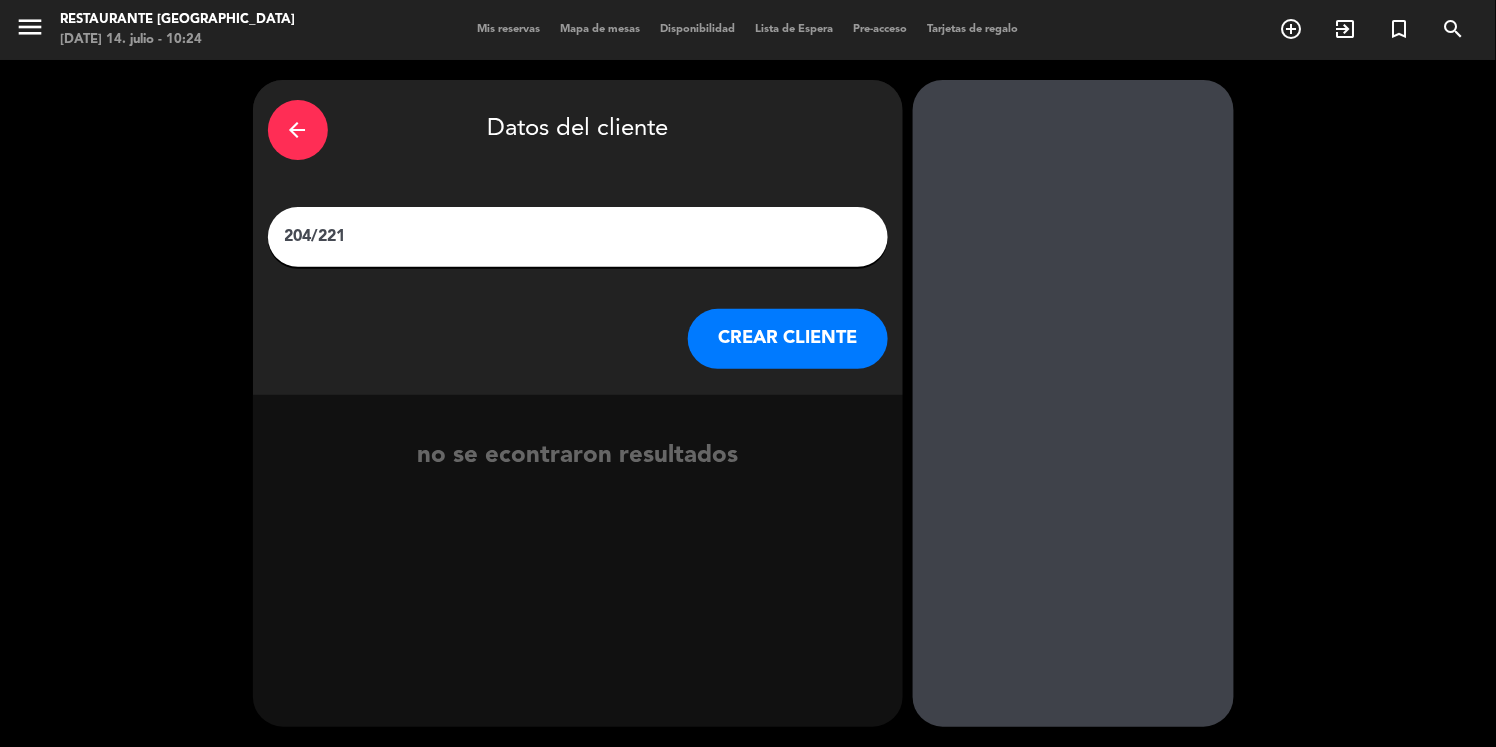 type on "204/221" 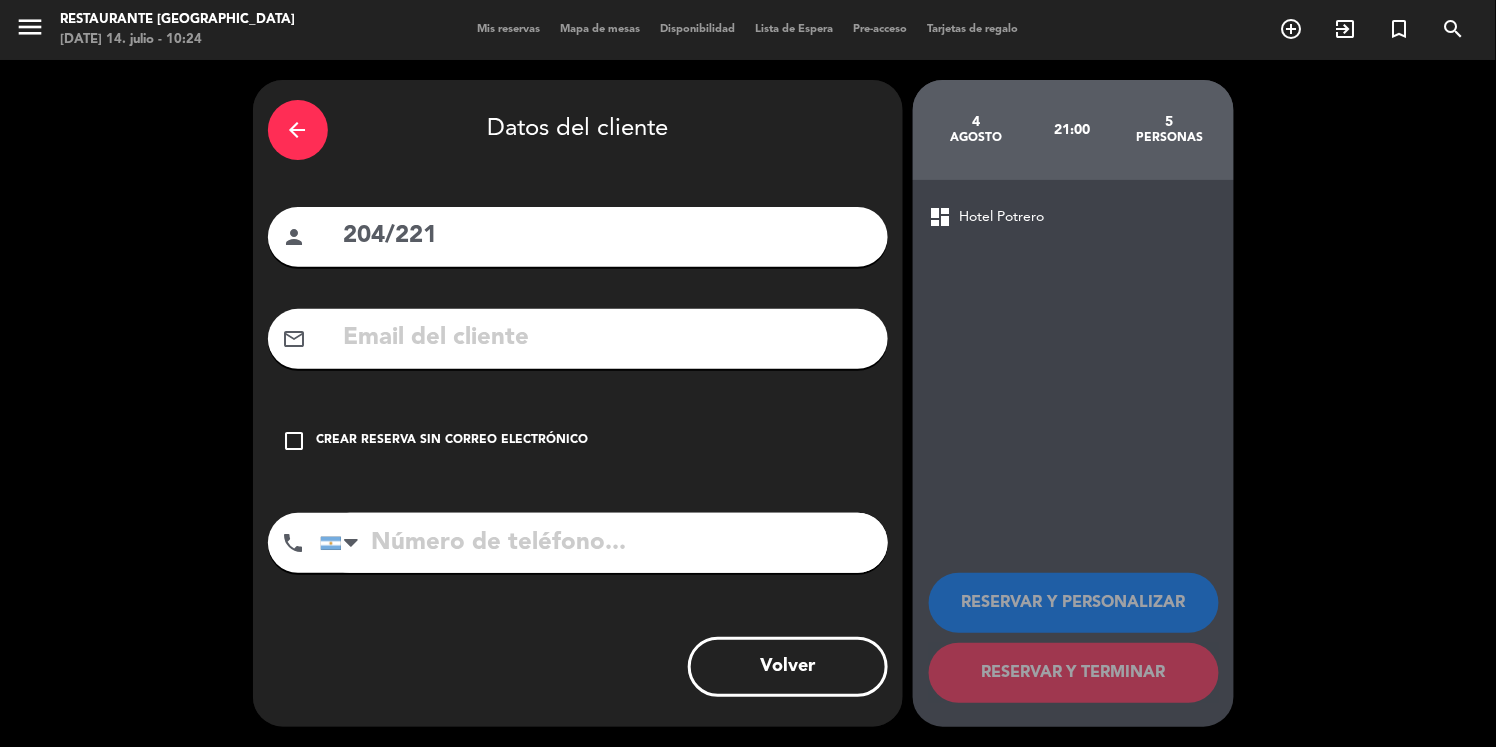click on "check_box_outline_blank" at bounding box center (295, 441) 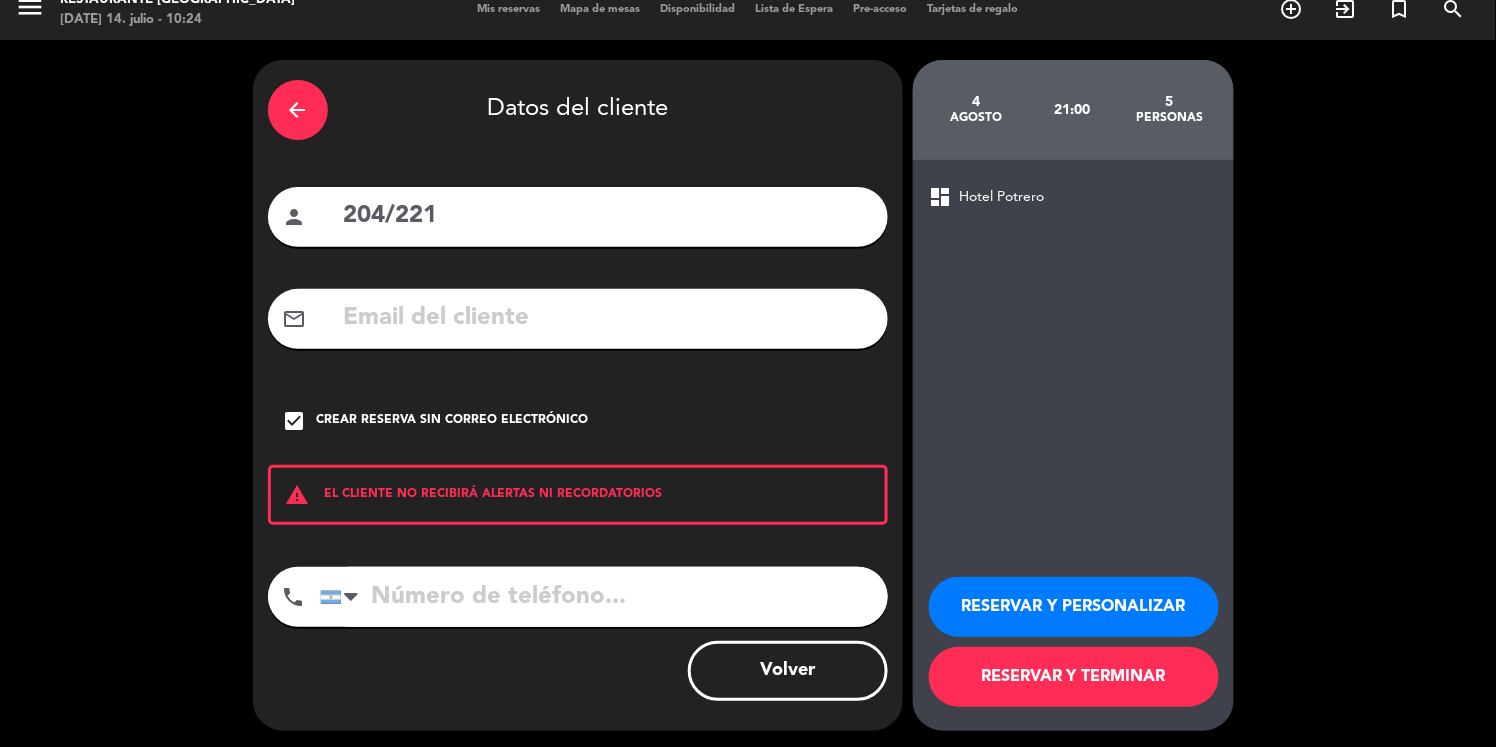 scroll, scrollTop: 23, scrollLeft: 0, axis: vertical 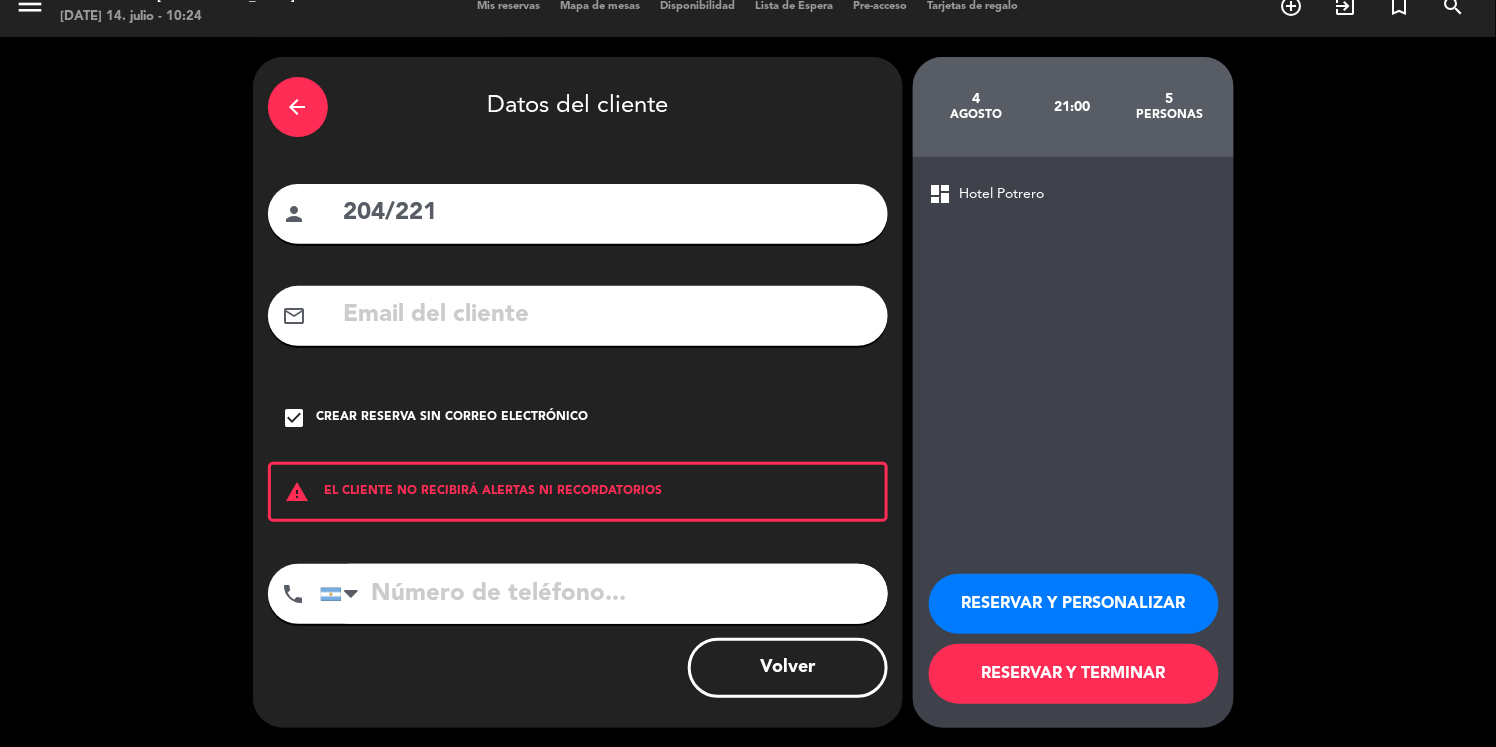 click on "RESERVAR Y TERMINAR" at bounding box center [1074, 674] 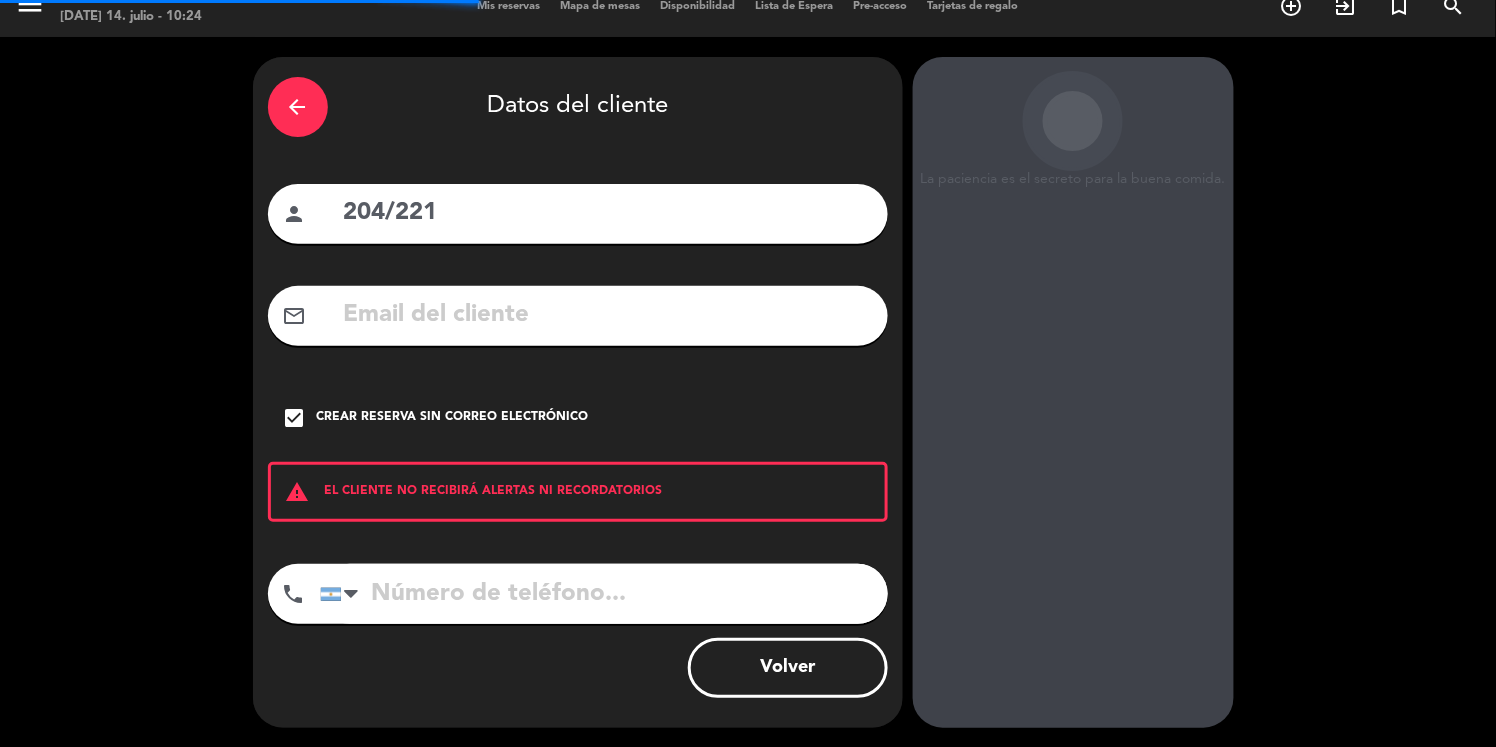 scroll, scrollTop: 0, scrollLeft: 0, axis: both 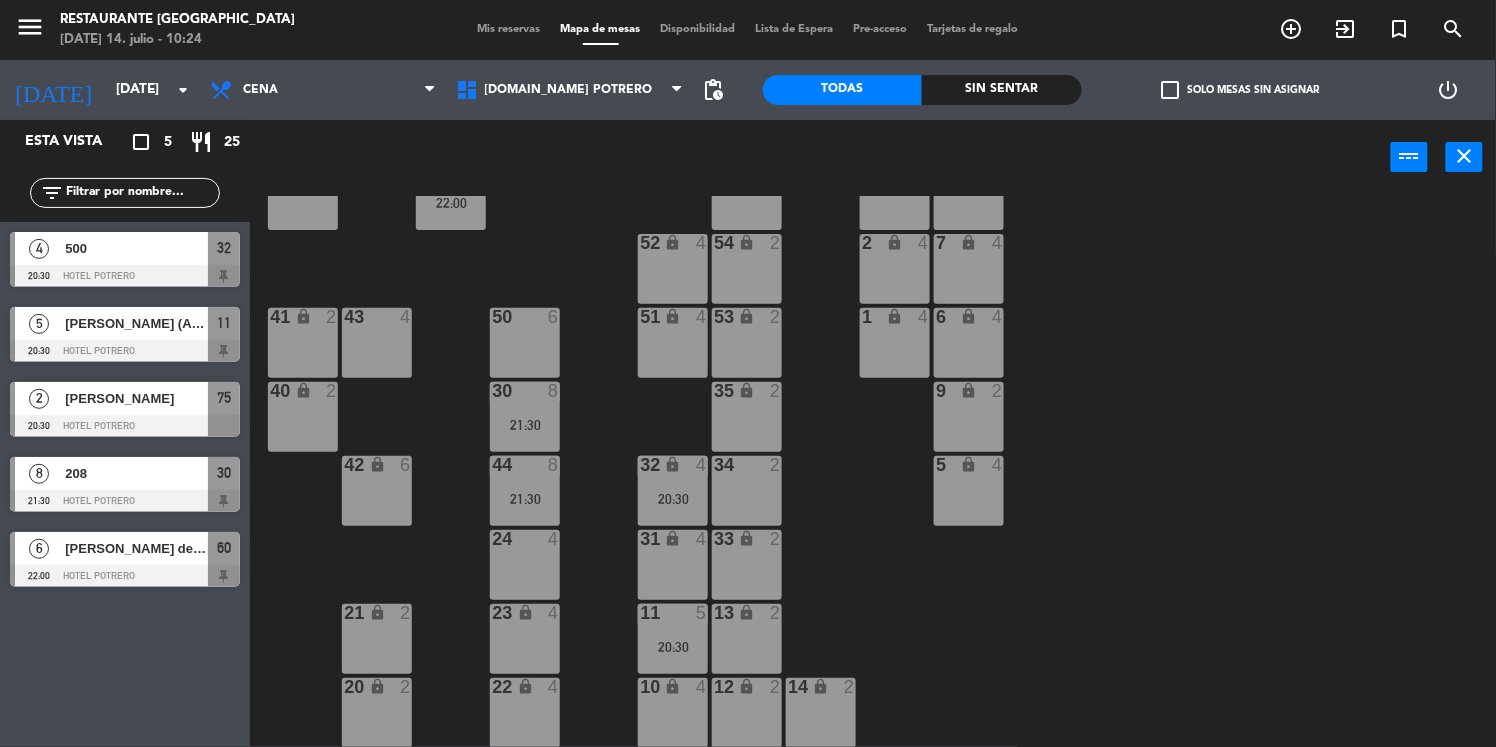 click on "24  4" at bounding box center [525, 565] 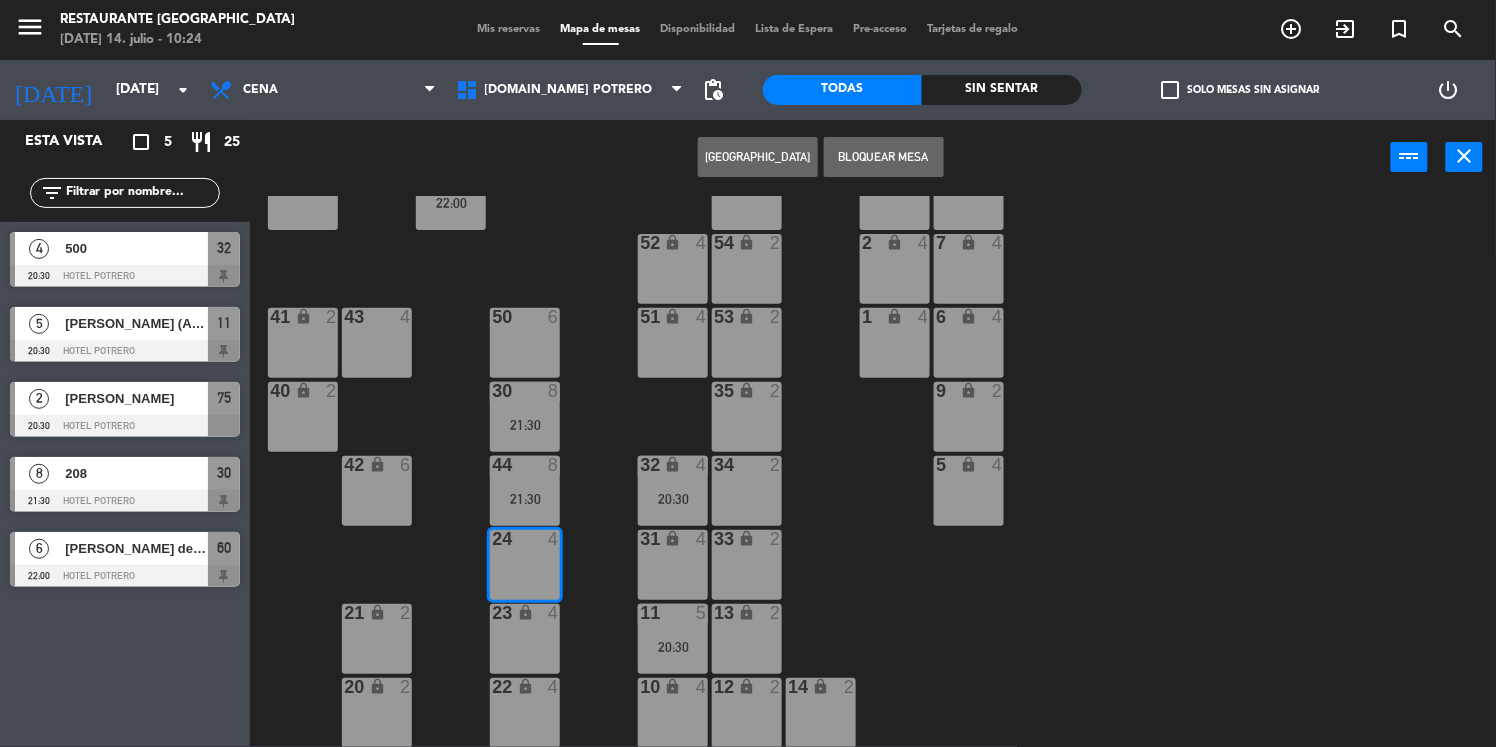 click on "[GEOGRAPHIC_DATA]" at bounding box center [758, 157] 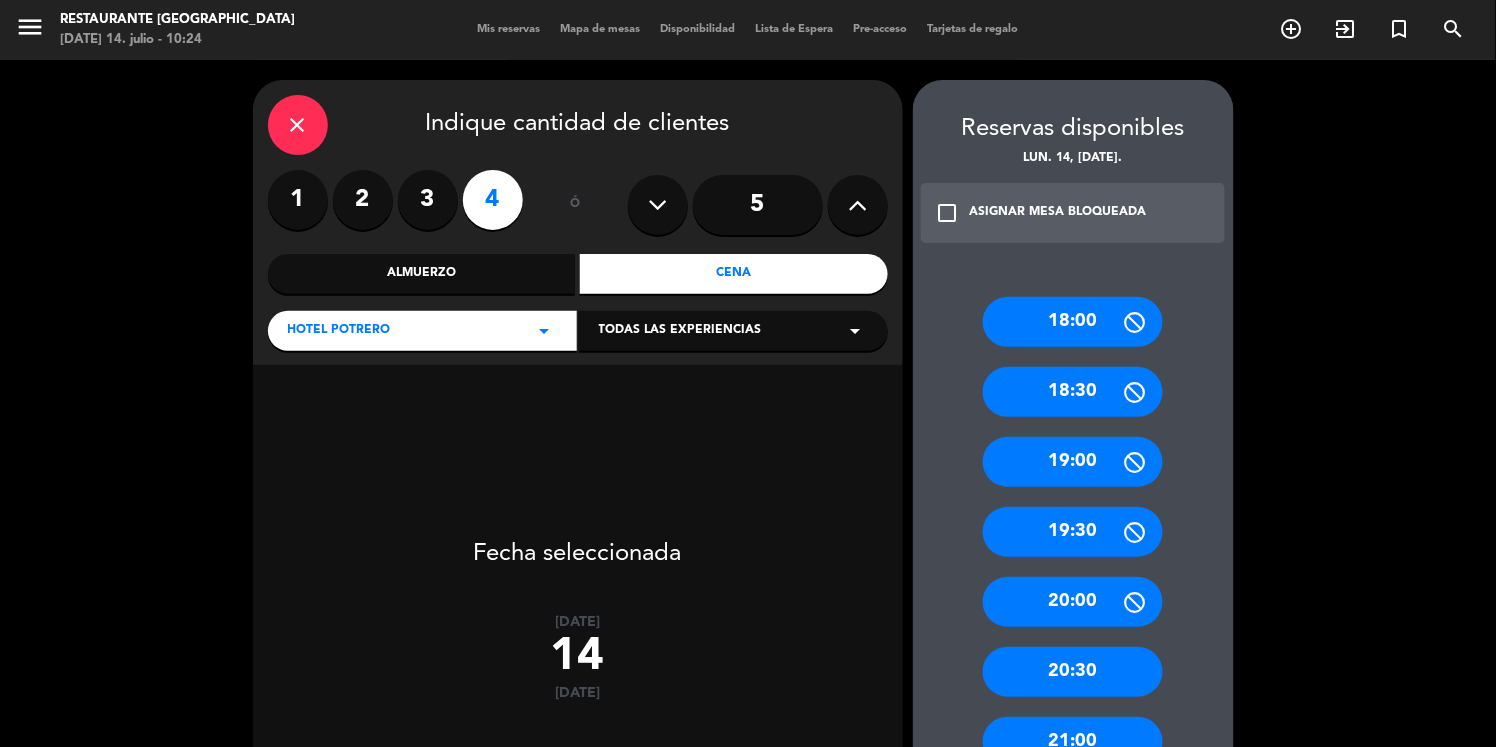 click on "3" at bounding box center (428, 200) 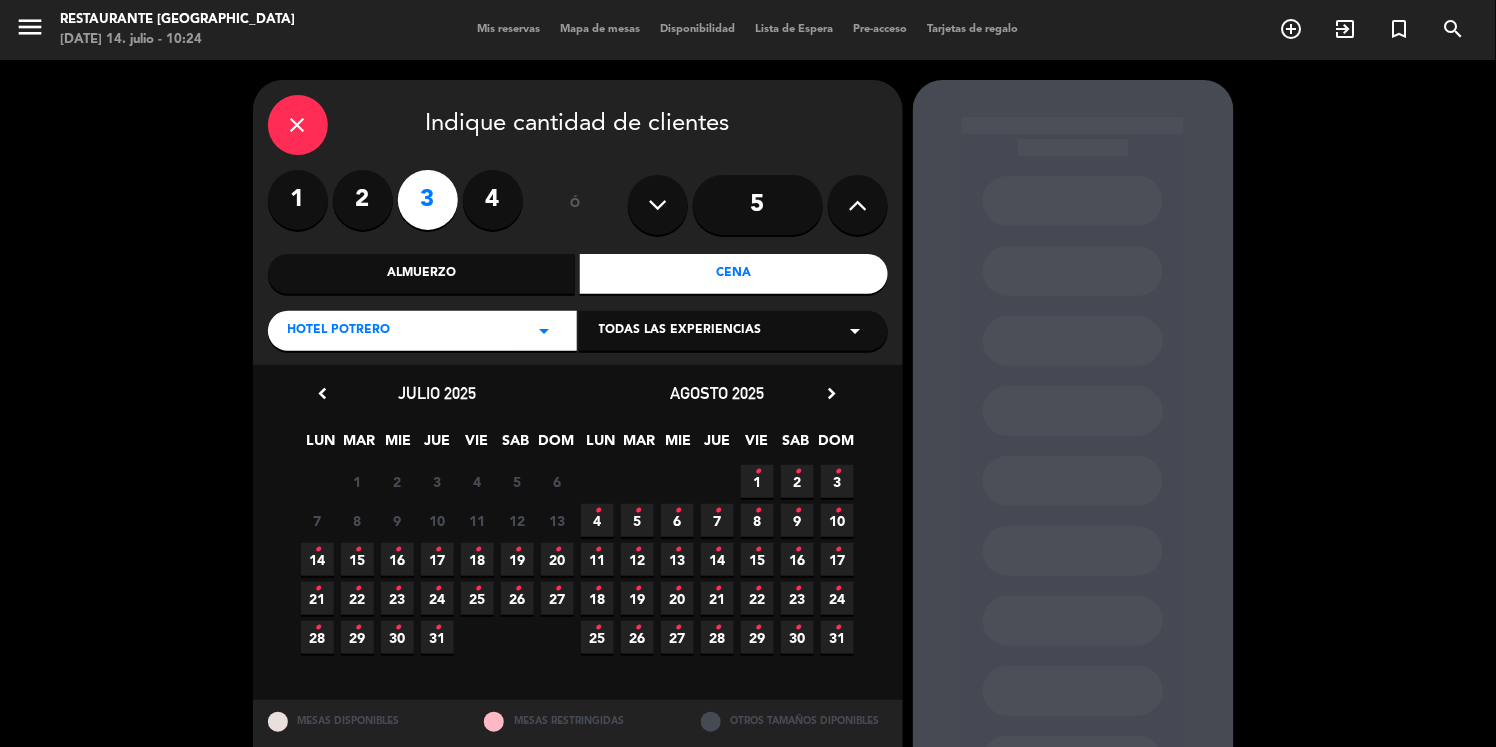 click on "•" at bounding box center (597, 511) 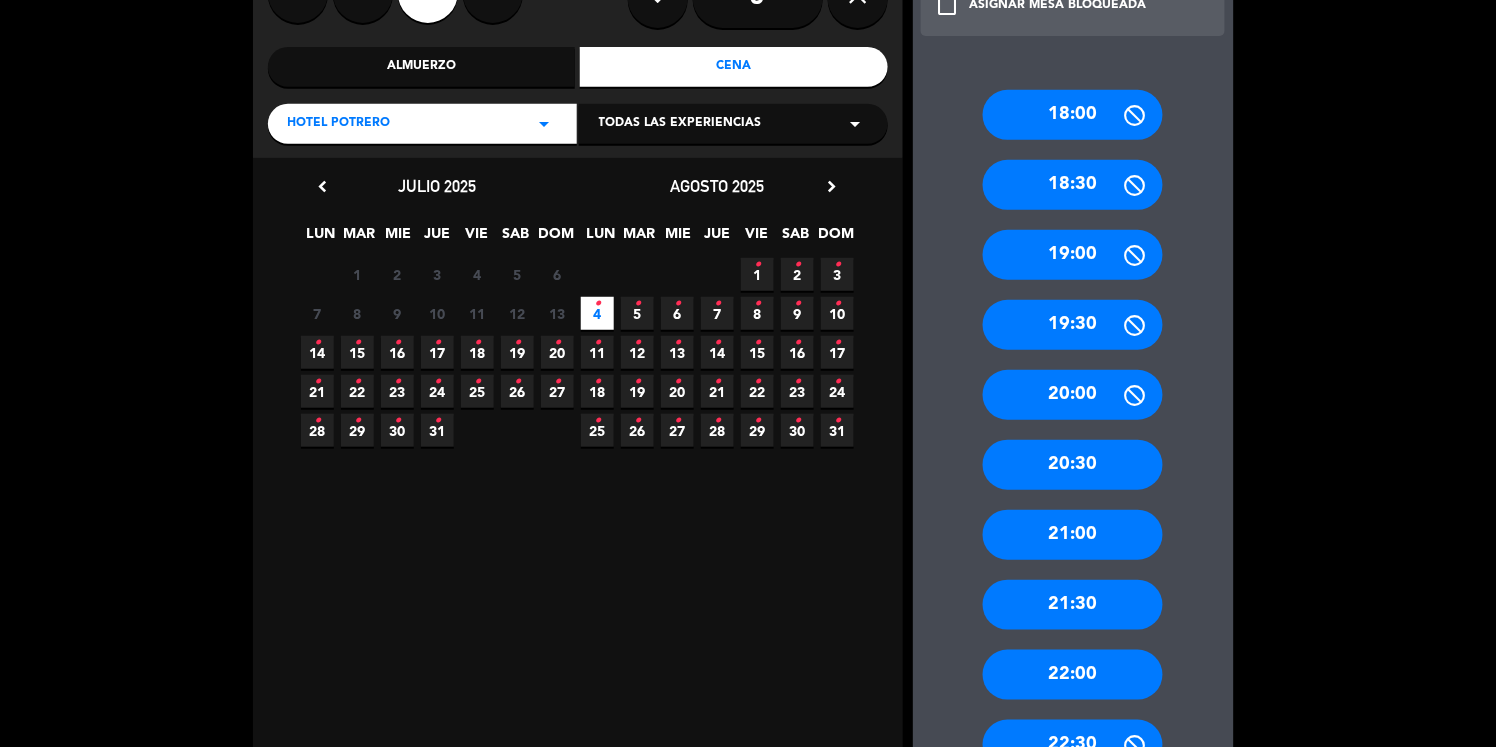 scroll, scrollTop: 355, scrollLeft: 0, axis: vertical 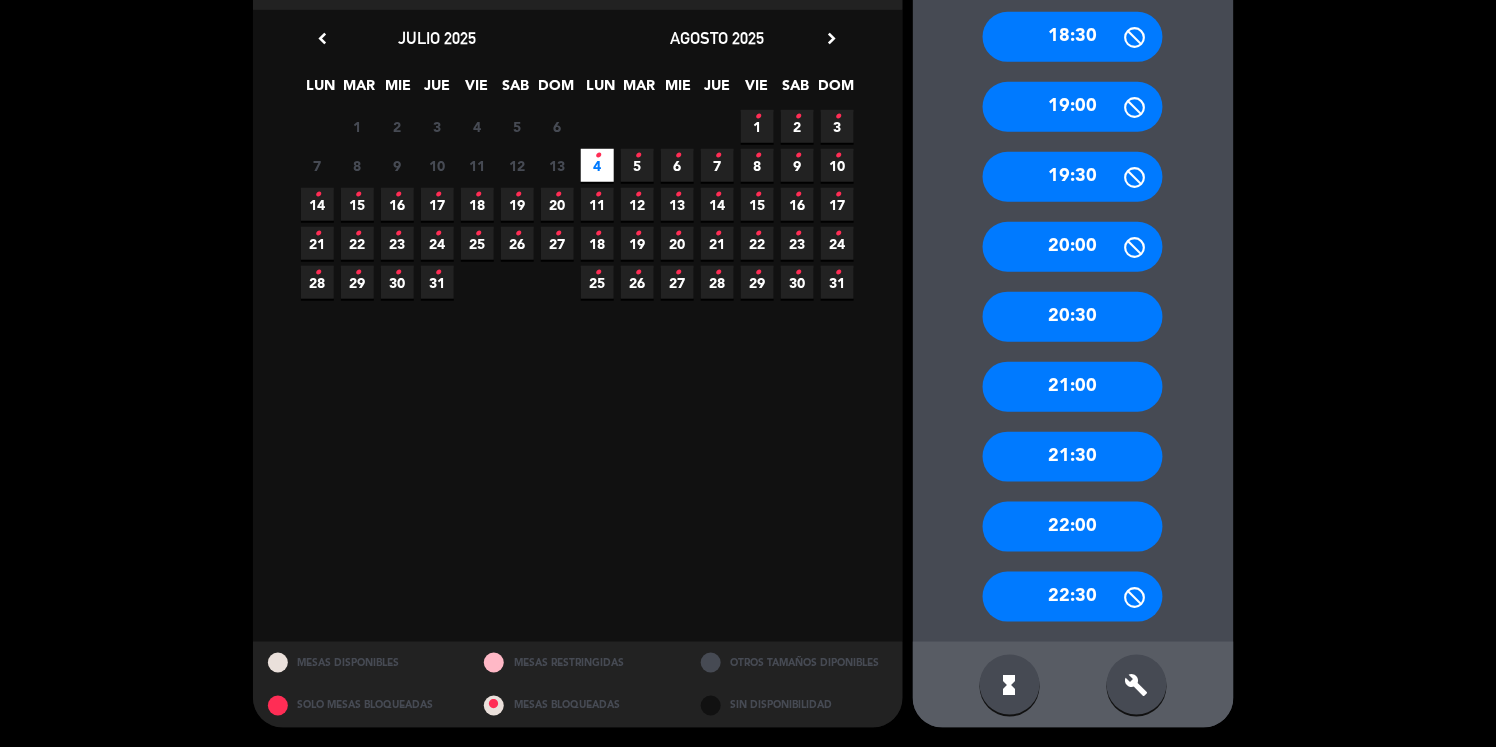 click on "21:30" at bounding box center (1073, 457) 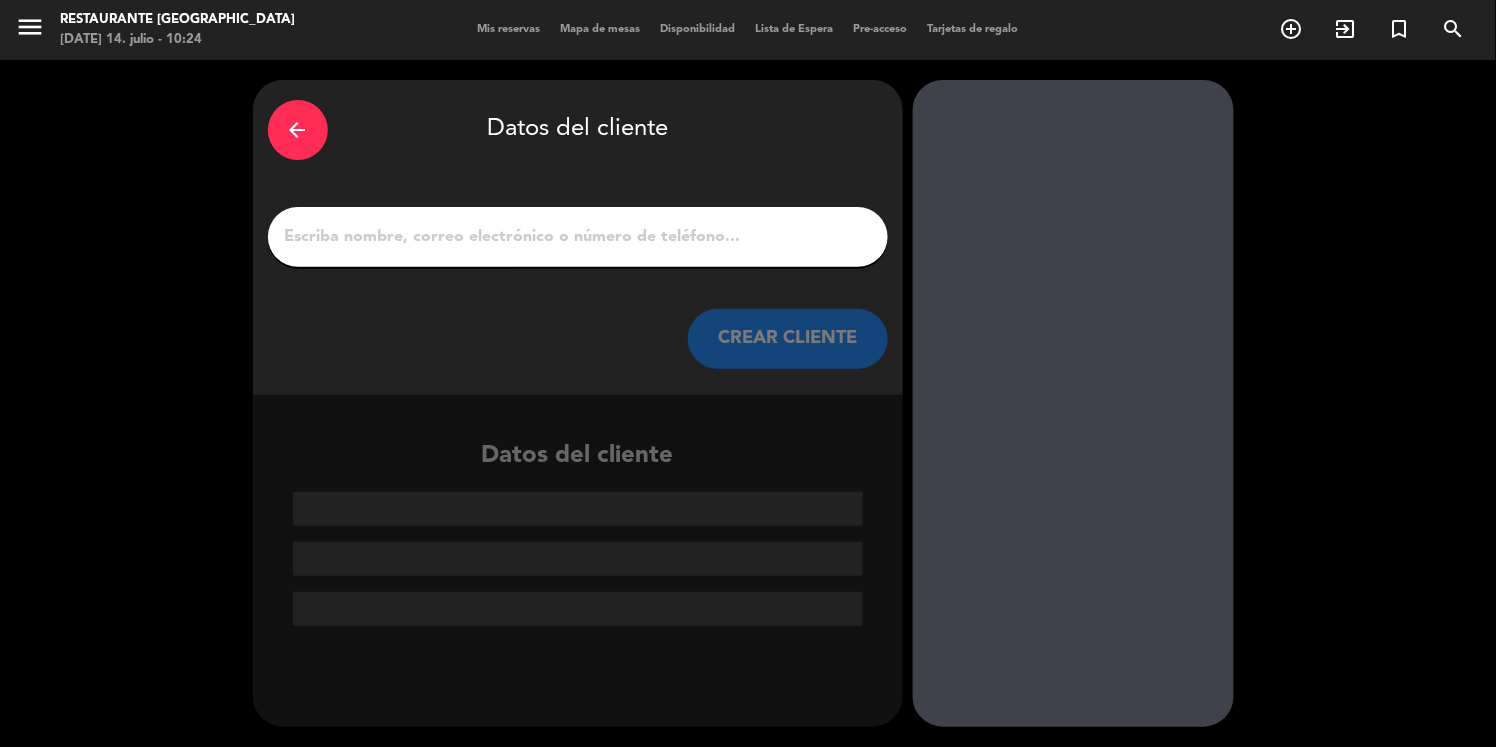 click on "1" at bounding box center [578, 237] 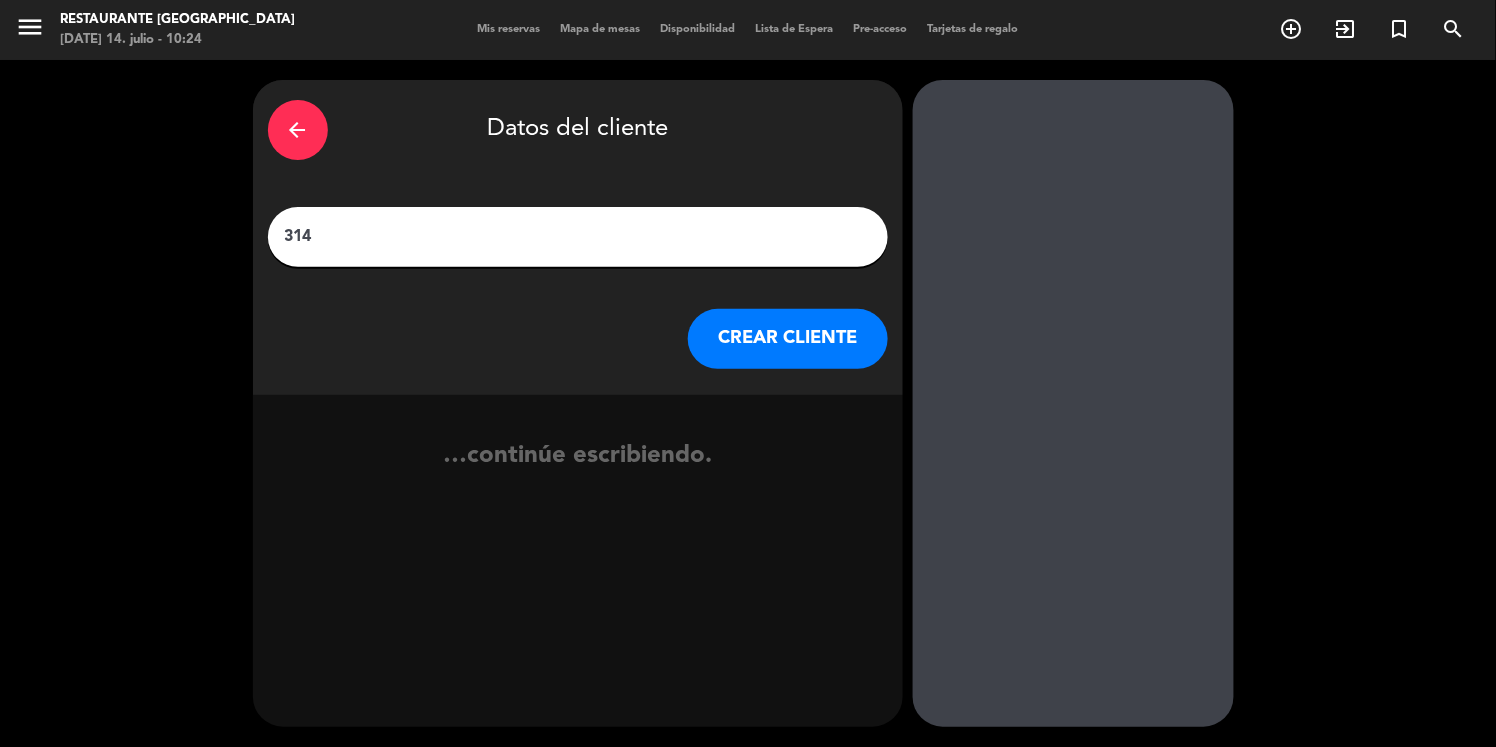 type on "314" 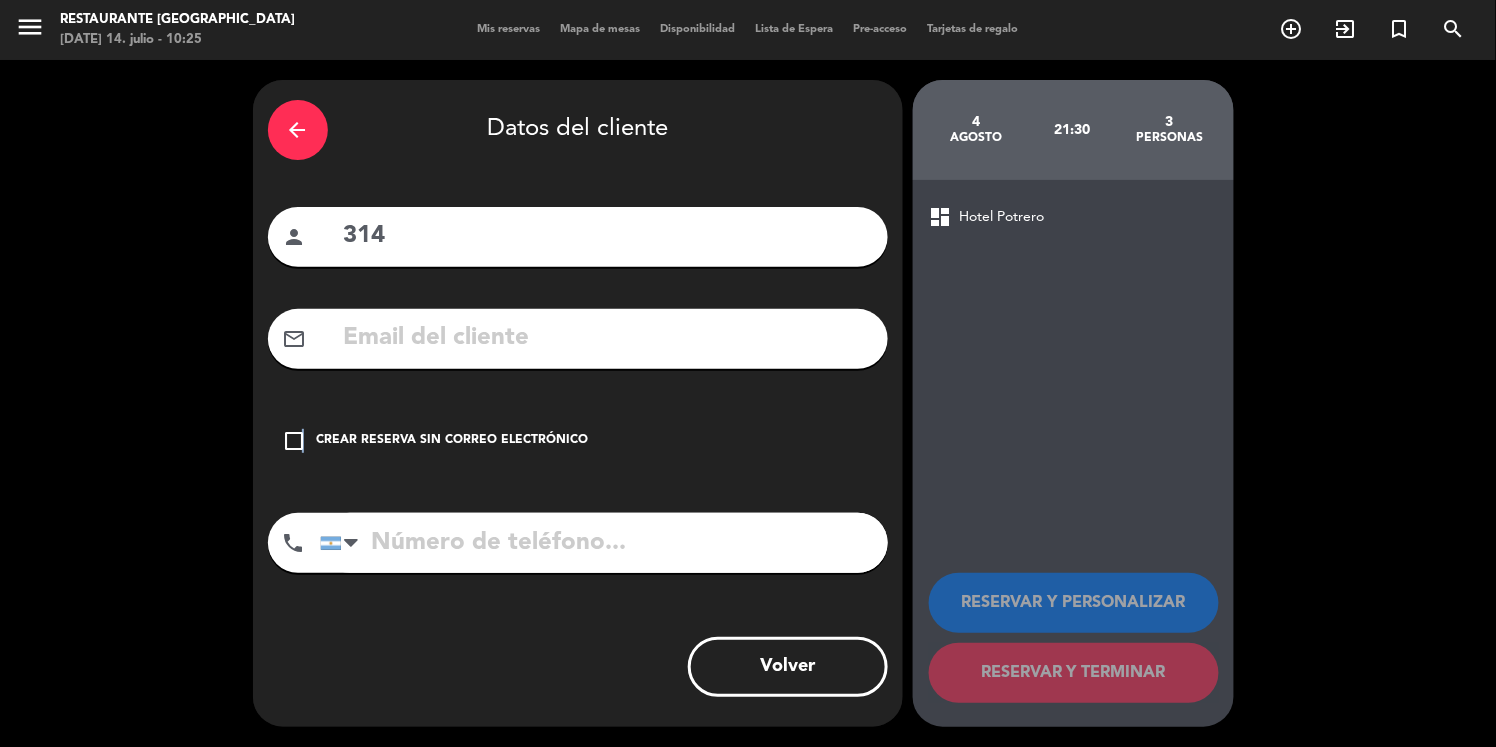 click on "check_box_outline_blank" at bounding box center (295, 441) 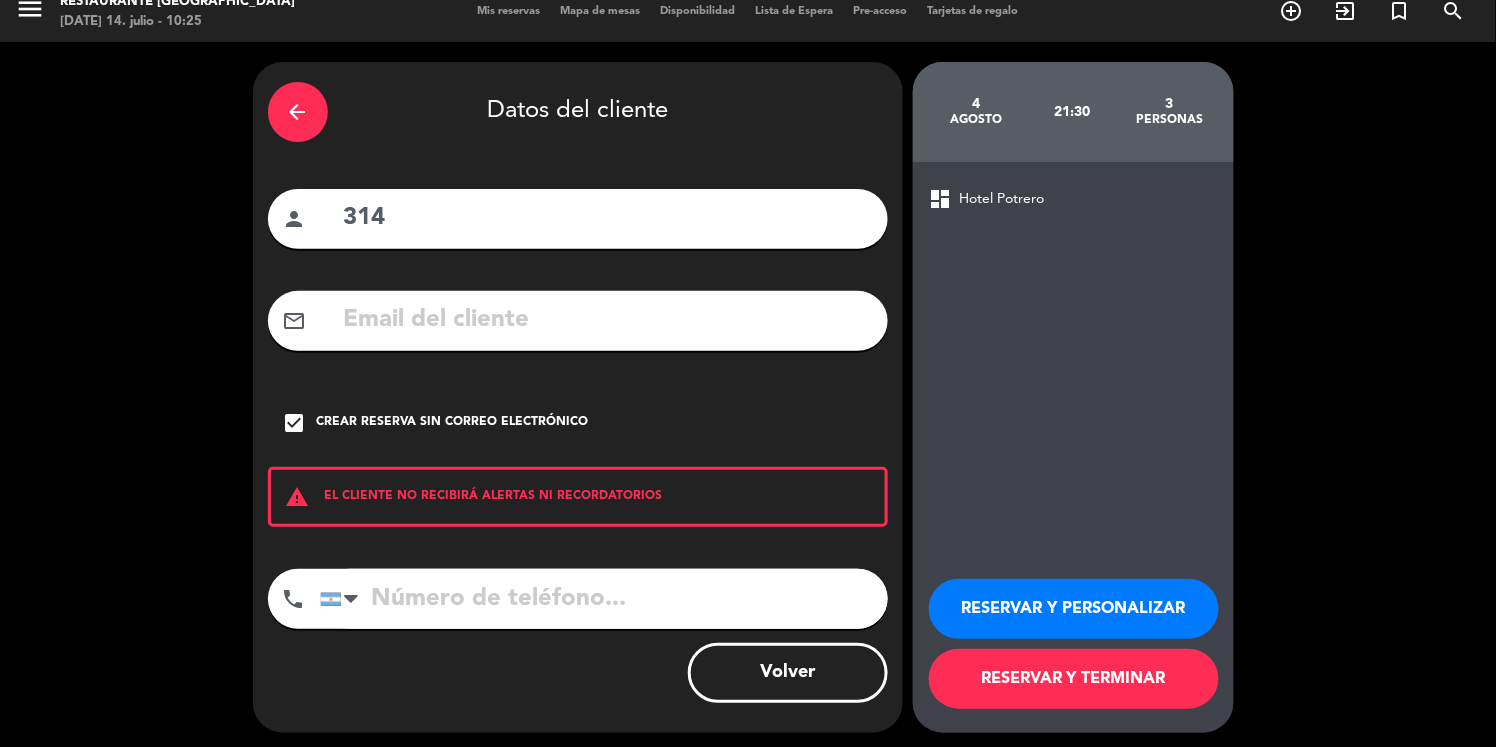 scroll, scrollTop: 23, scrollLeft: 0, axis: vertical 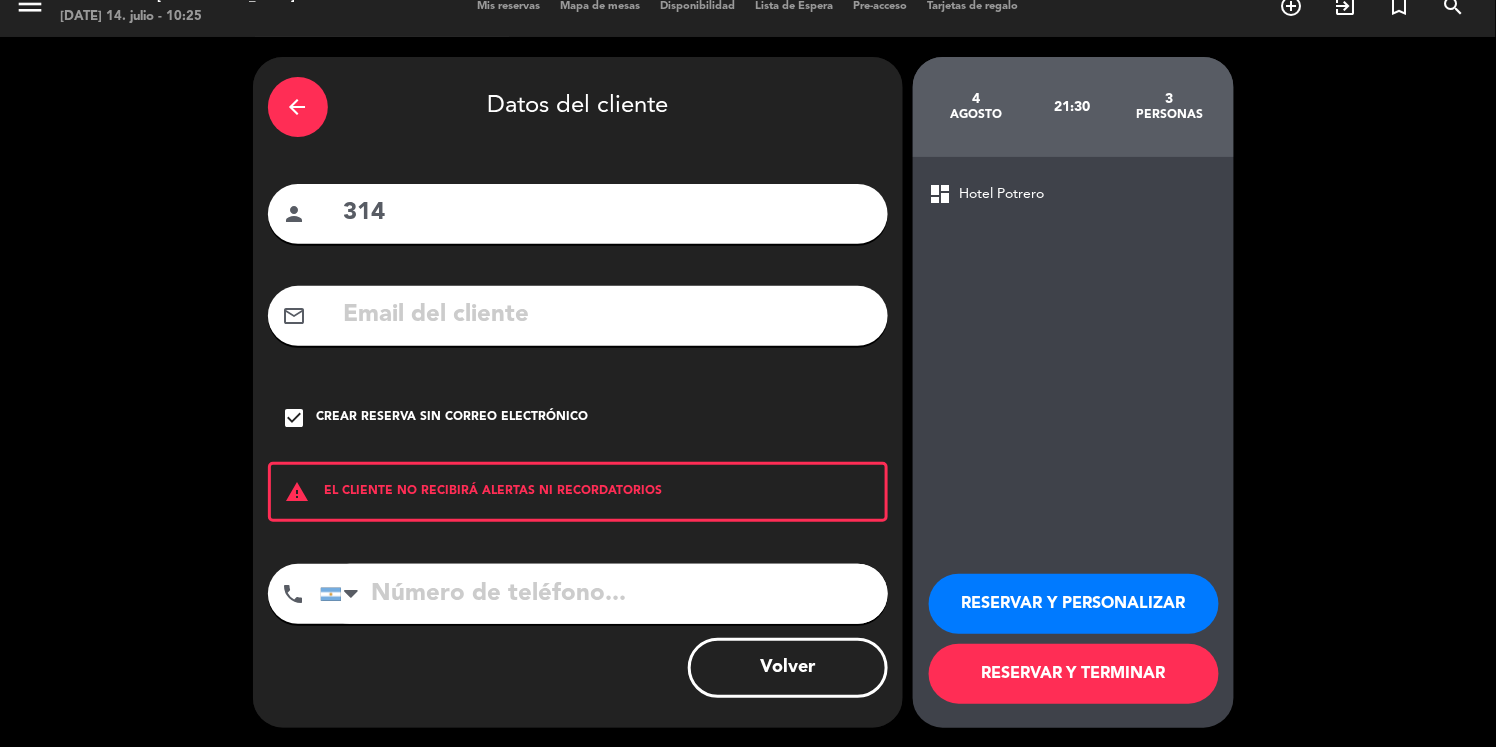 drag, startPoint x: 986, startPoint y: 654, endPoint x: 1000, endPoint y: 654, distance: 14 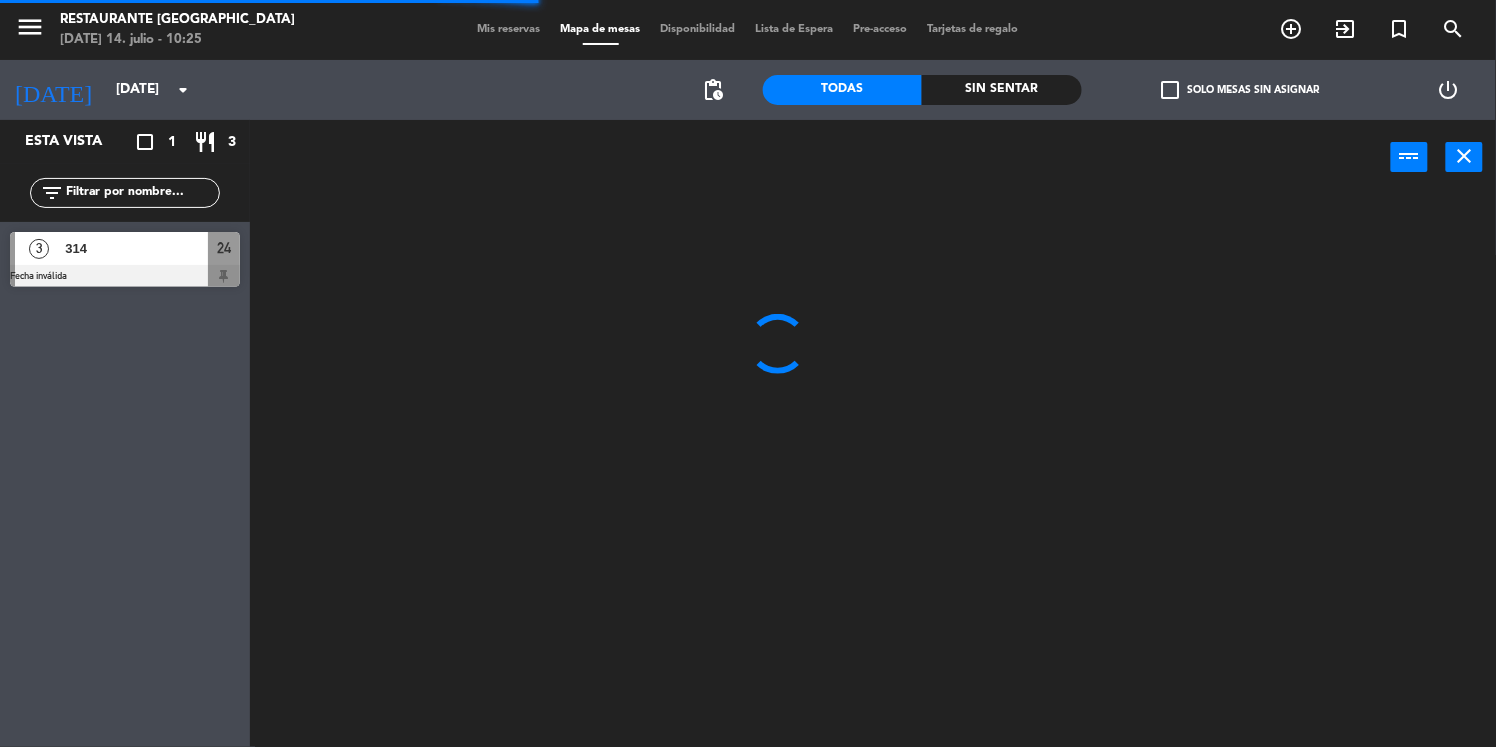 scroll, scrollTop: 0, scrollLeft: 0, axis: both 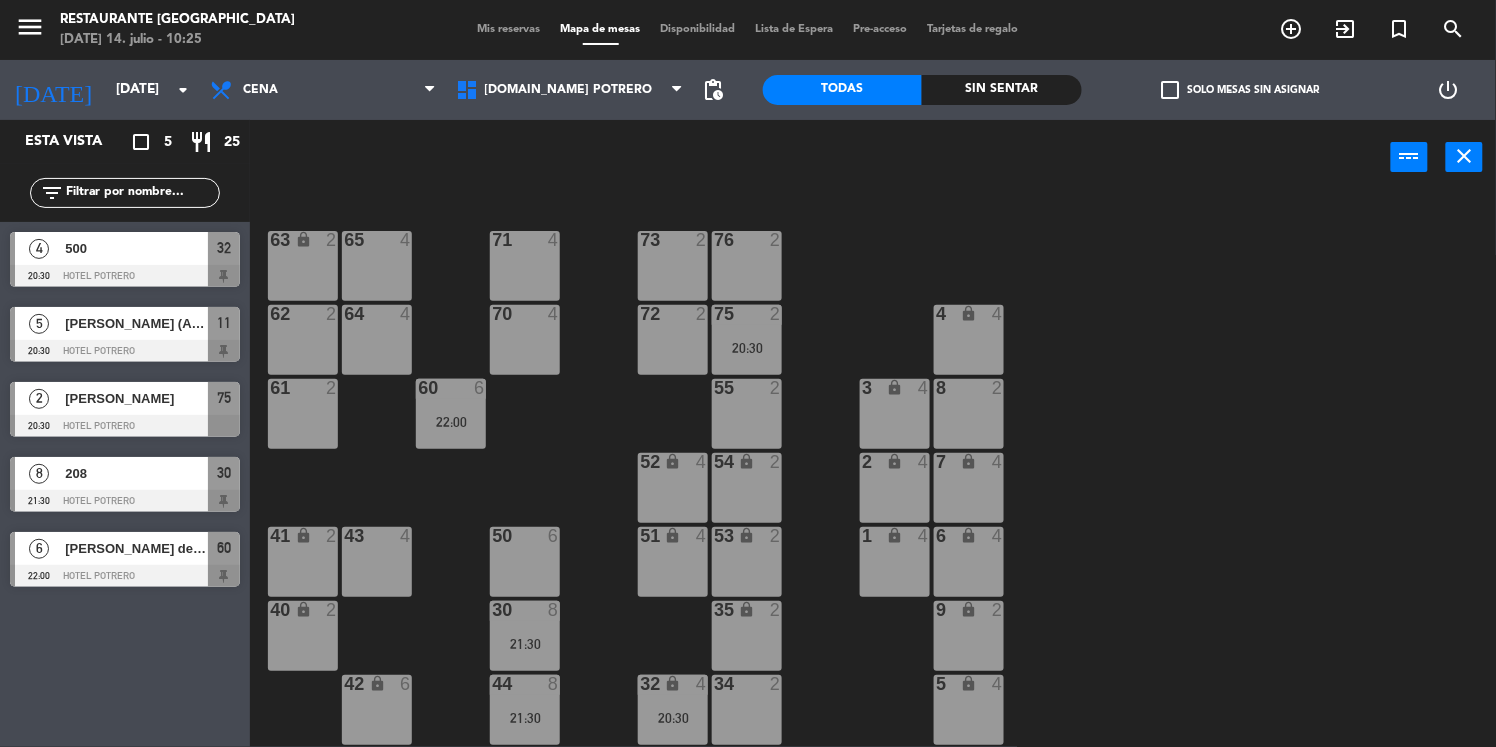 click on "[PERSON_NAME]" at bounding box center (136, 398) 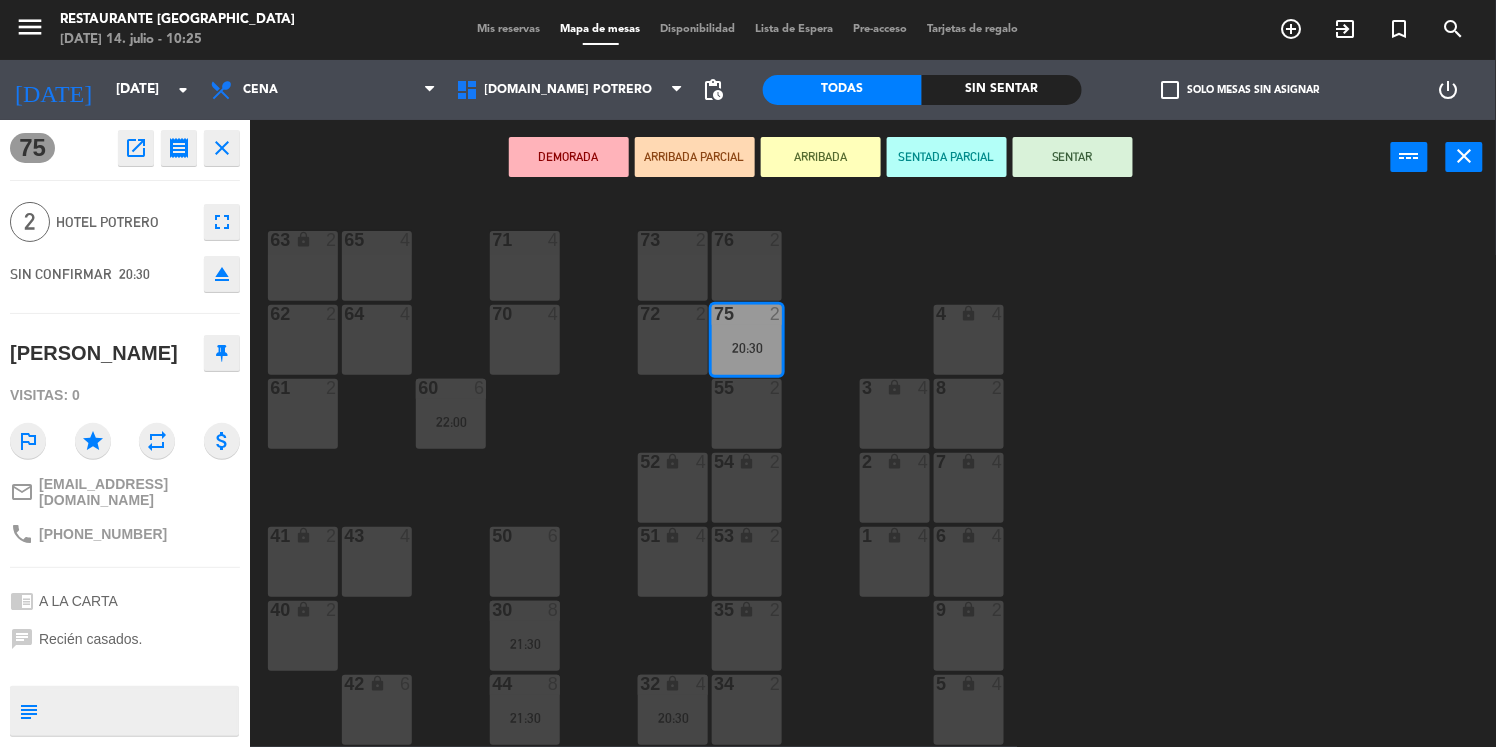click on "65  4  71  4  73  2  76  2  63 lock  2  64  4  62  2  70  4  72  2  75  2   20:30  4 lock  4  55  2  60  6   22:00  3 lock  4  61  2  8  2  52 lock  4  54 lock  2  7 lock  4  2 lock  4  43  4  51 lock  4  53 lock  2  50  6  6 lock  4  1 lock  4  41 lock  2  35 lock  2  30  8   21:30  40 lock  2  9 lock  2  32 lock  4   20:30  34  2  44  8   21:30  42 lock  6  5 lock  4  24  4  31 lock  4  33 lock  2  13 lock  2  23 lock  4  21 lock  2  11  5   20:30  12 lock  2  14 lock  2  22 lock  4  20 lock  2  10 lock  4" 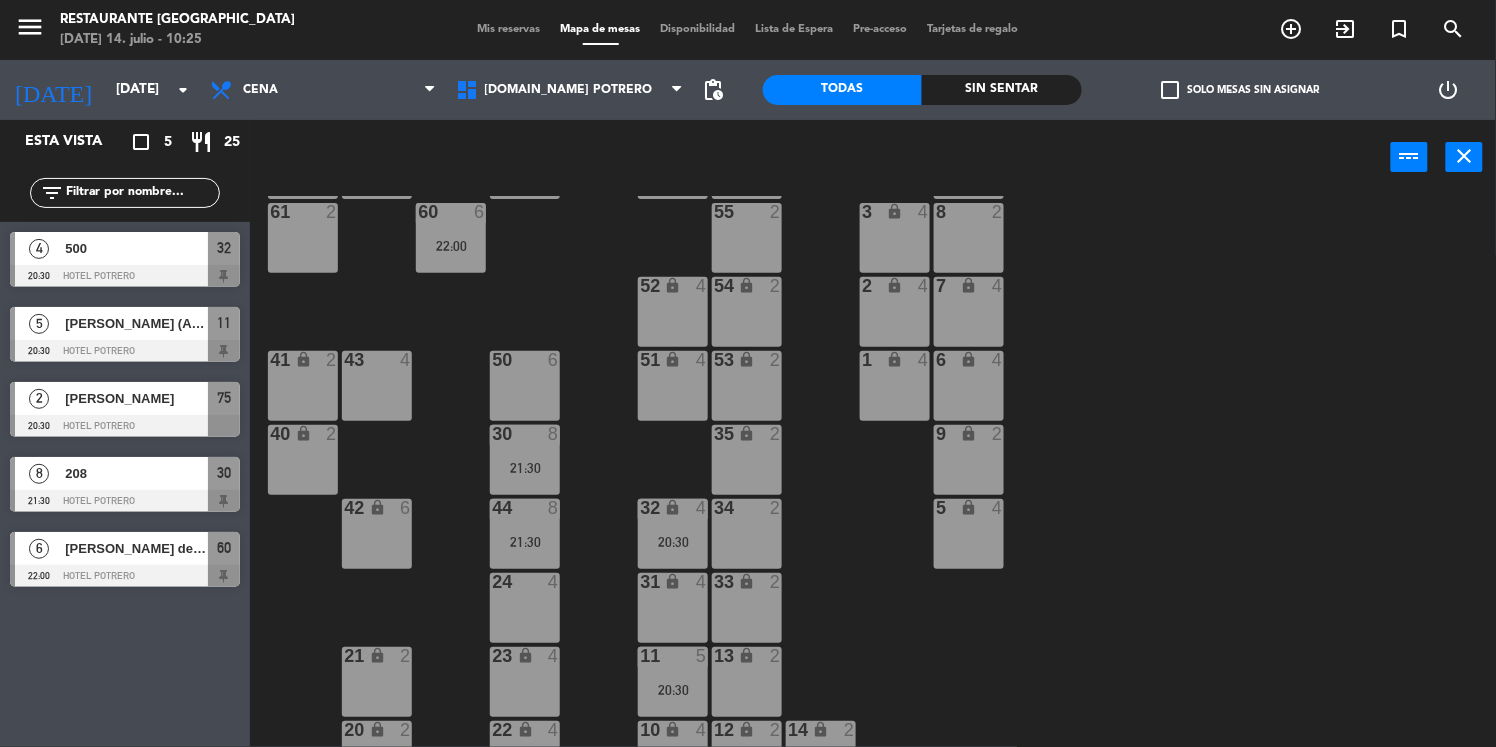 scroll, scrollTop: 219, scrollLeft: 0, axis: vertical 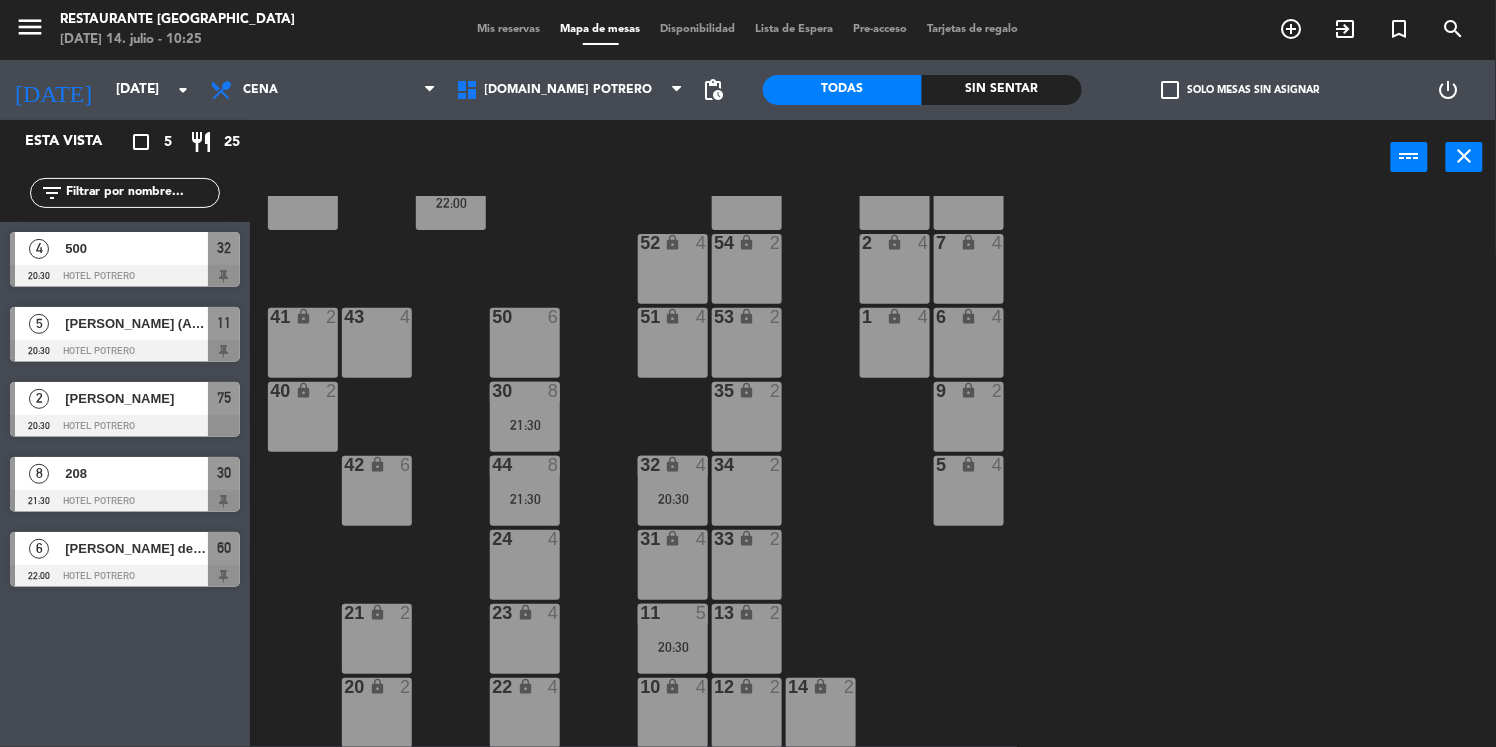 click on "31 lock  4" at bounding box center [673, 565] 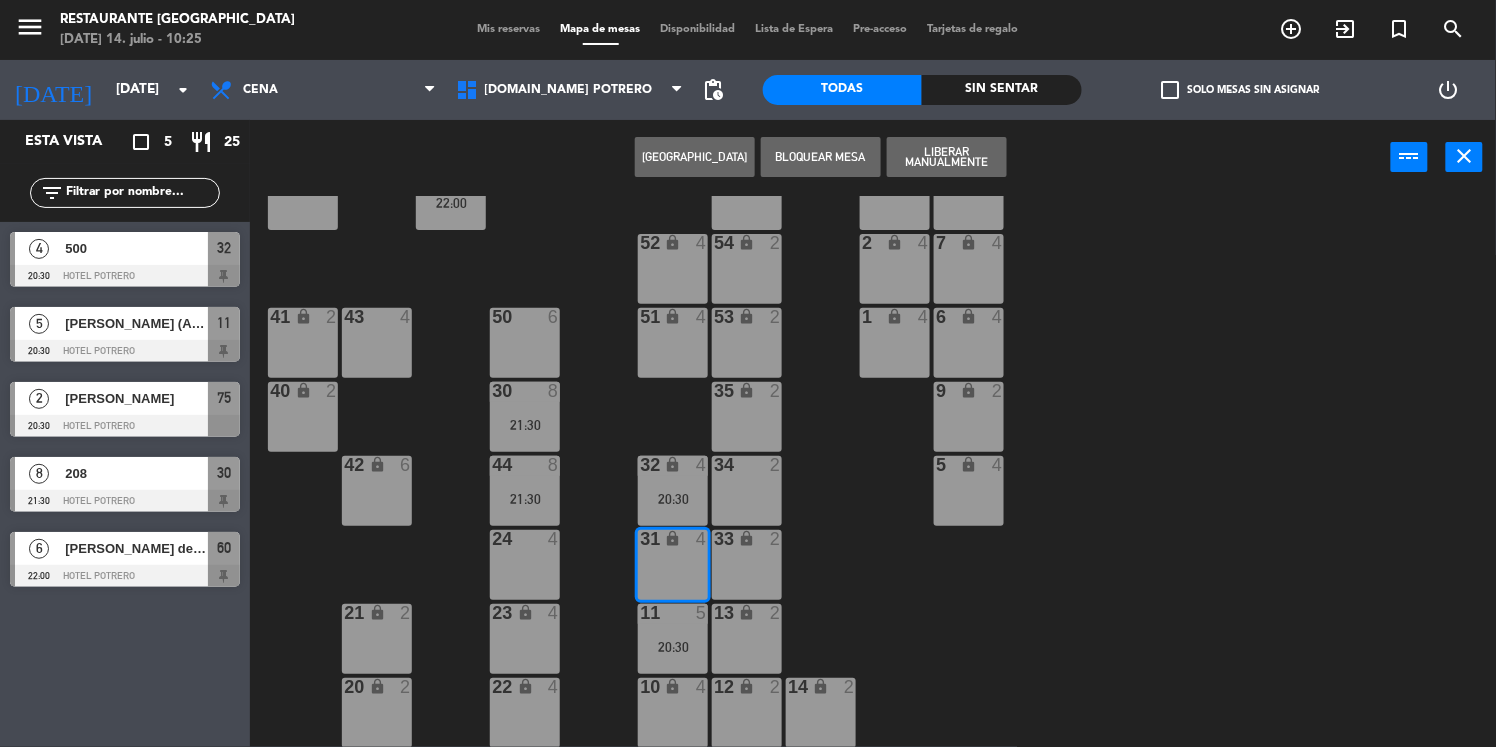 click on "[GEOGRAPHIC_DATA]" at bounding box center [695, 157] 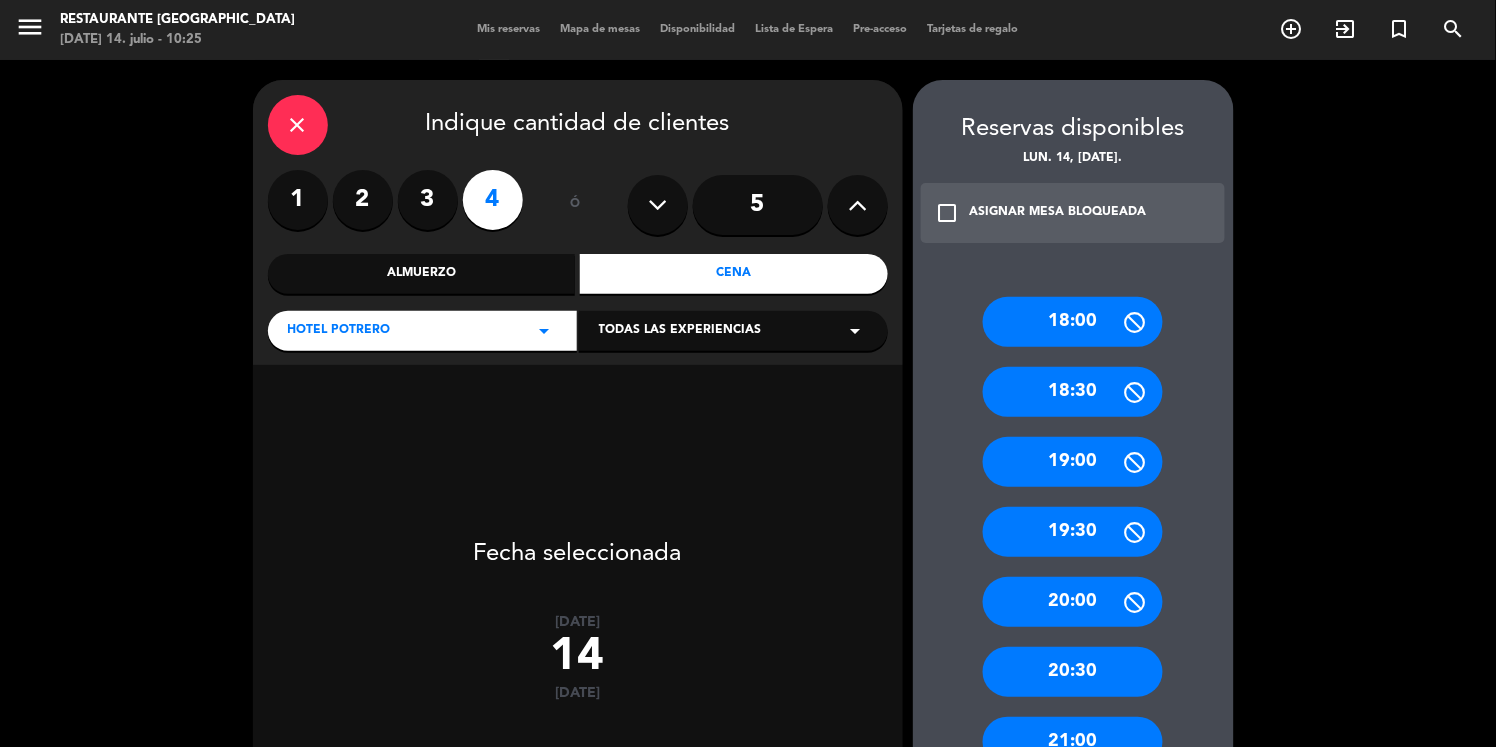 click on "3" at bounding box center [428, 200] 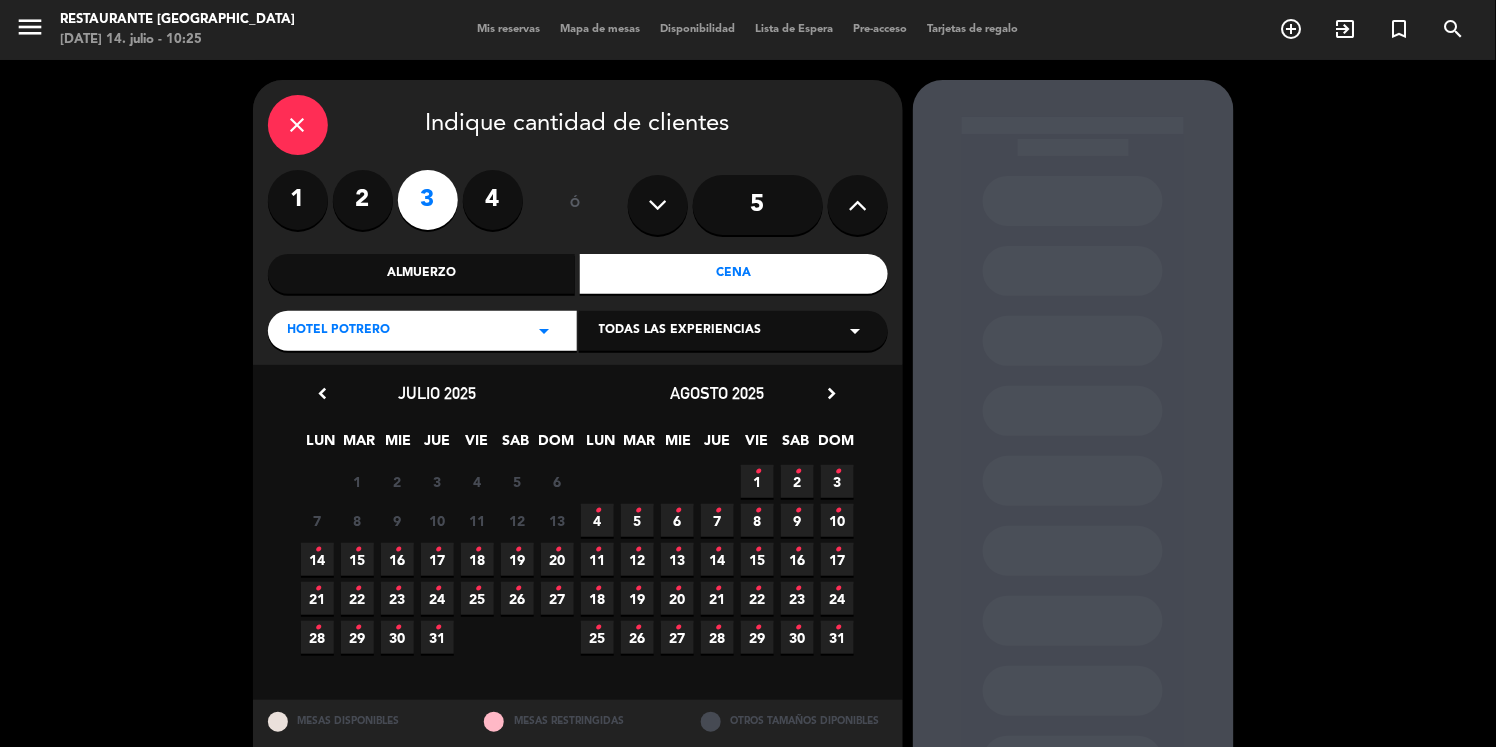 click on "•" at bounding box center (597, 511) 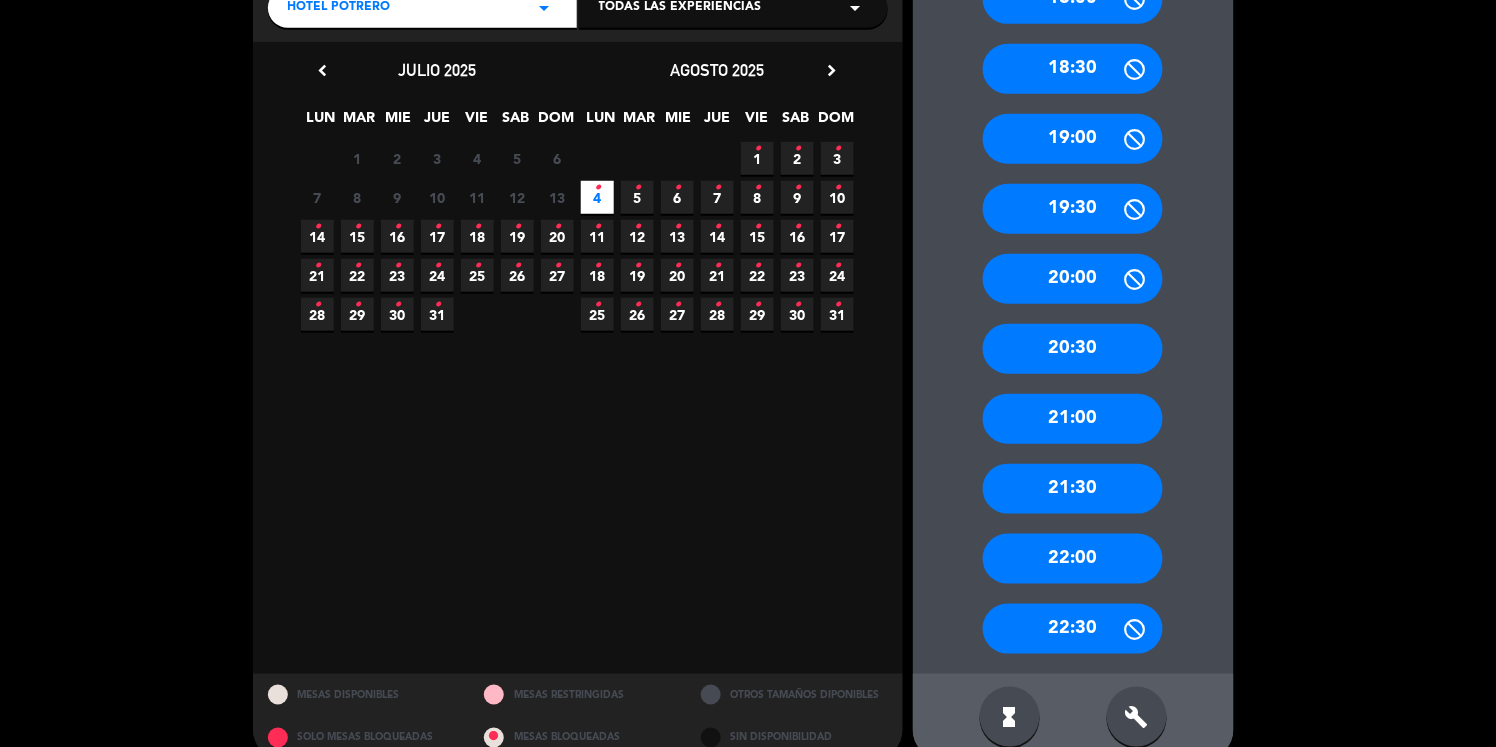 scroll, scrollTop: 355, scrollLeft: 0, axis: vertical 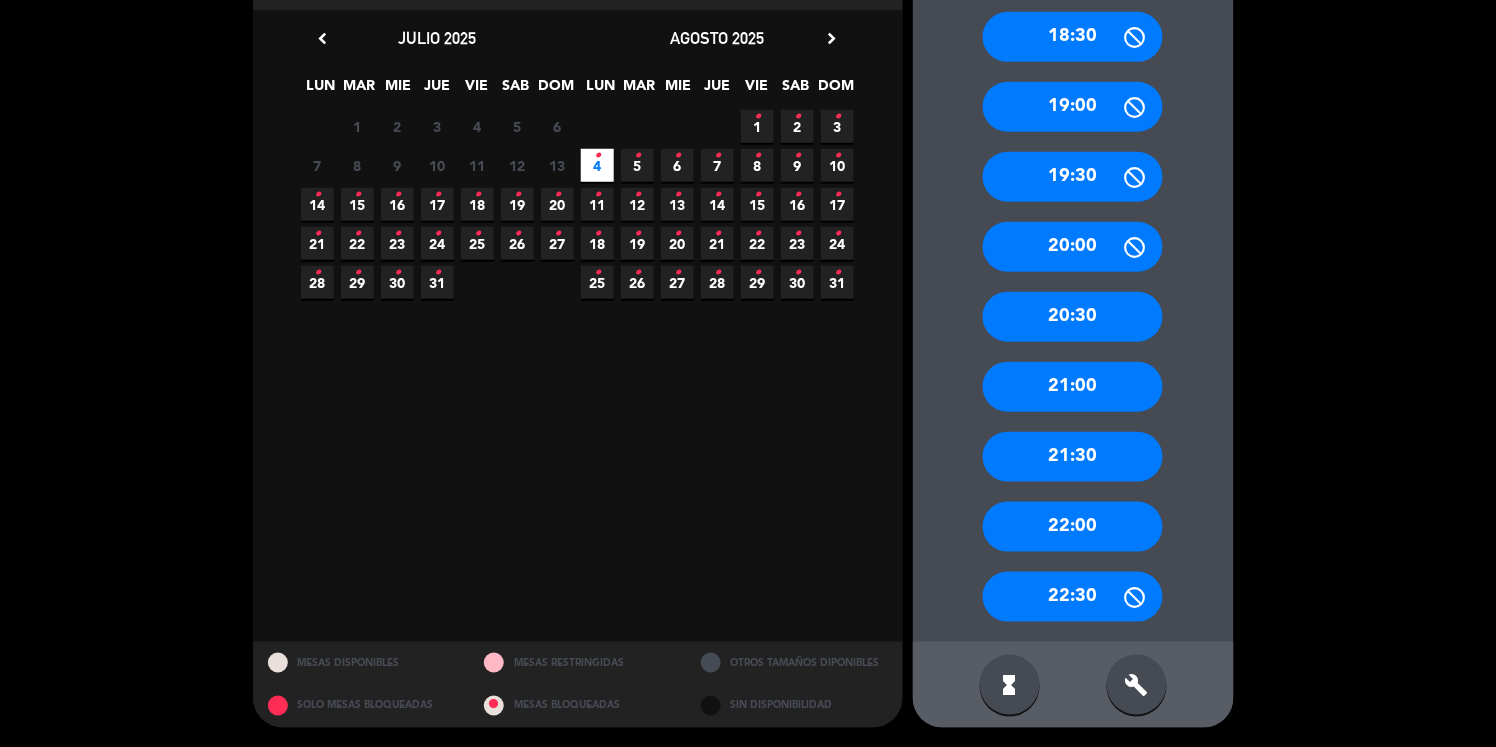click on "21:30" at bounding box center (1073, 457) 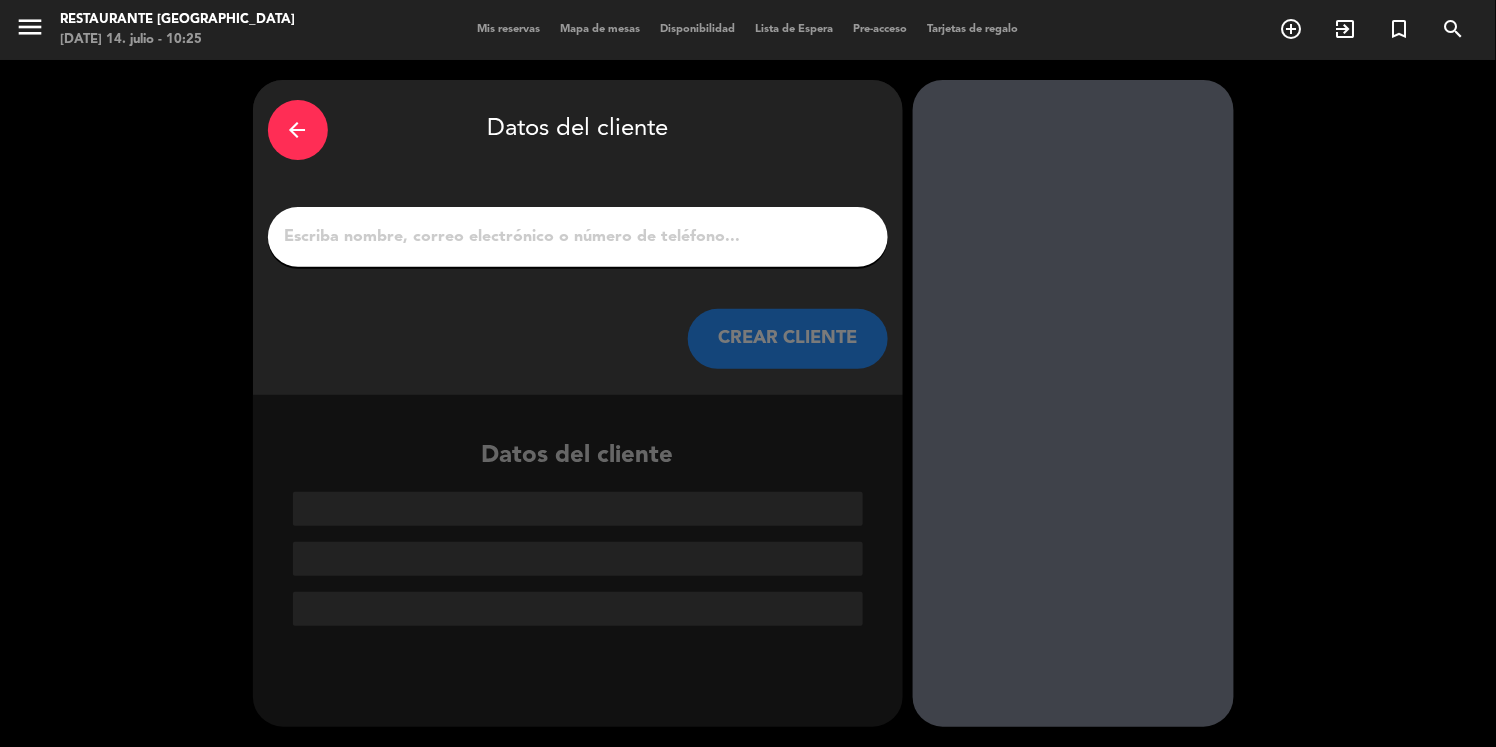 scroll, scrollTop: 0, scrollLeft: 0, axis: both 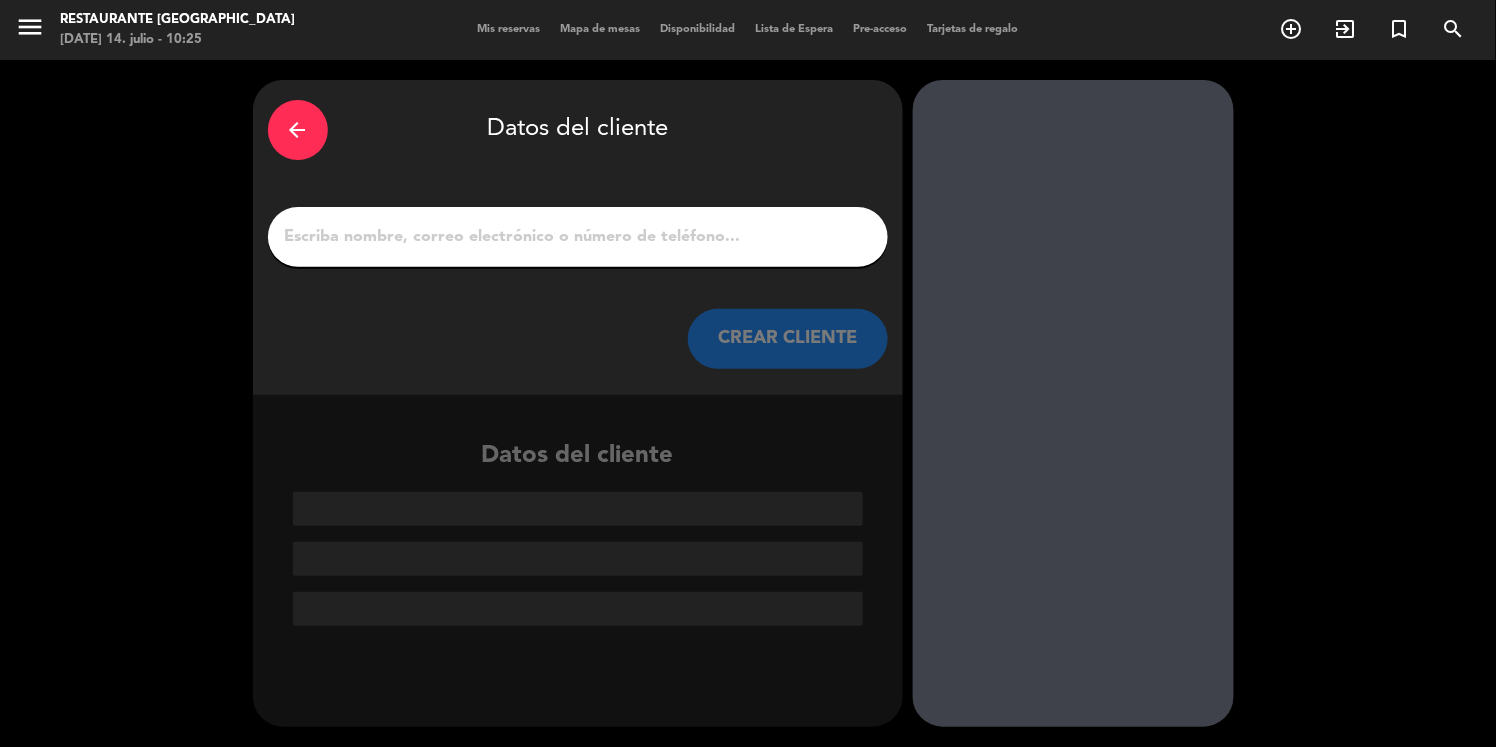 click on "1" at bounding box center (578, 237) 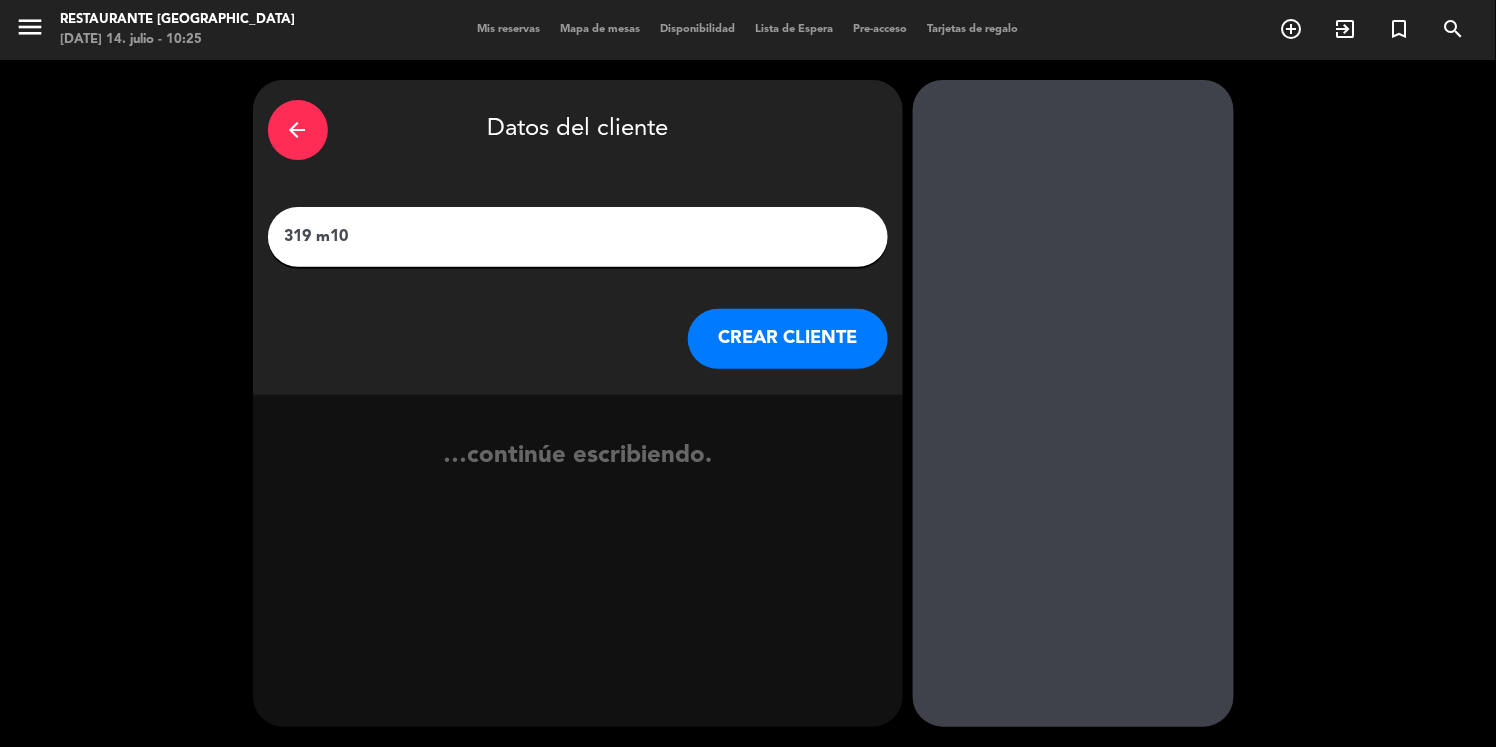 type on "319 m10" 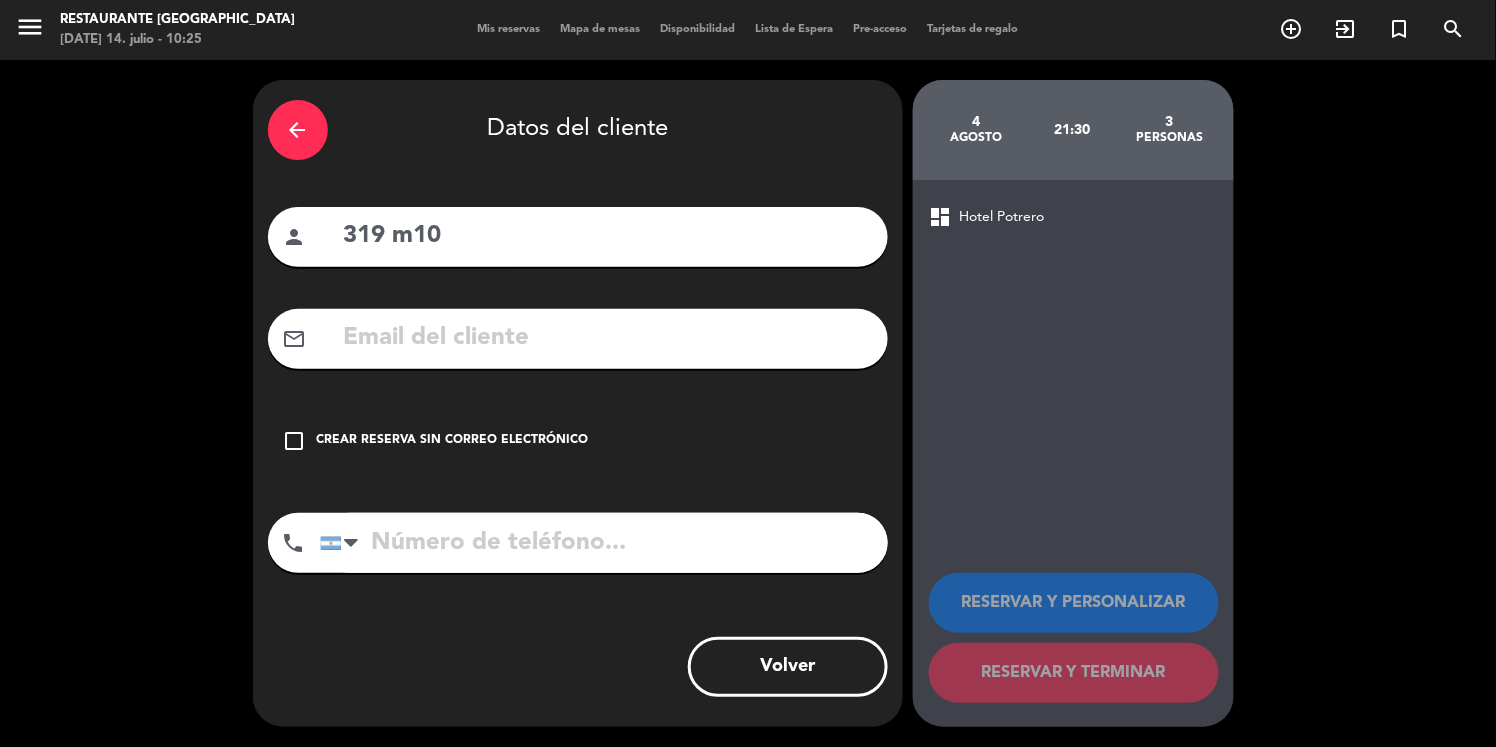 click on "check_box_outline_blank" at bounding box center (295, 441) 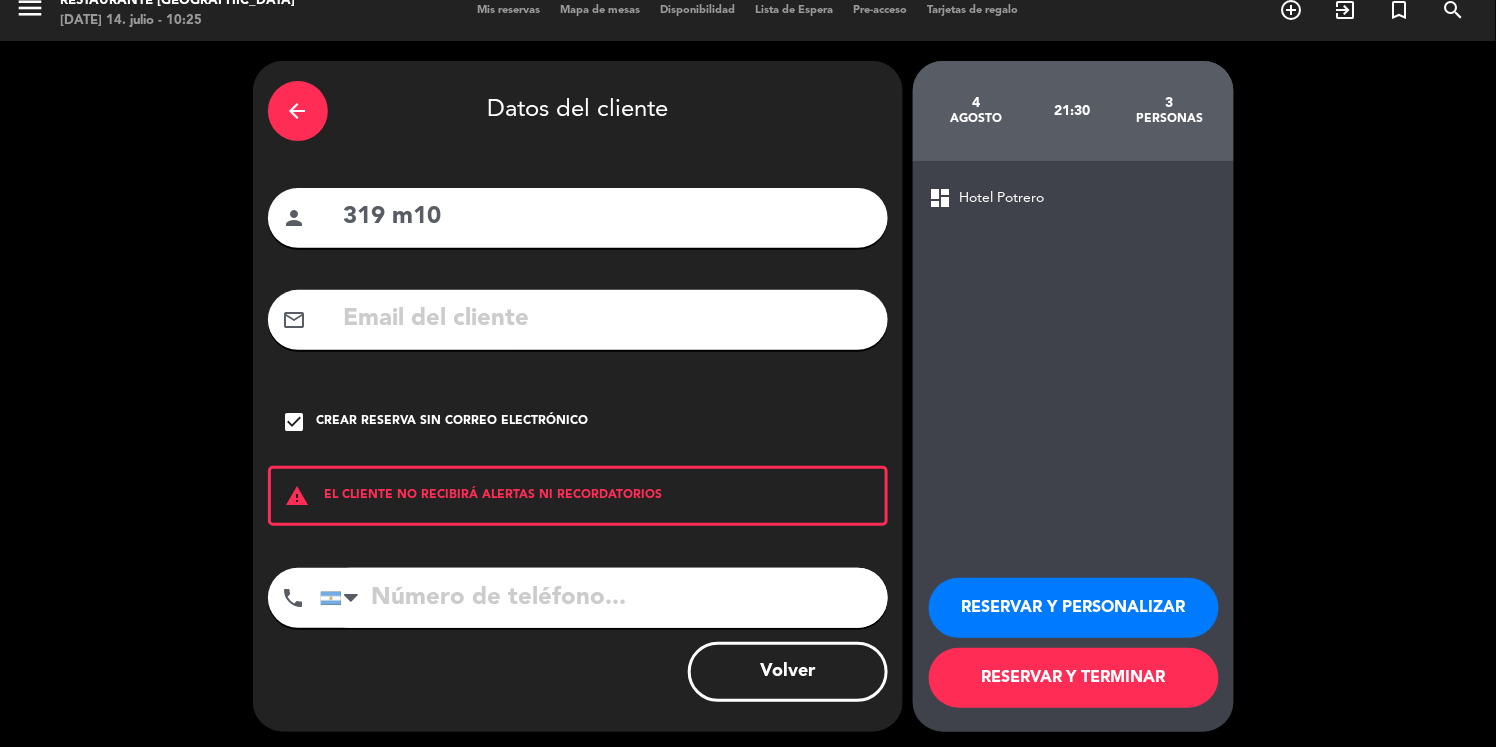 scroll, scrollTop: 23, scrollLeft: 0, axis: vertical 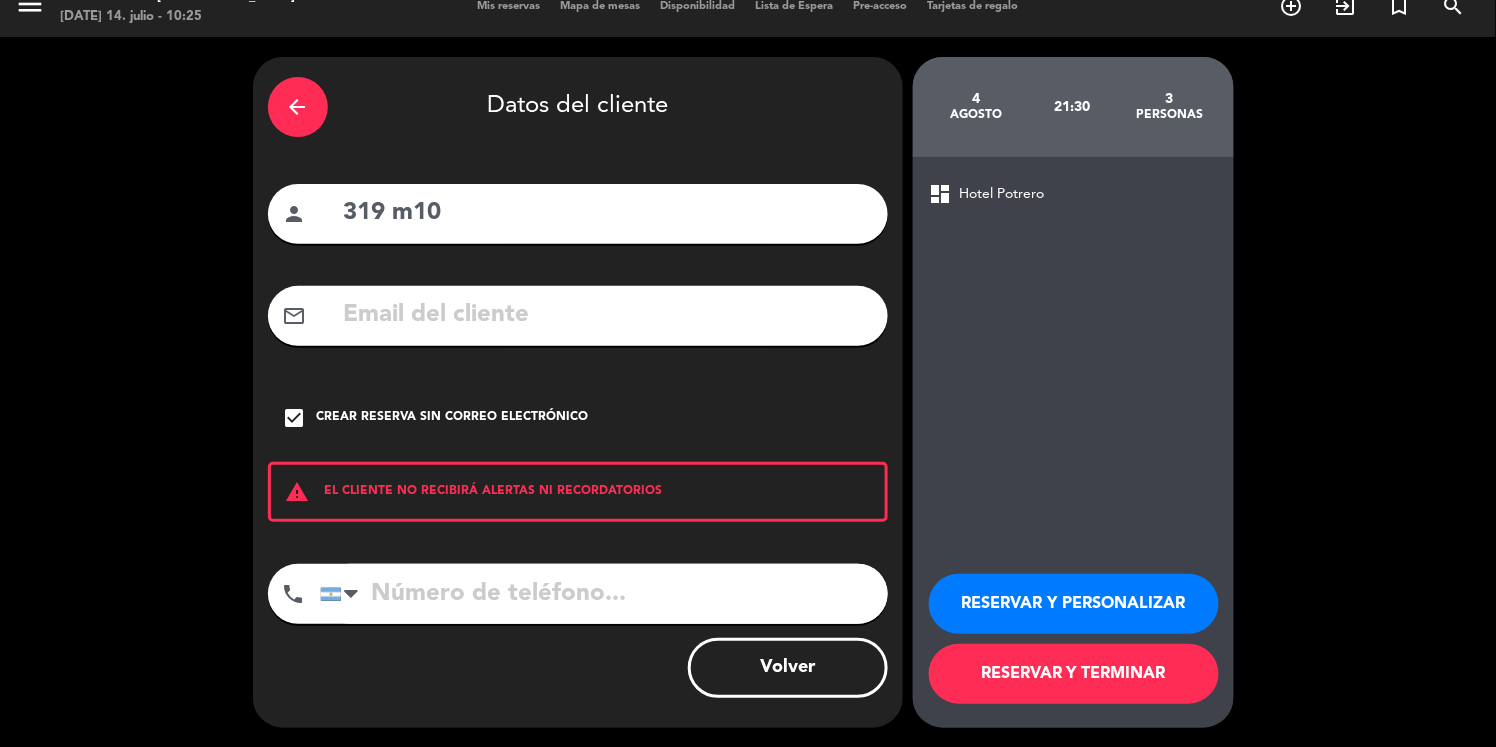 click on "RESERVAR Y TERMINAR" at bounding box center [1074, 674] 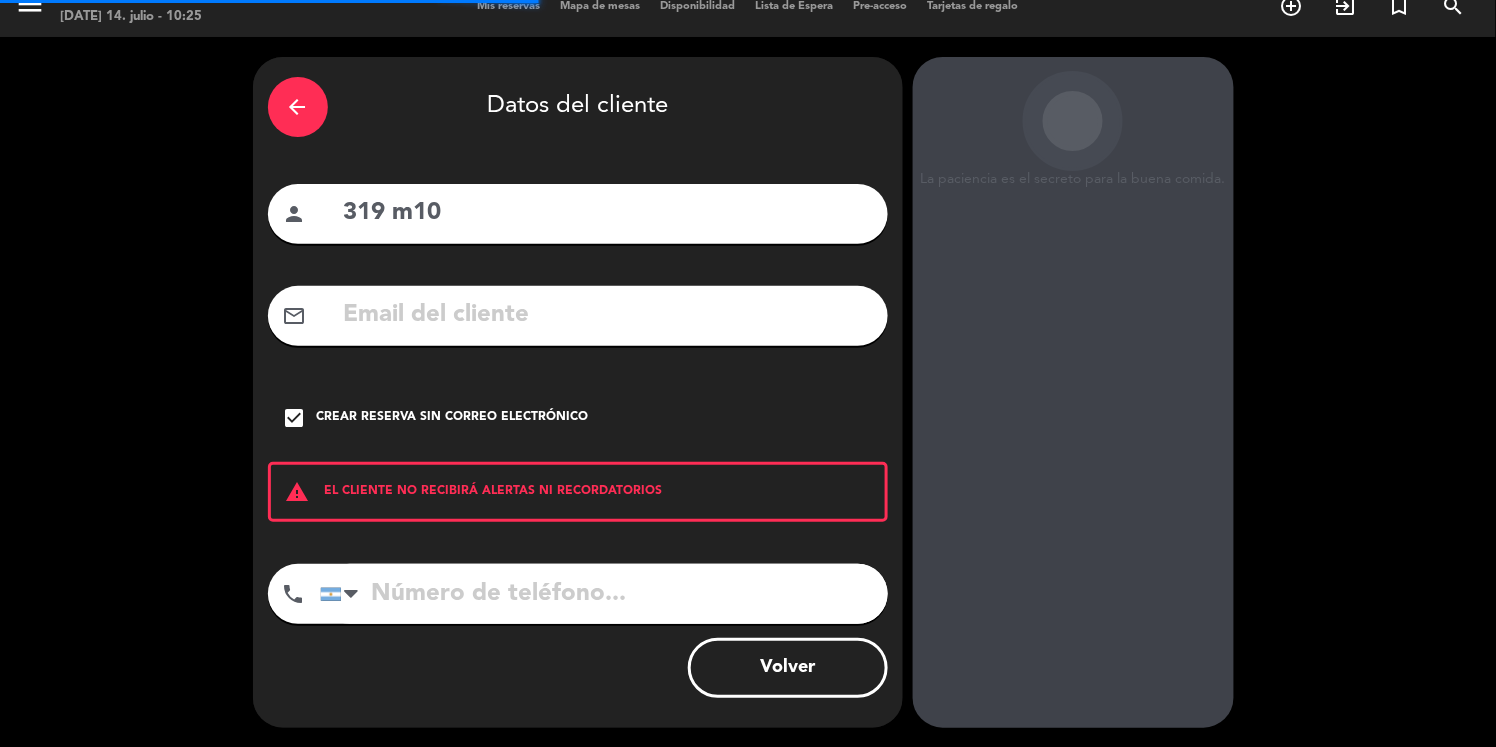 scroll, scrollTop: 0, scrollLeft: 0, axis: both 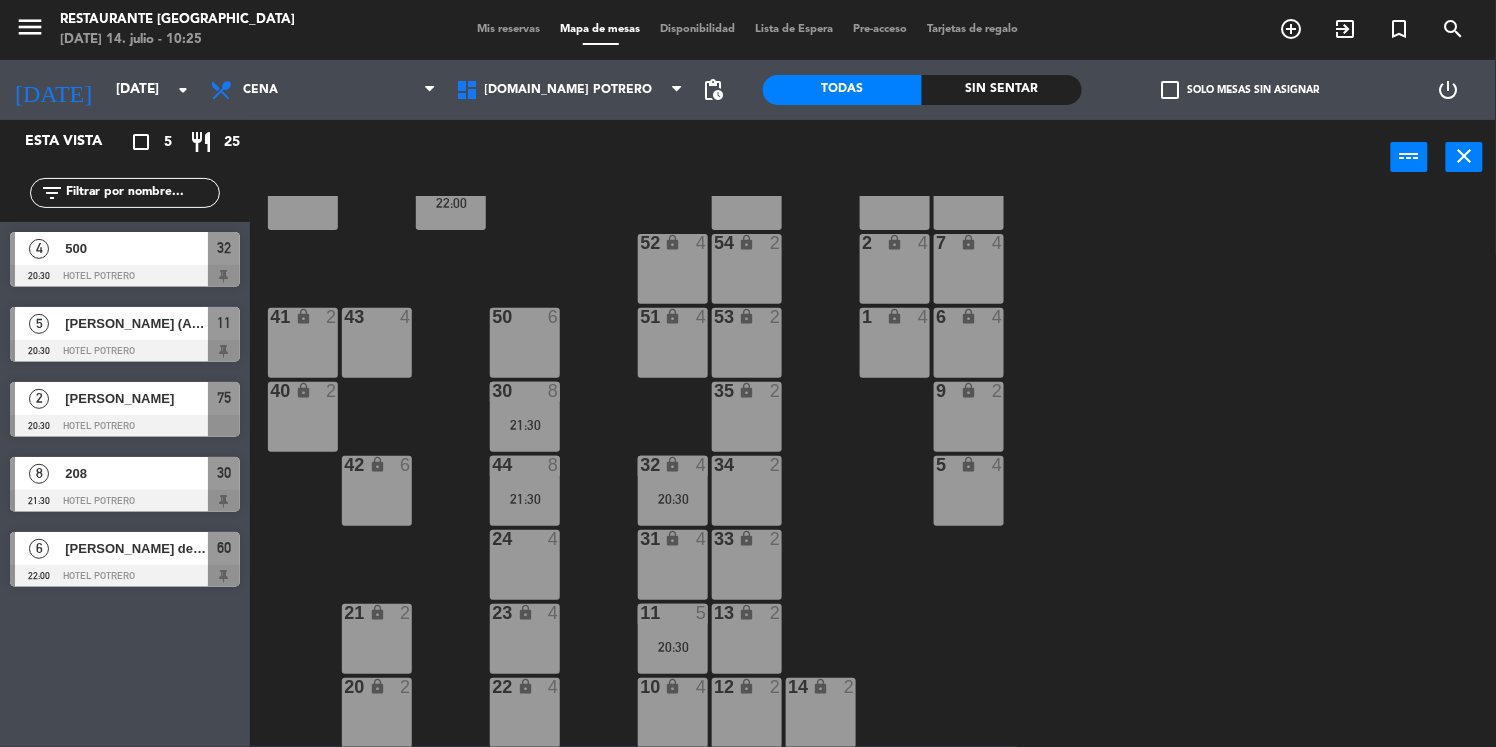 click on "Mis reservas" at bounding box center [509, 29] 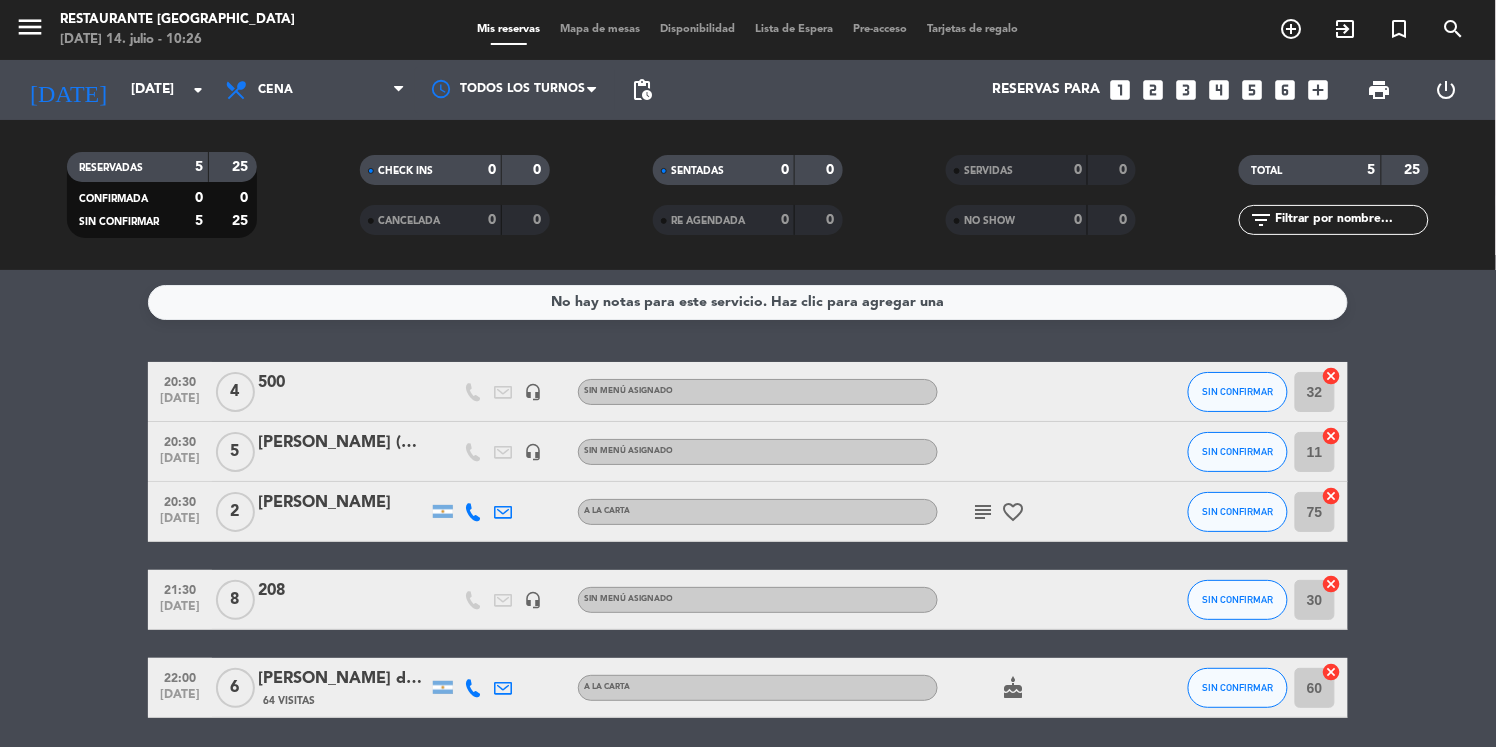 click on "Mapa de mesas" at bounding box center (601, 29) 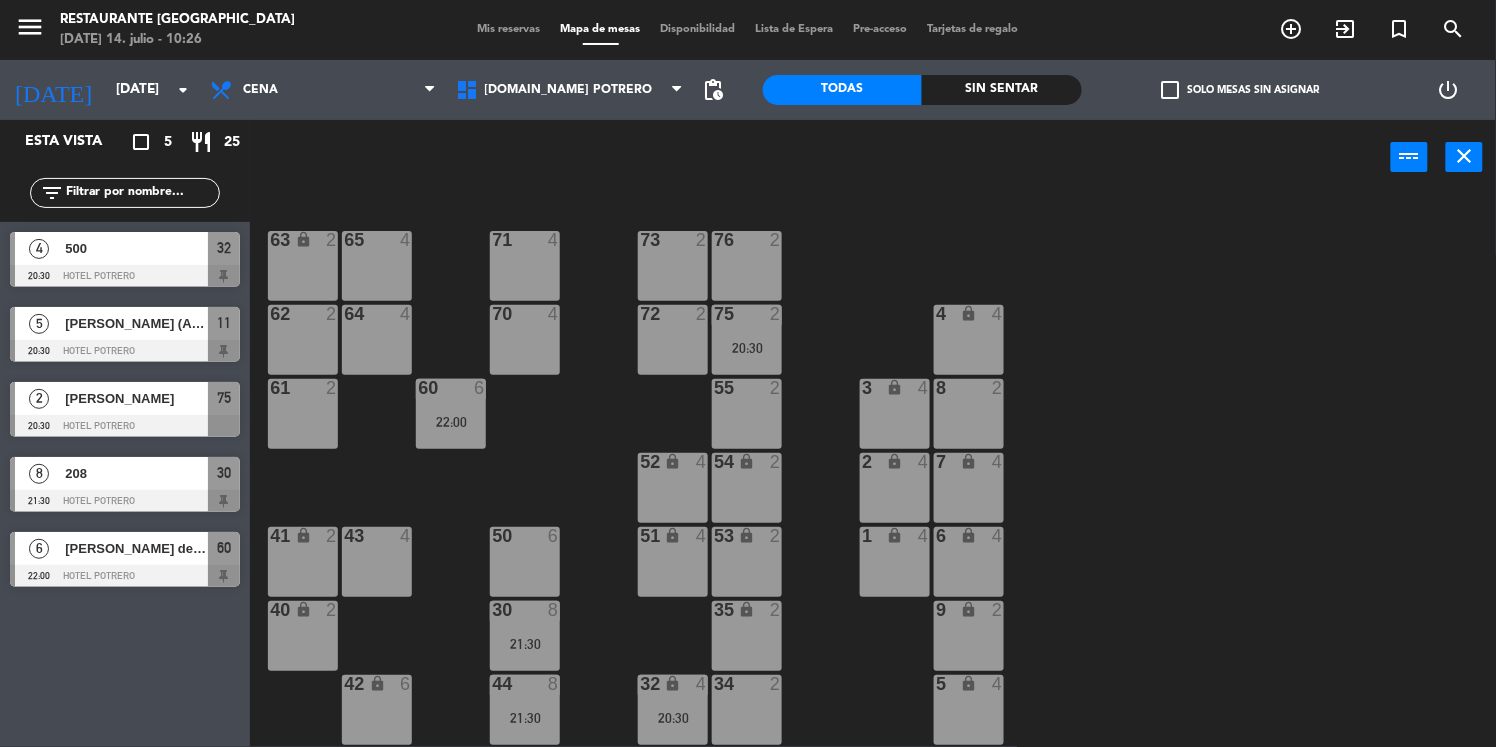 scroll, scrollTop: 219, scrollLeft: 0, axis: vertical 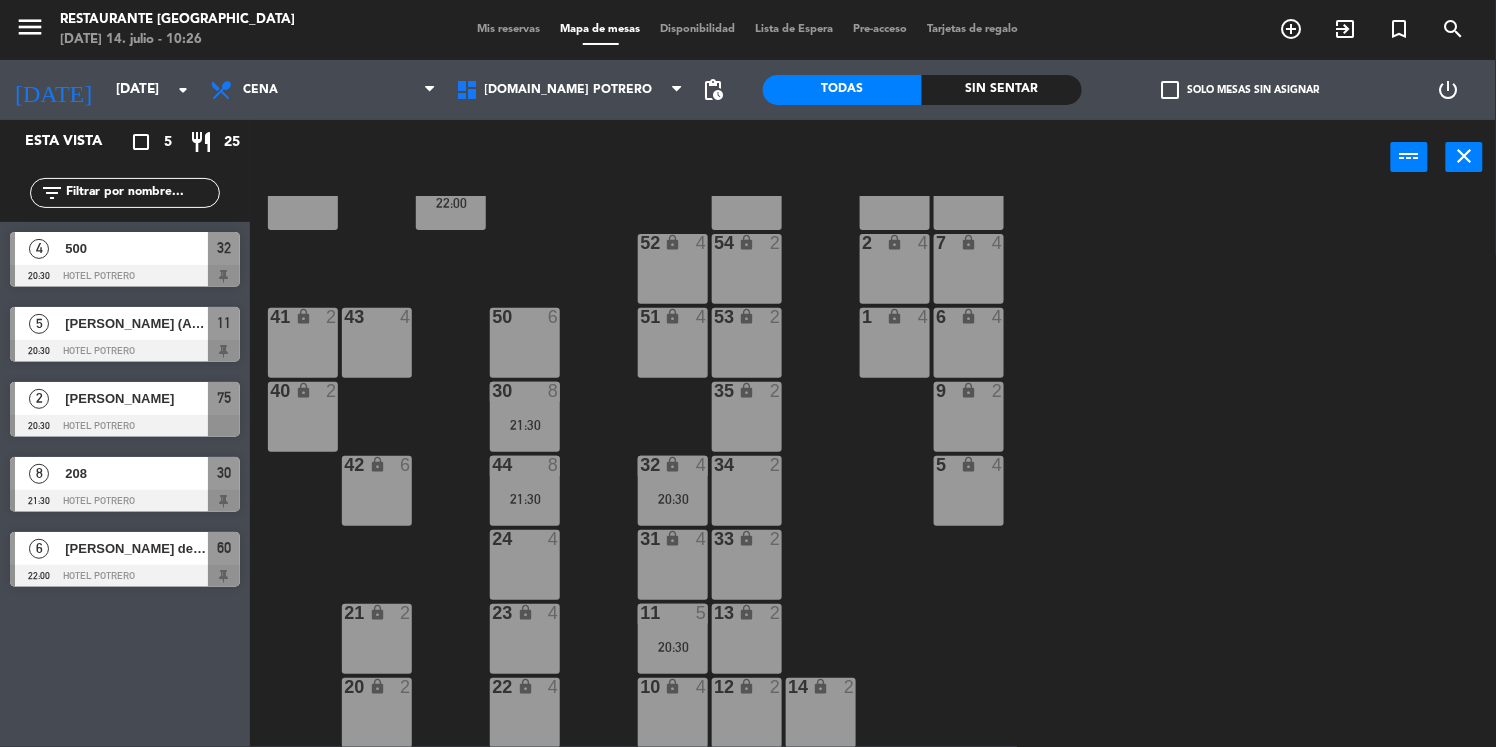 drag, startPoint x: 1236, startPoint y: 545, endPoint x: 1237, endPoint y: 303, distance: 242.00206 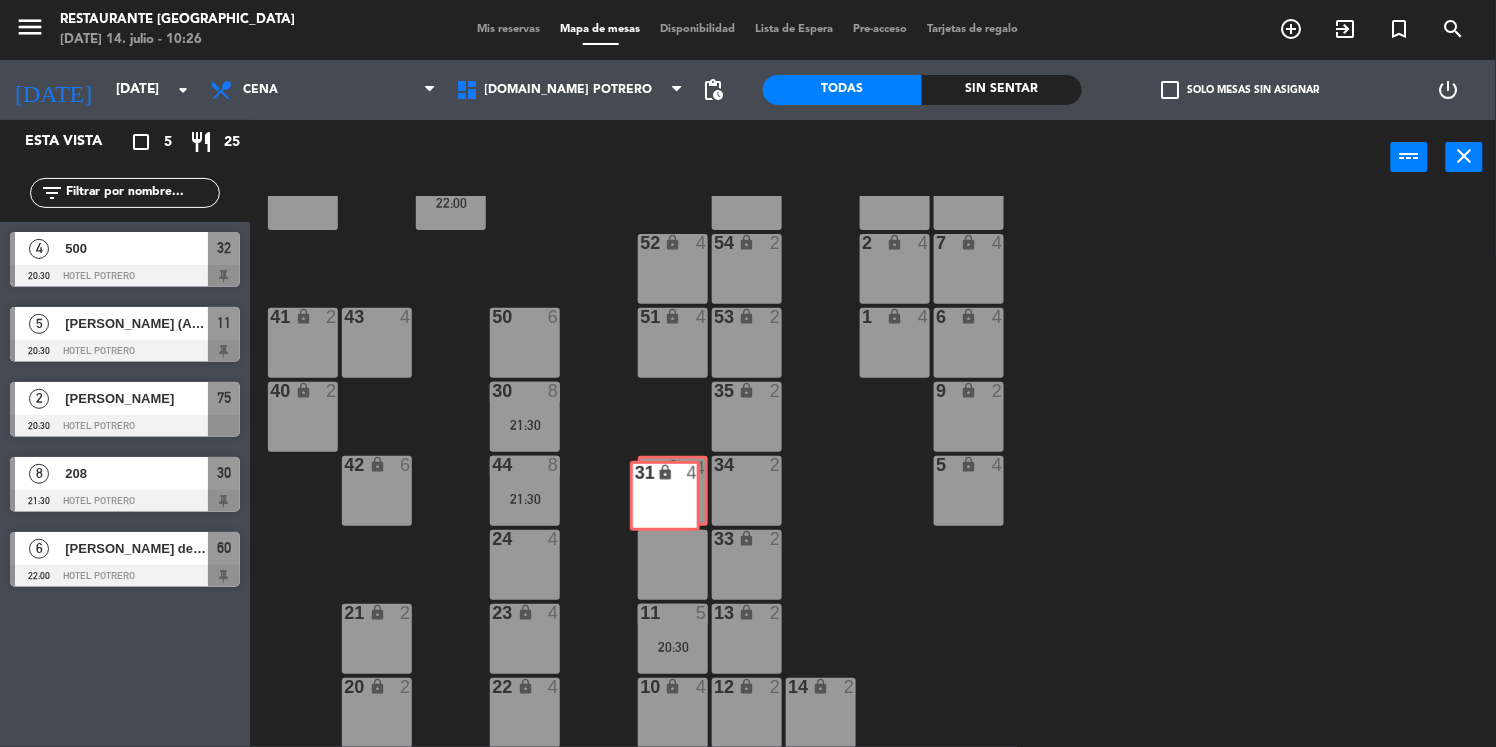 drag, startPoint x: 698, startPoint y: 562, endPoint x: 690, endPoint y: 493, distance: 69.46222 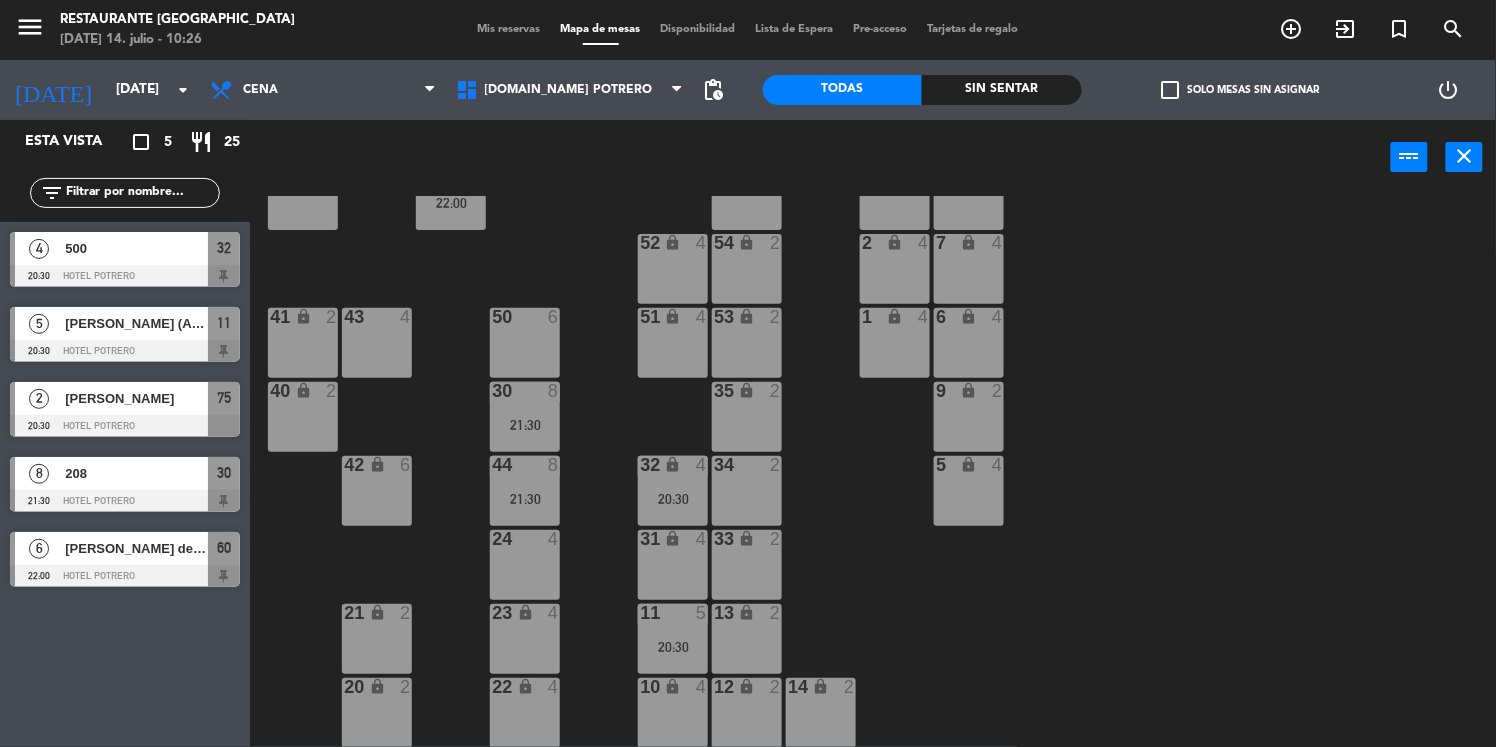 click 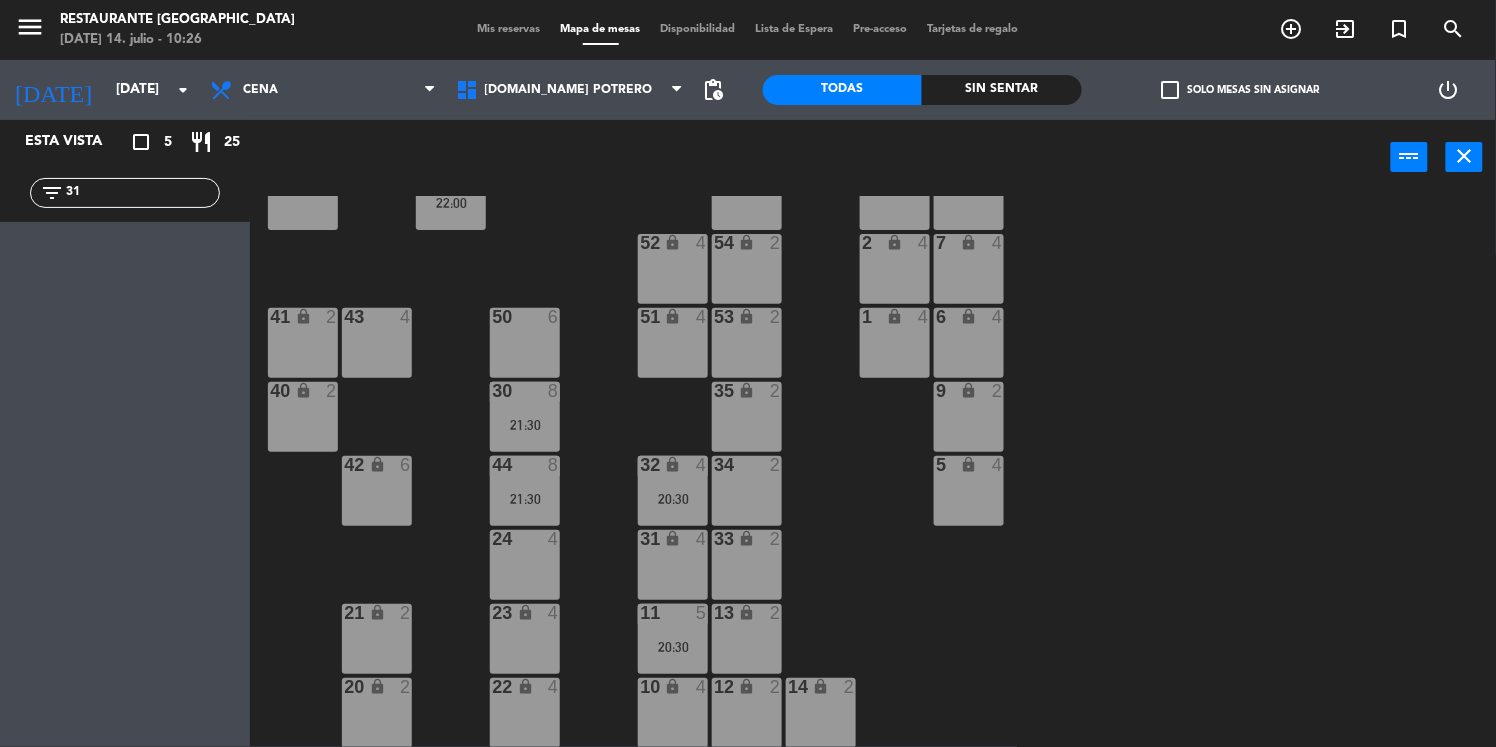 type on "3" 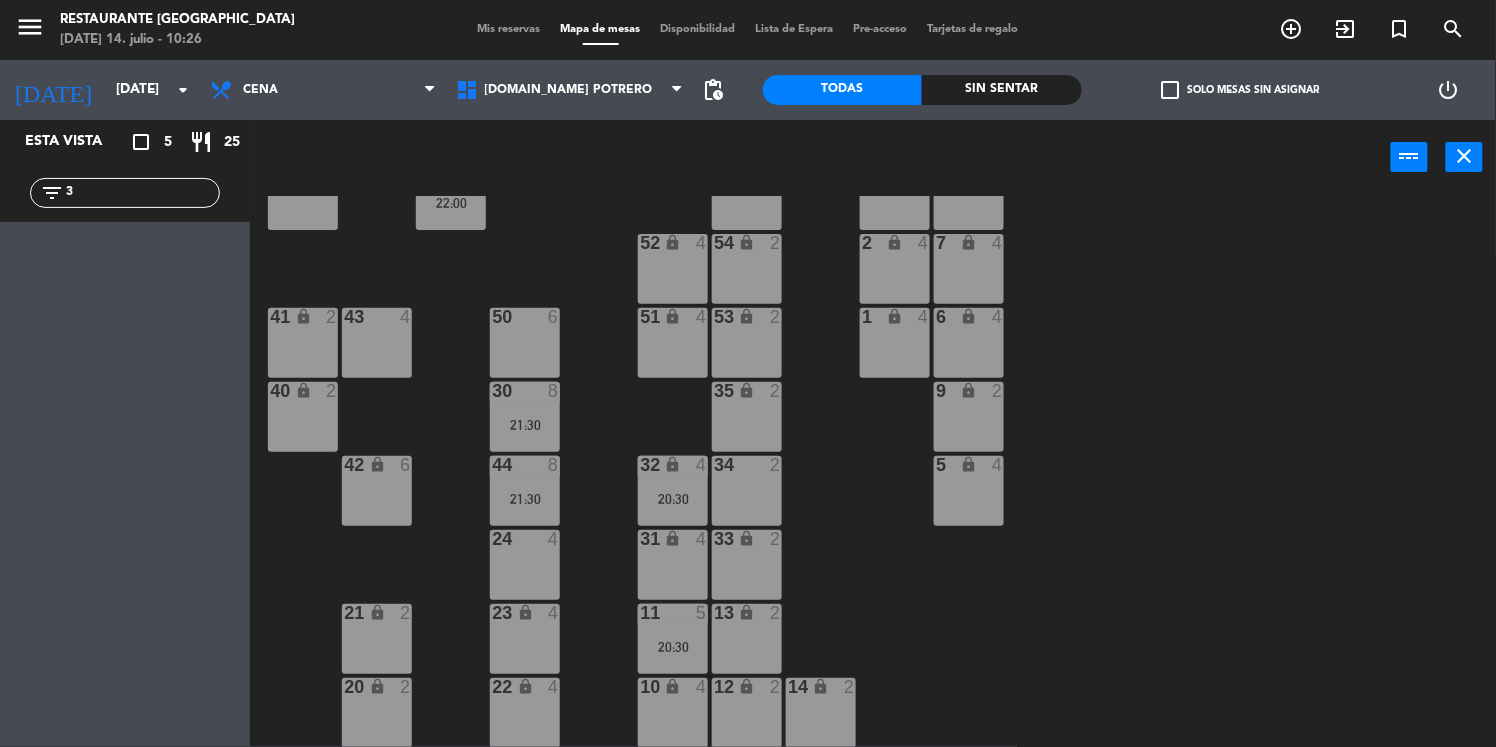 type 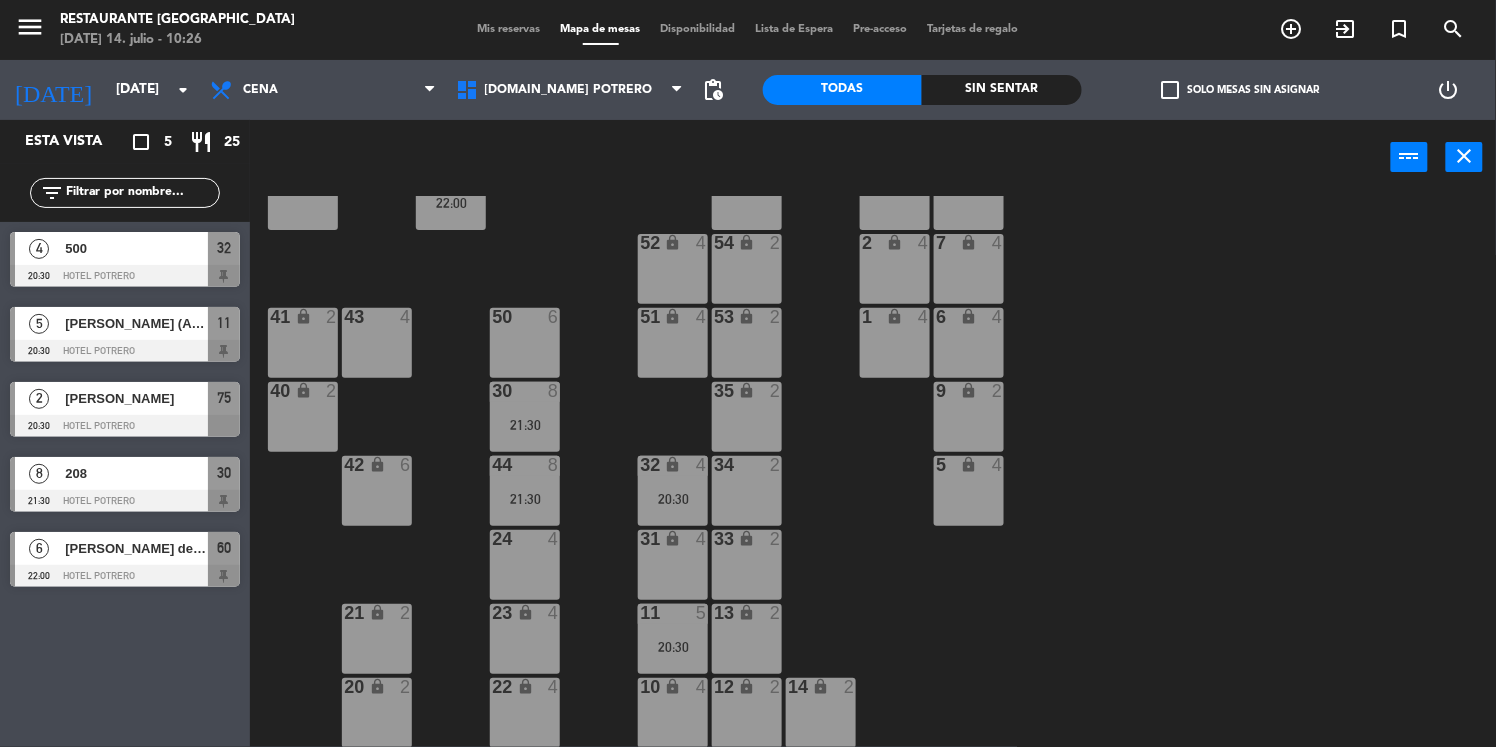 click on "24  4" at bounding box center (525, 565) 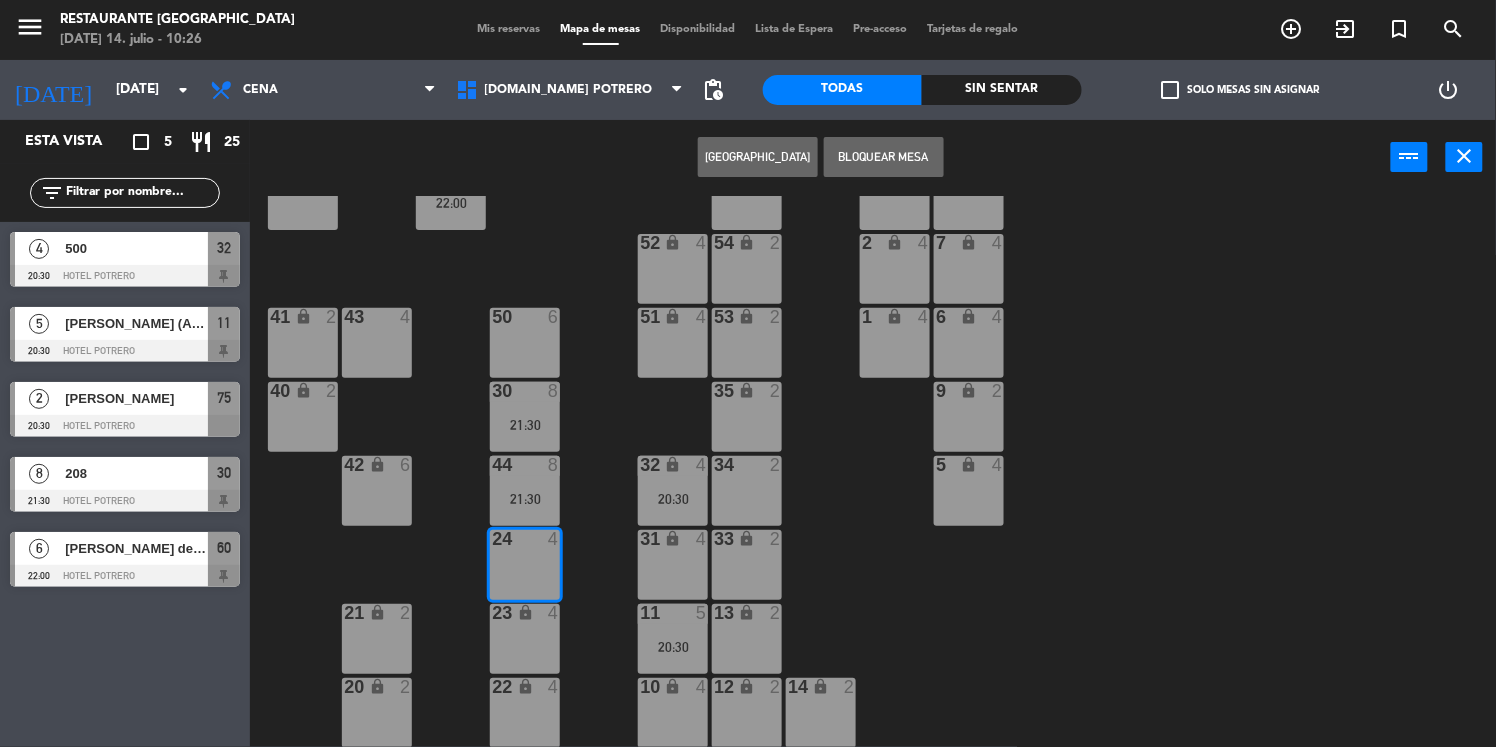 click on "[GEOGRAPHIC_DATA]" at bounding box center [758, 157] 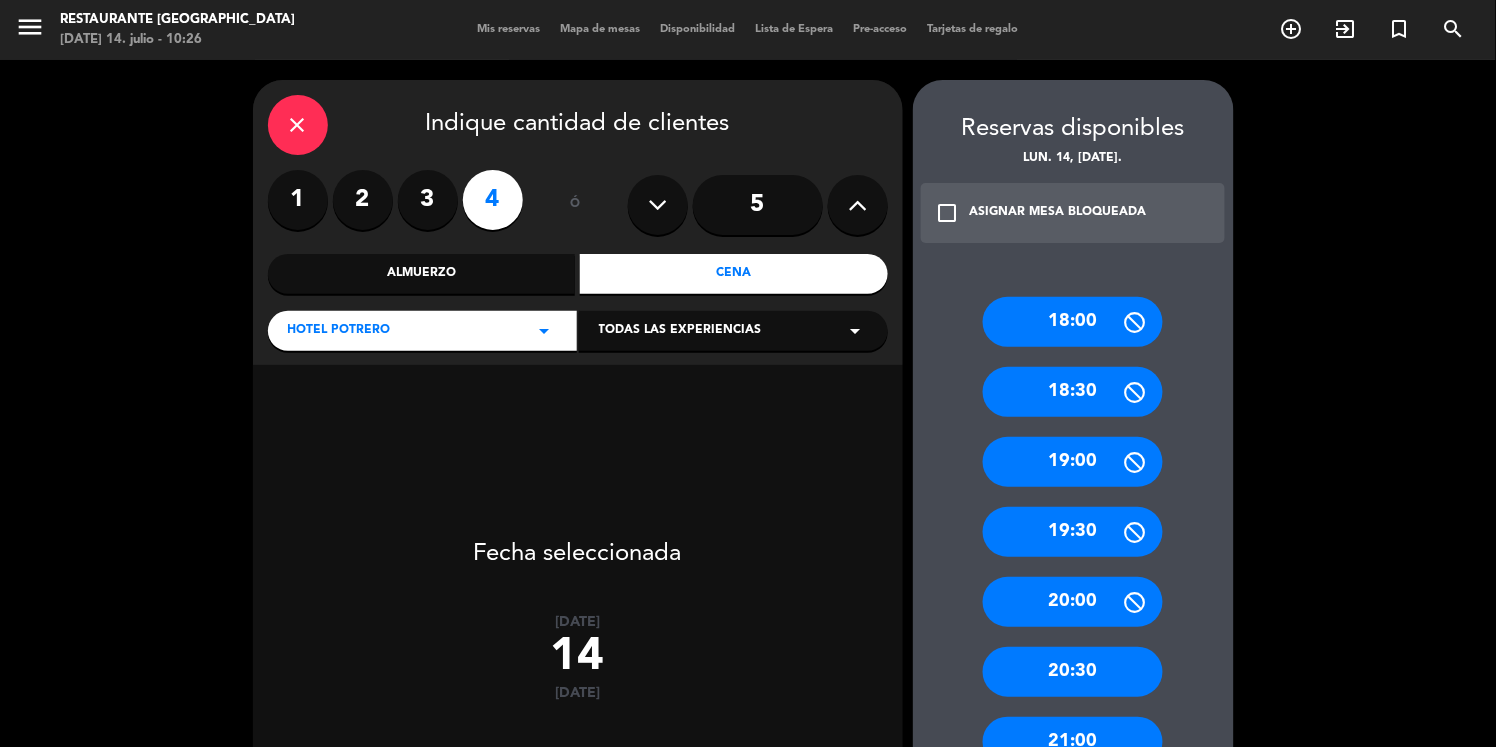 click on "3" at bounding box center [428, 200] 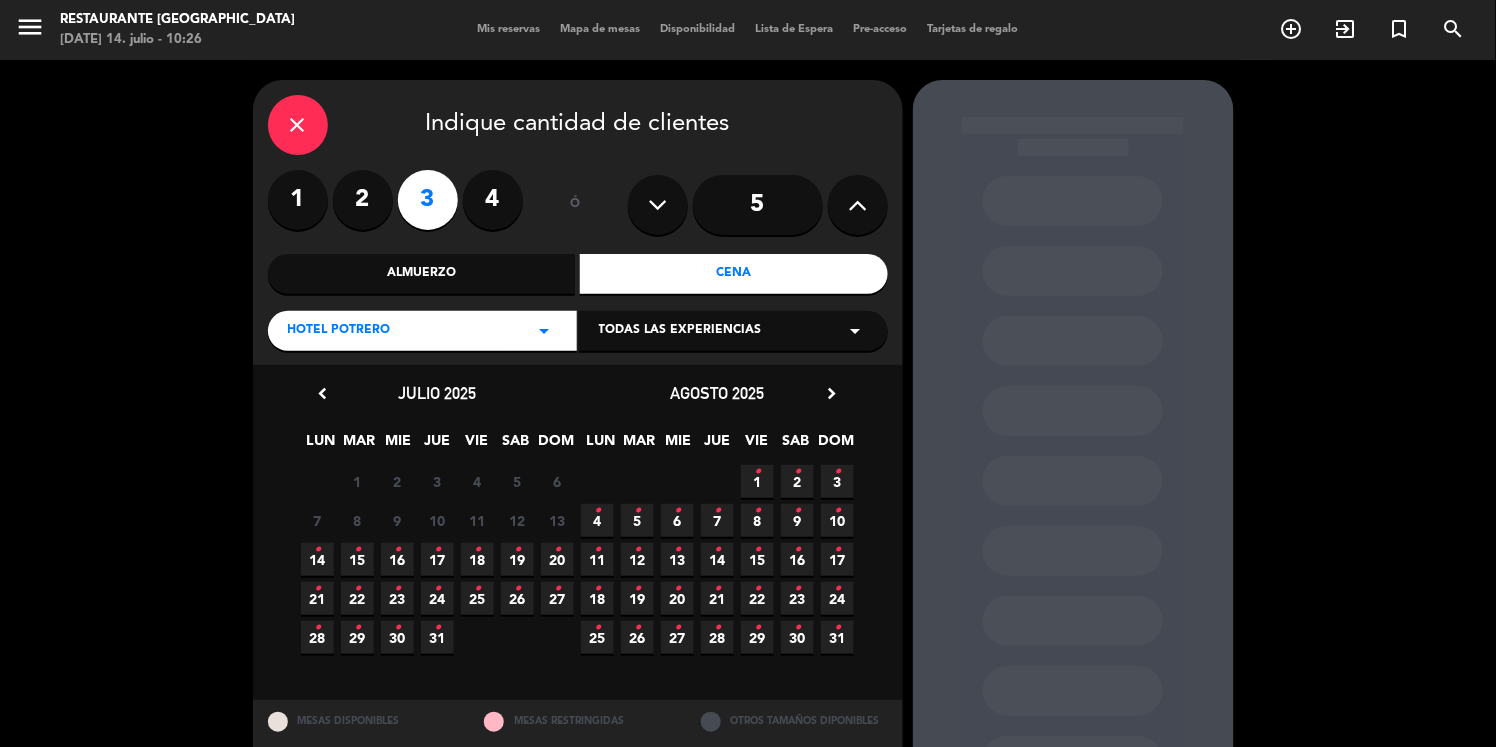 click on "4  •" at bounding box center (597, 520) 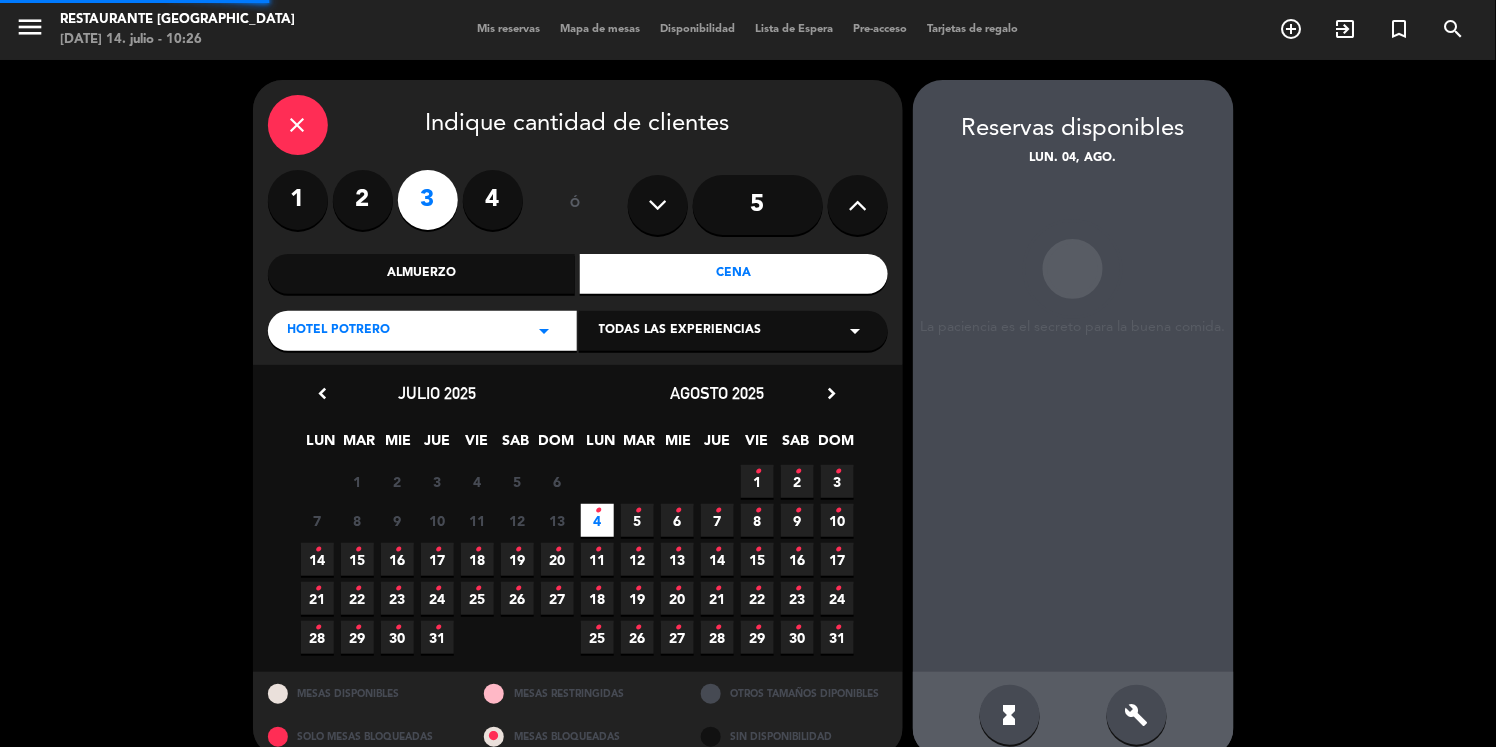scroll, scrollTop: 29, scrollLeft: 0, axis: vertical 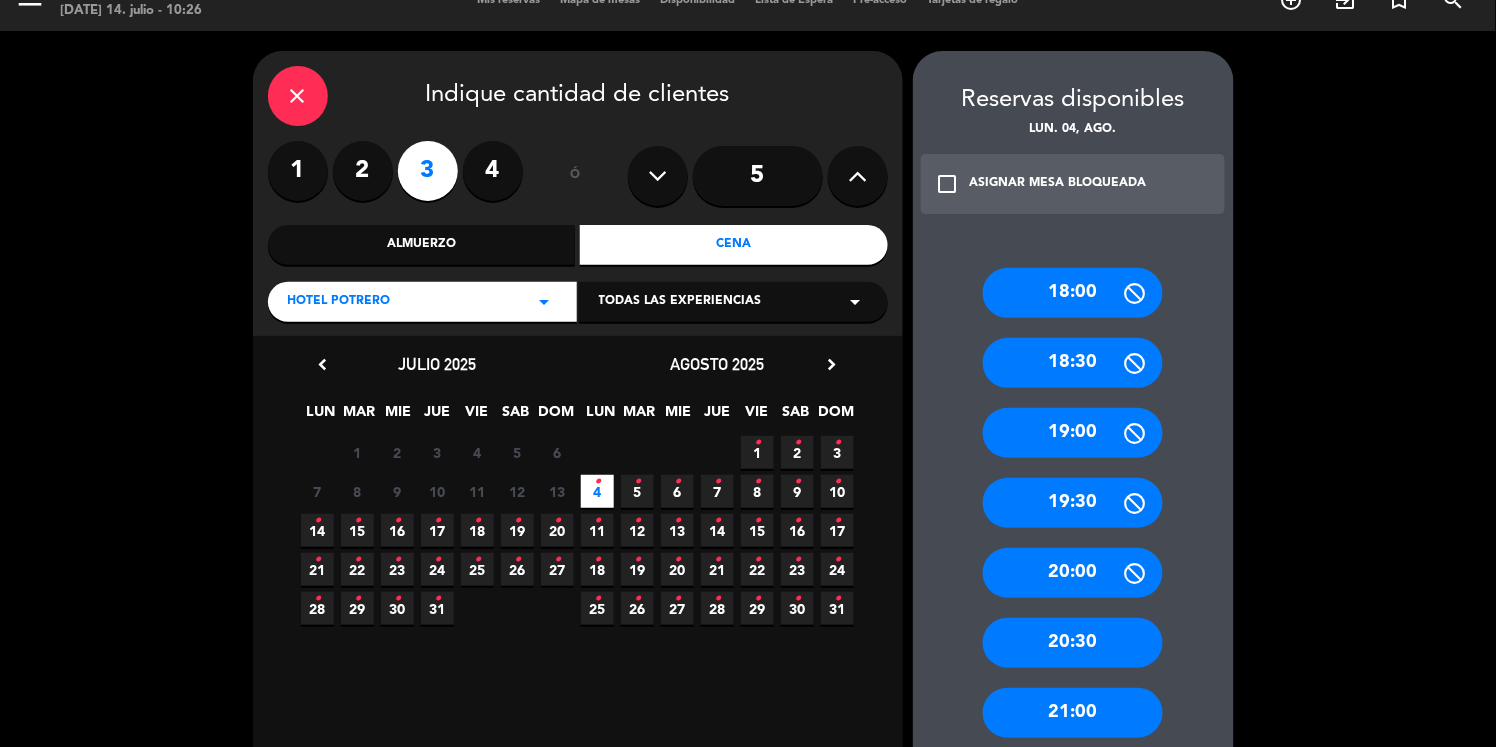 click on "28  •  29  •  30  •  31  •  1  •  2  •  3  •" at bounding box center [718, 452] 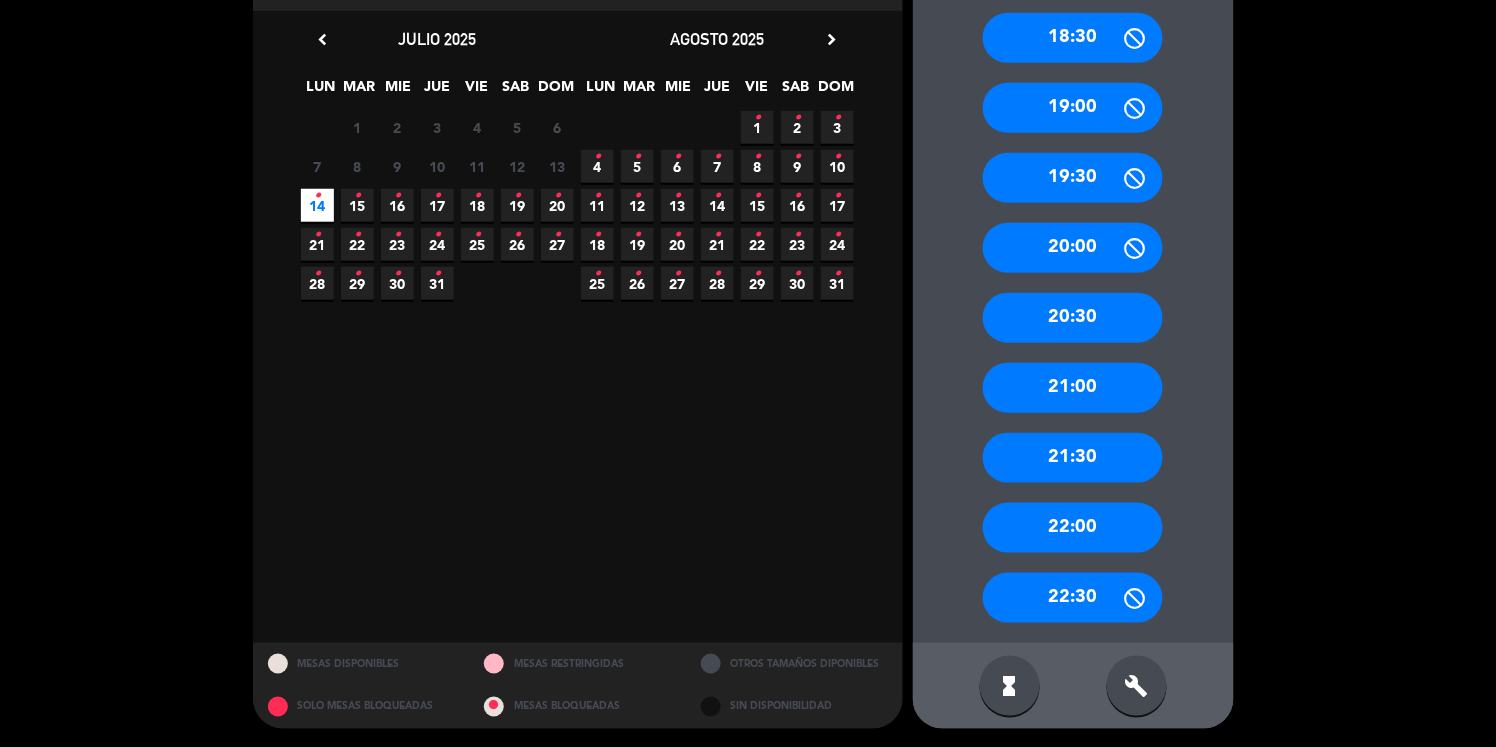 scroll, scrollTop: 355, scrollLeft: 0, axis: vertical 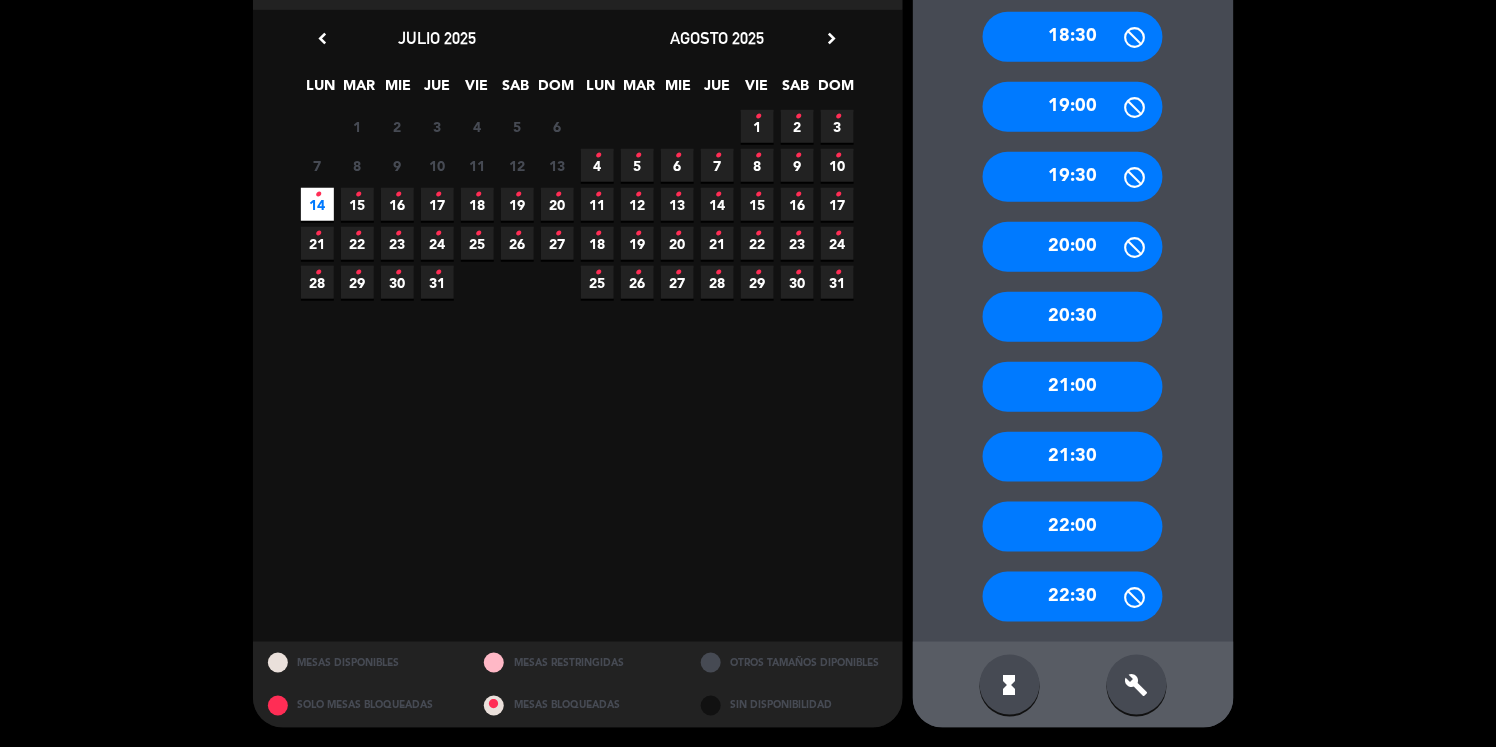 click on "21:30" at bounding box center (1073, 457) 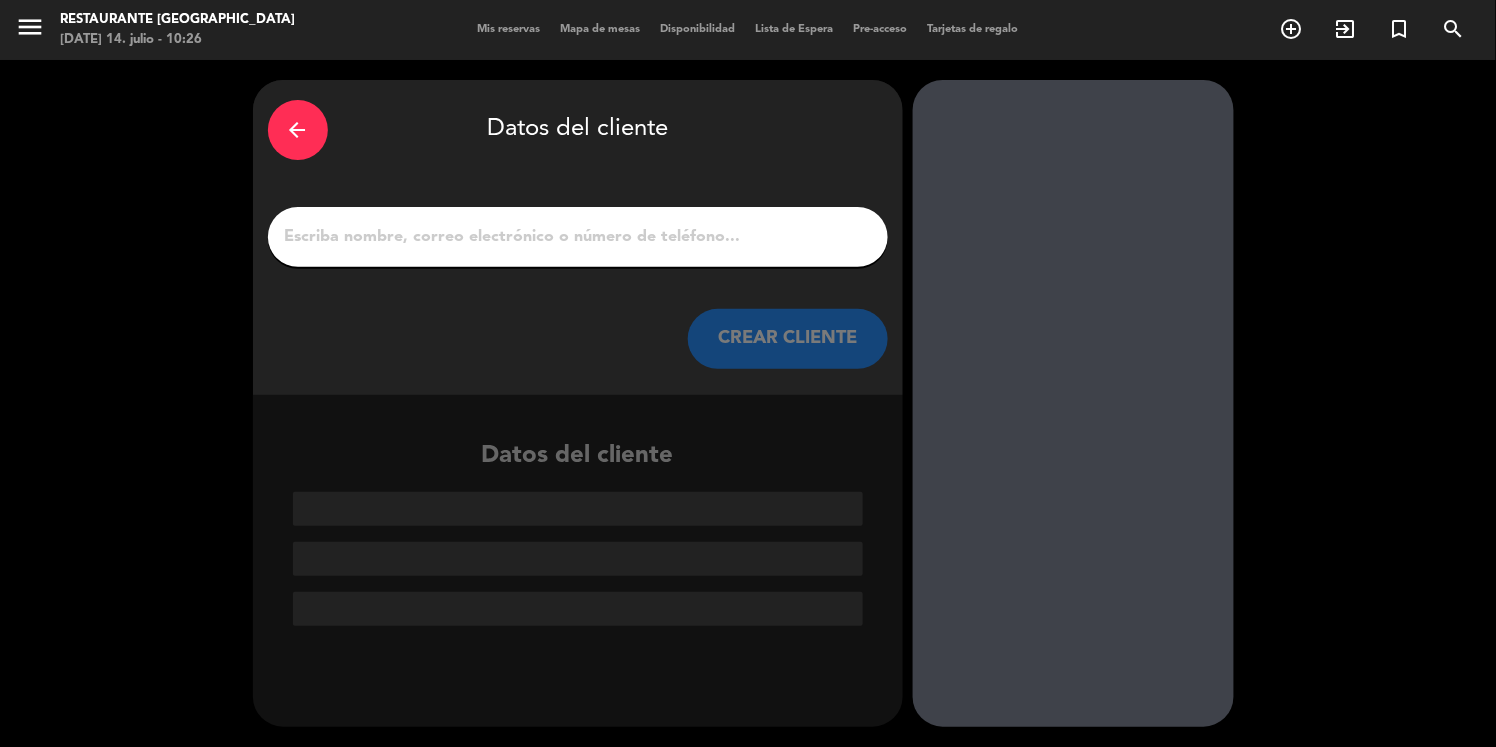 click on "1" at bounding box center [578, 237] 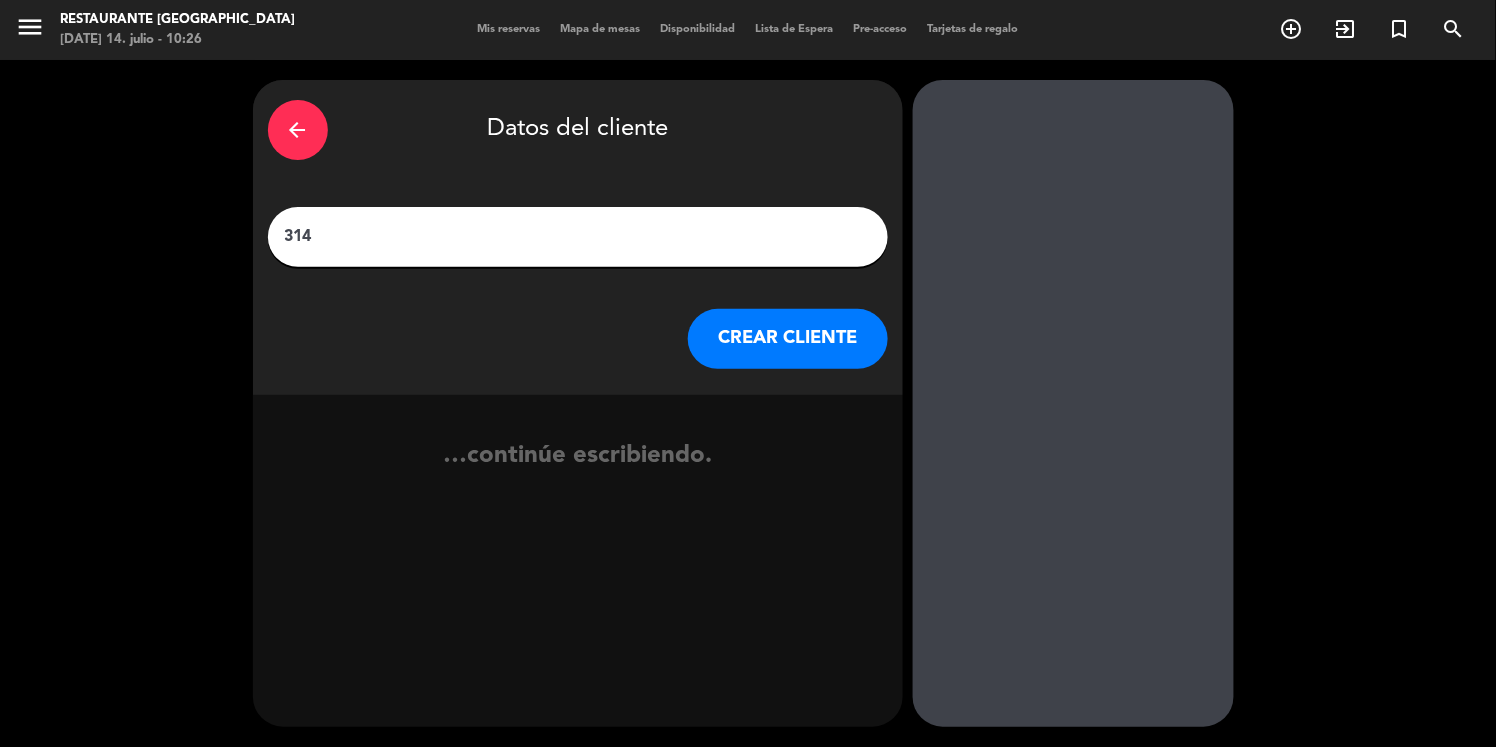 type on "314" 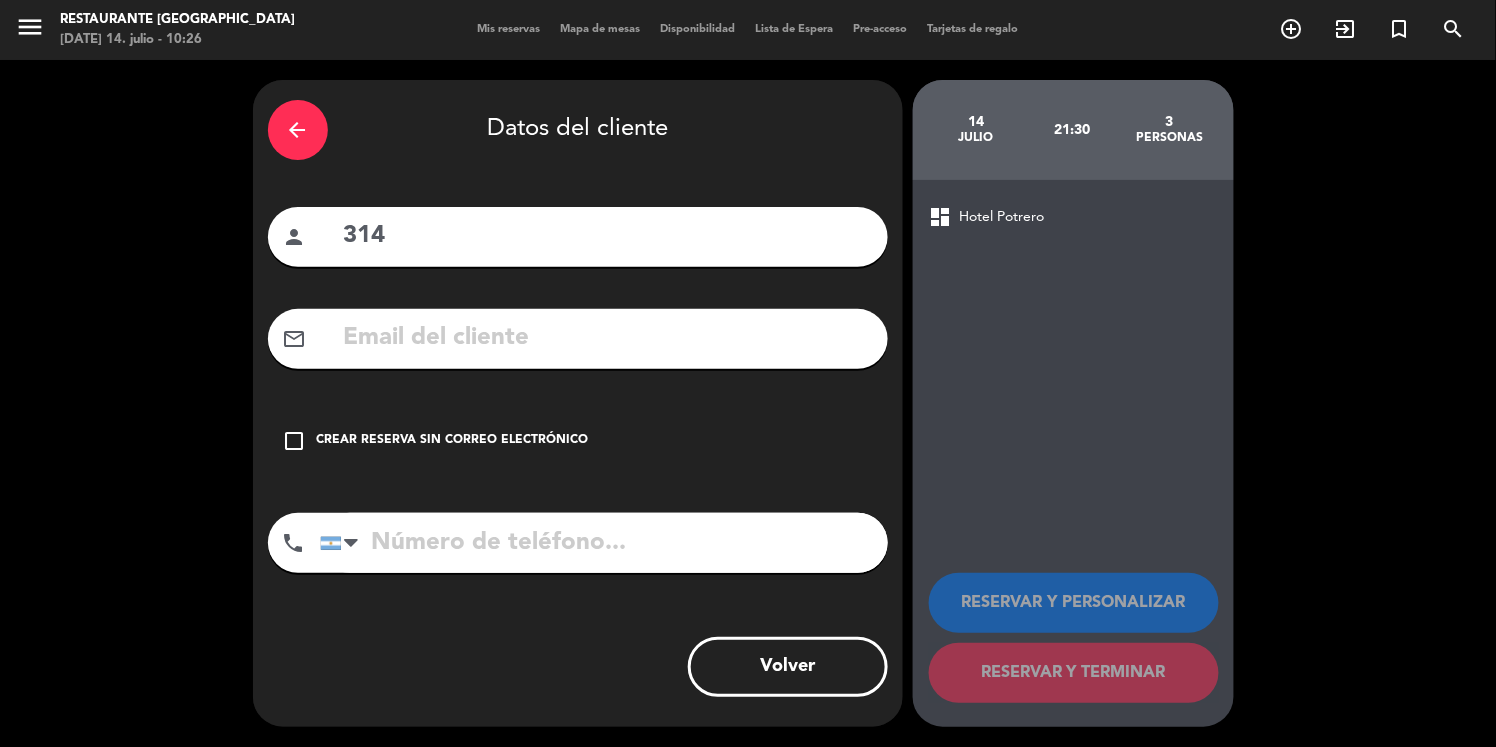 click on "check_box_outline_blank" at bounding box center [295, 441] 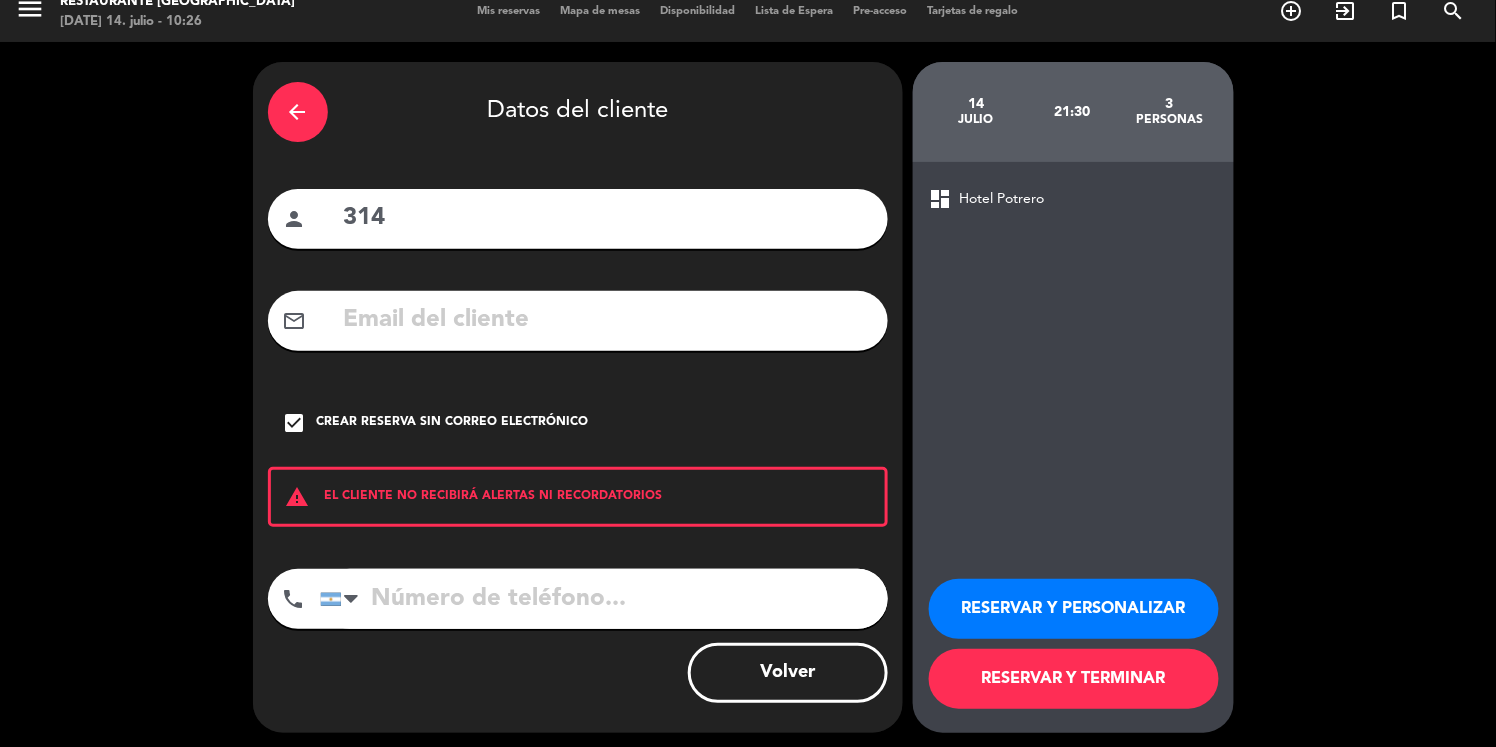 scroll, scrollTop: 23, scrollLeft: 0, axis: vertical 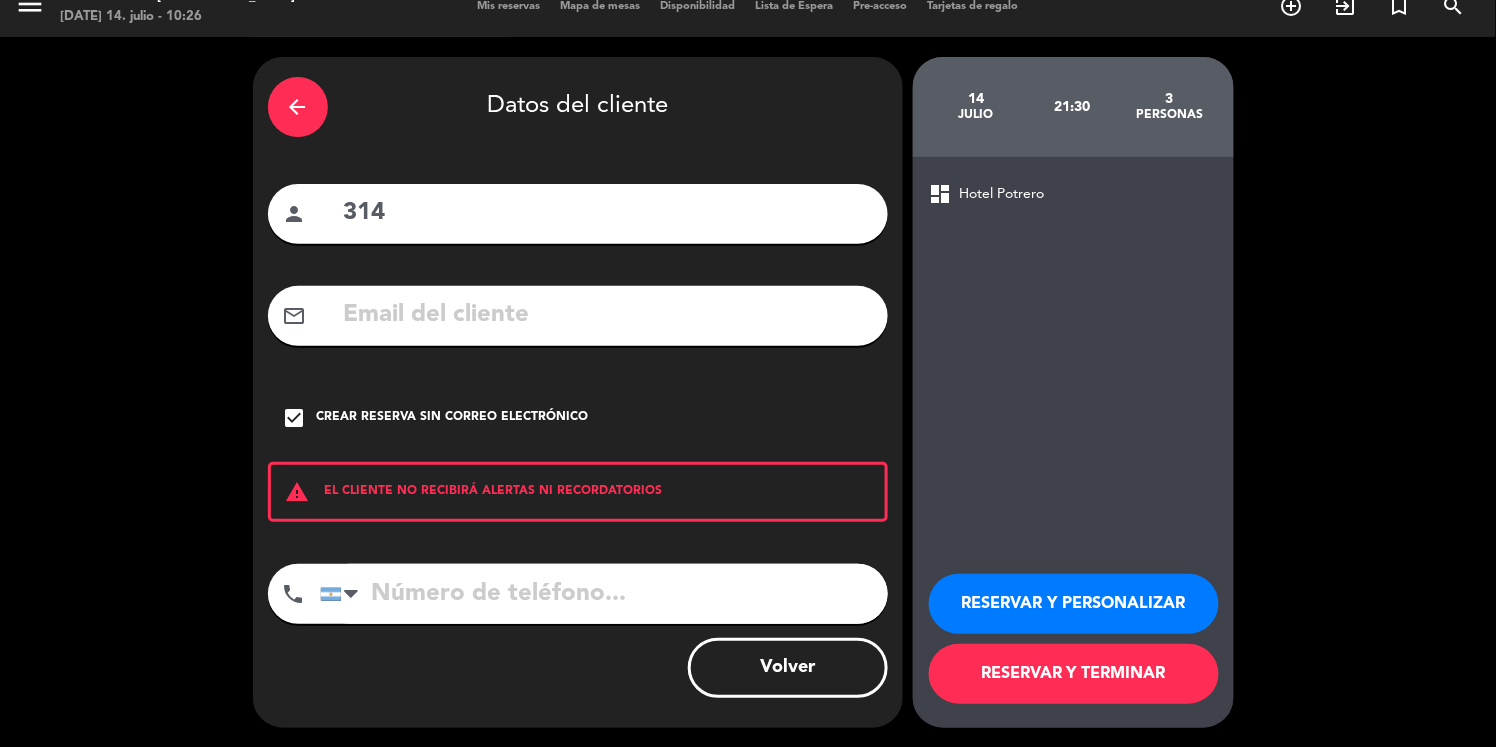 click on "RESERVAR Y TERMINAR" at bounding box center (1074, 674) 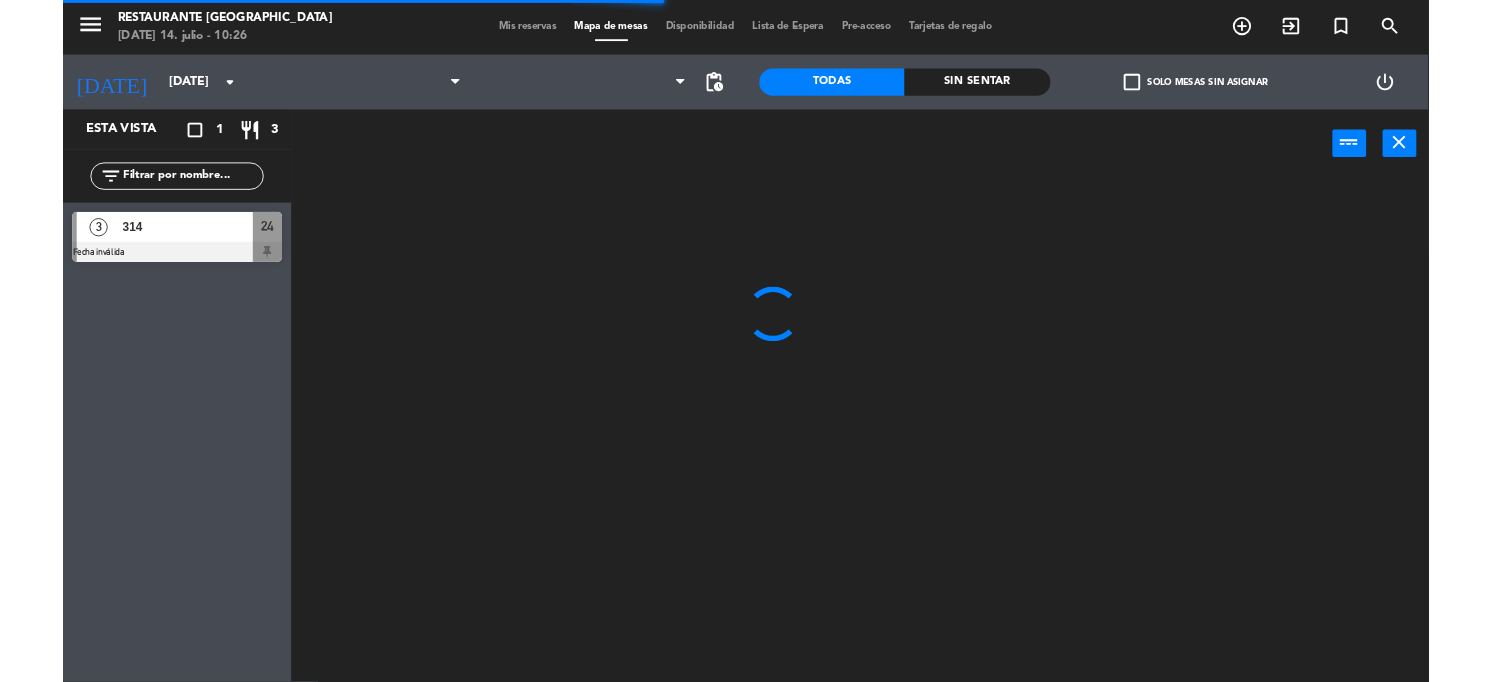 scroll, scrollTop: 0, scrollLeft: 0, axis: both 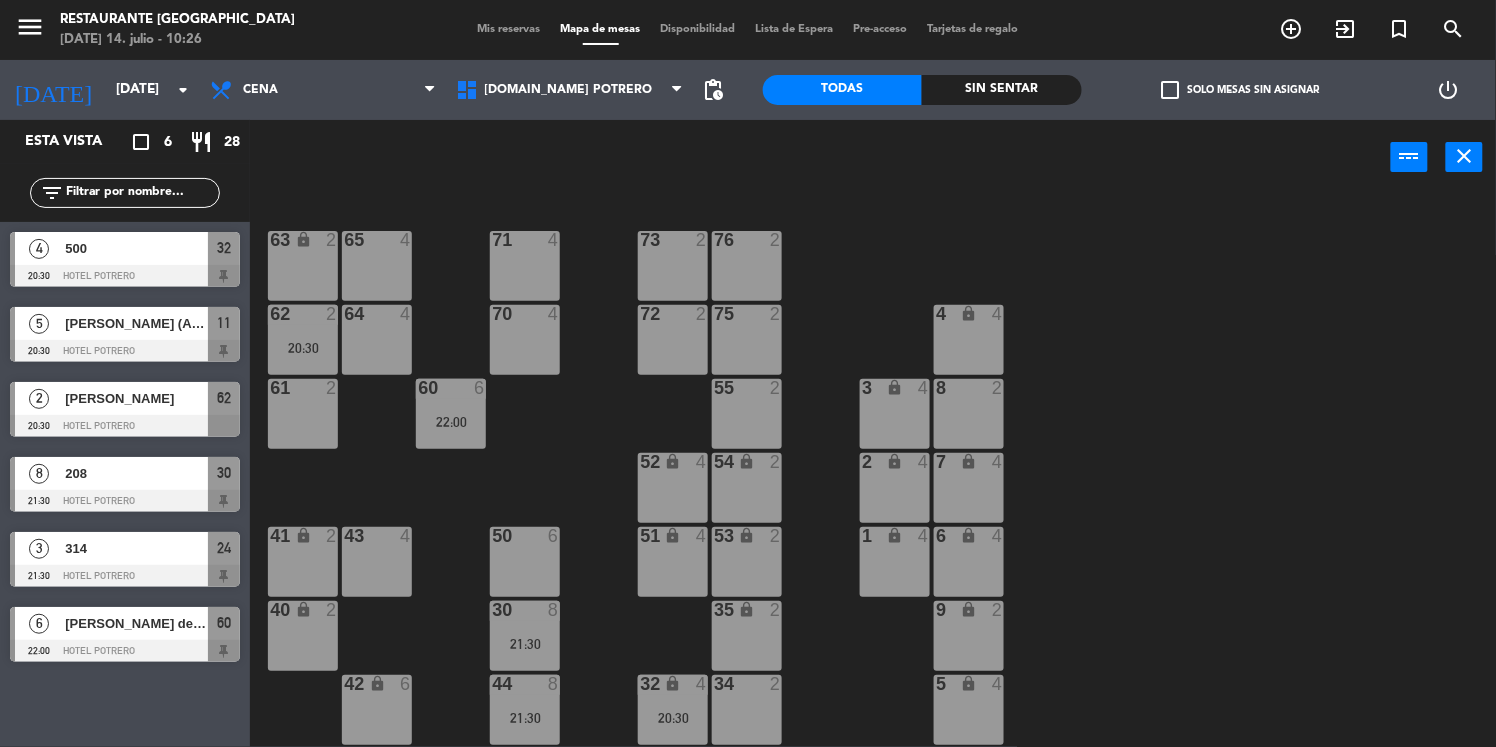 click on "Mis reservas" at bounding box center [509, 29] 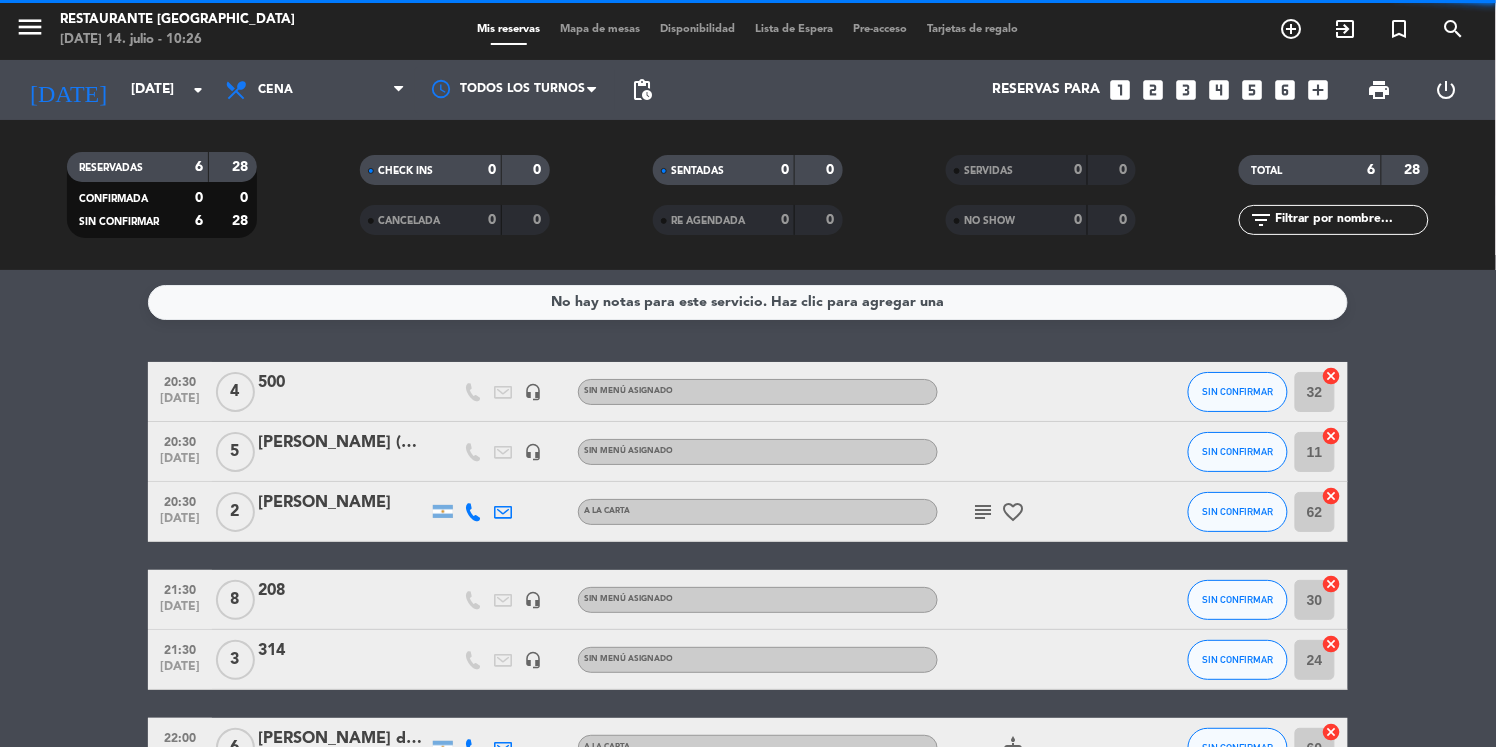 click on "Mapa de mesas" at bounding box center (601, 29) 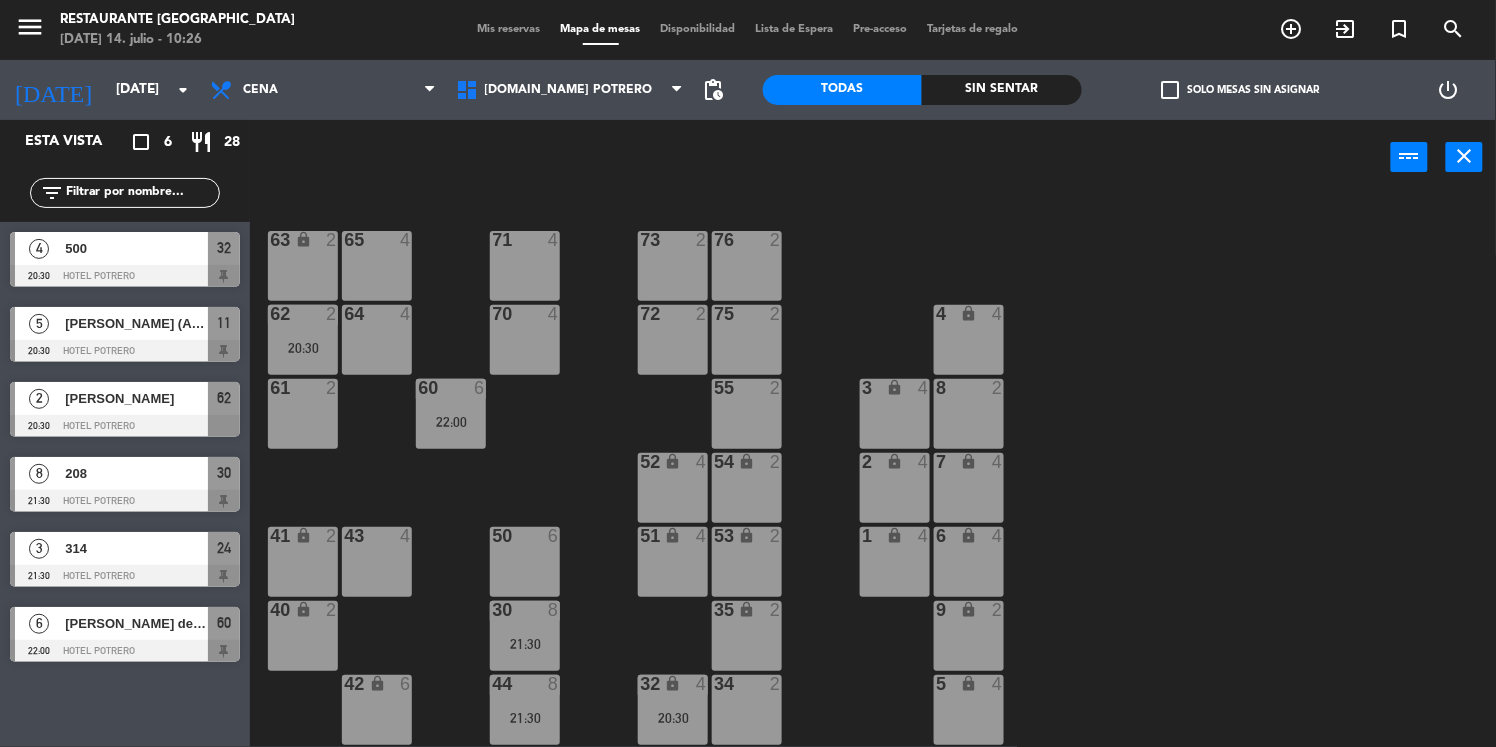 drag, startPoint x: 1109, startPoint y: 38, endPoint x: 1092, endPoint y: -16, distance: 56.61272 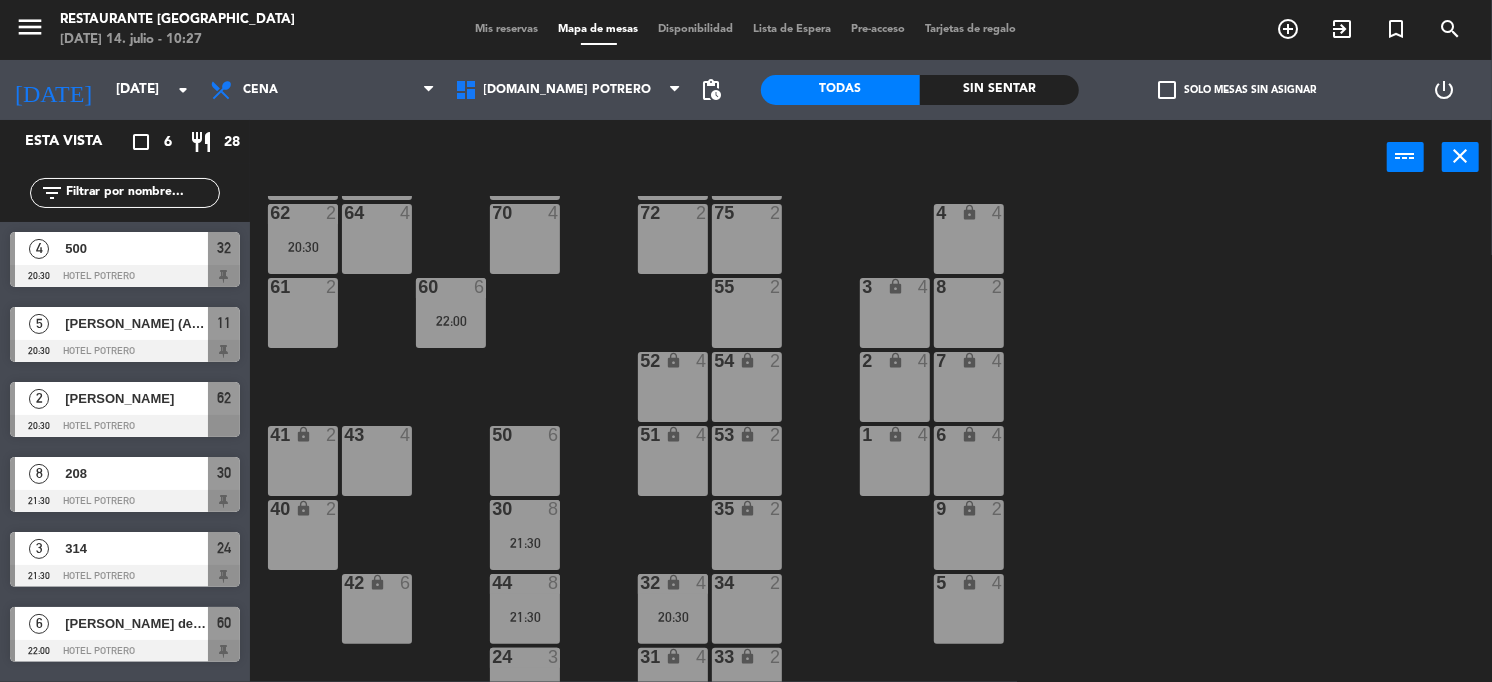 scroll, scrollTop: 219, scrollLeft: 0, axis: vertical 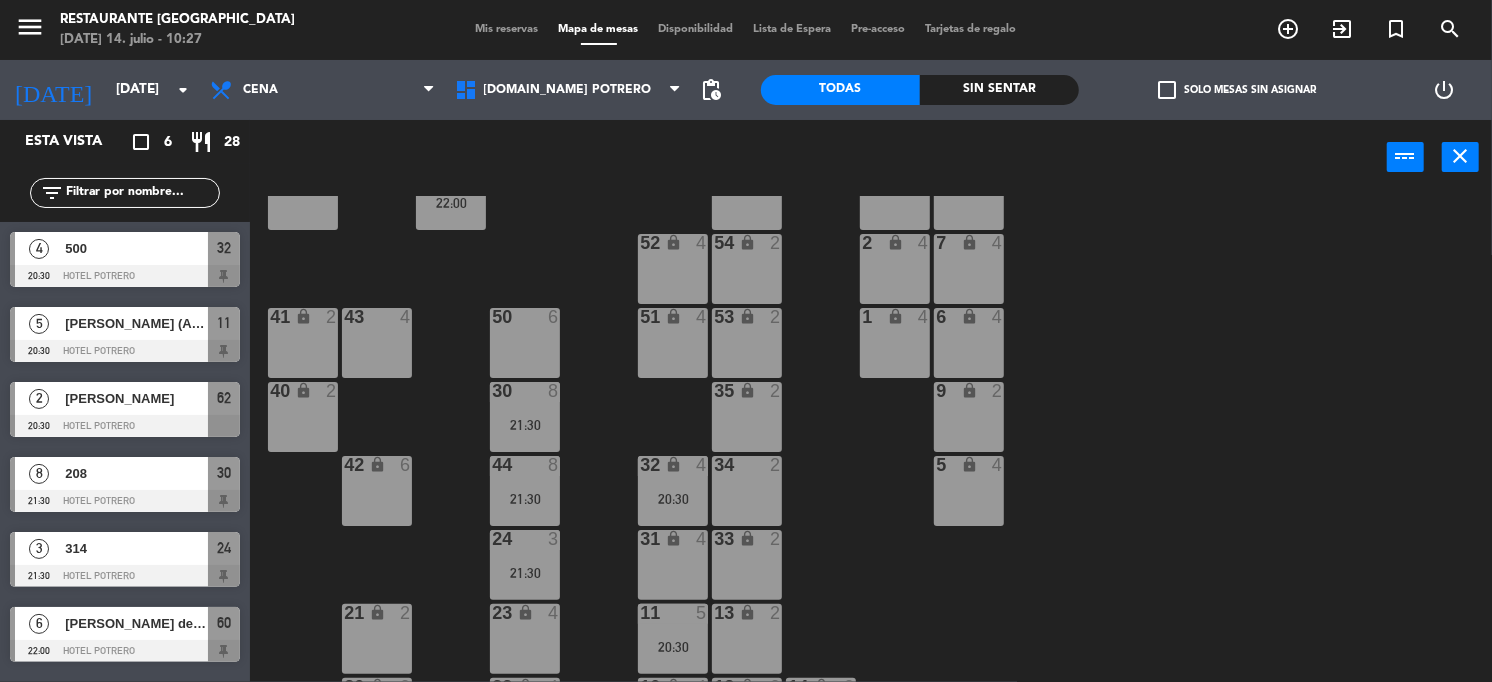click on "65  4  71  4  73  2  76  2  63 lock  2  64  4  62  2   20:30  70  4  72  2  75  2  4 lock  4  55  2  60  6   22:00  3 lock  4  61  2  8  2  52 lock  4  54 lock  2  7 lock  4  2 lock  4  43  4  51 lock  4  53 lock  2  50  6  6 lock  4  1 lock  4  41 lock  2  35 lock  2  30  8   21:30  40 lock  2  9 lock  2  32 lock  4   20:30  34  2  44  8   21:30  42 lock  6  5 lock  4  24  3   21:30  31 lock  4  33 lock  2  13 lock  2  23 lock  4  21 lock  2  11  5   20:30  12 lock  2  14 lock  2  22 lock  4  20 lock  2  10 lock  4" 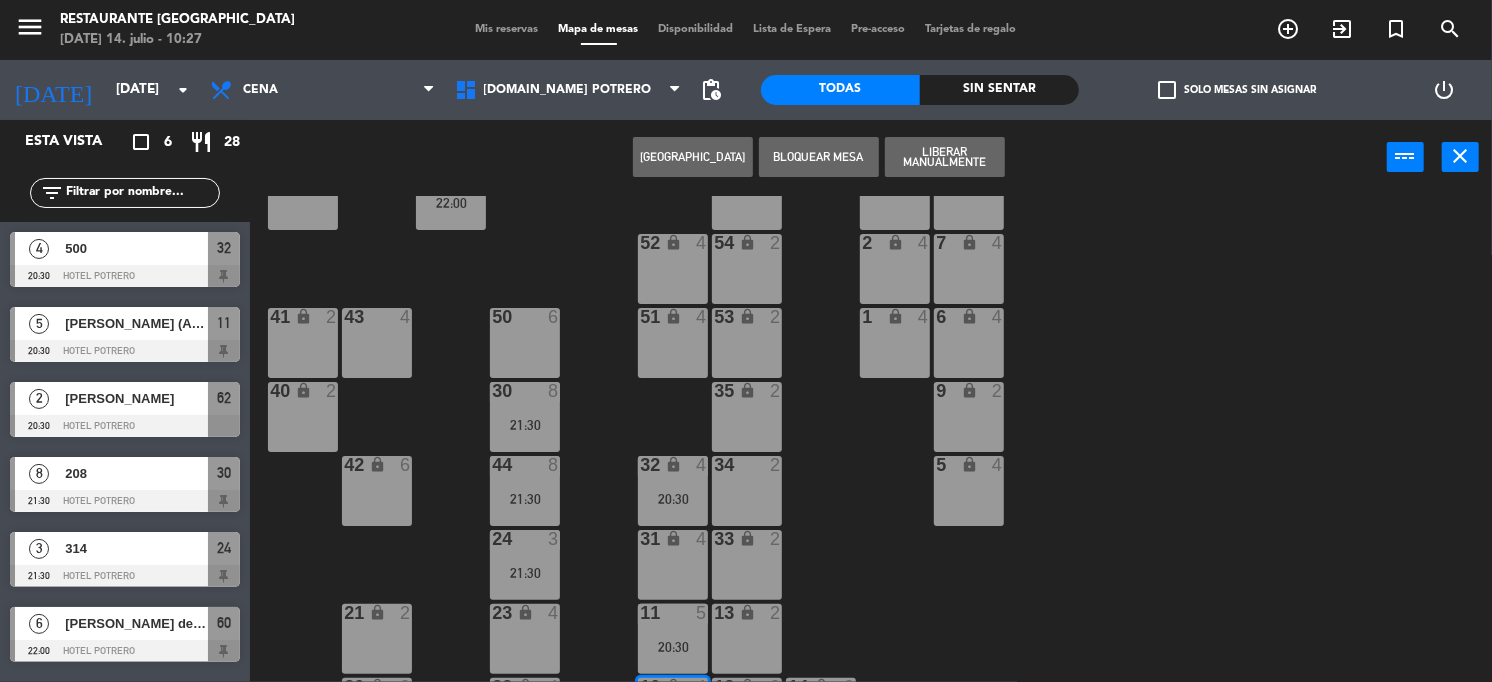 click on "[GEOGRAPHIC_DATA]" at bounding box center [693, 157] 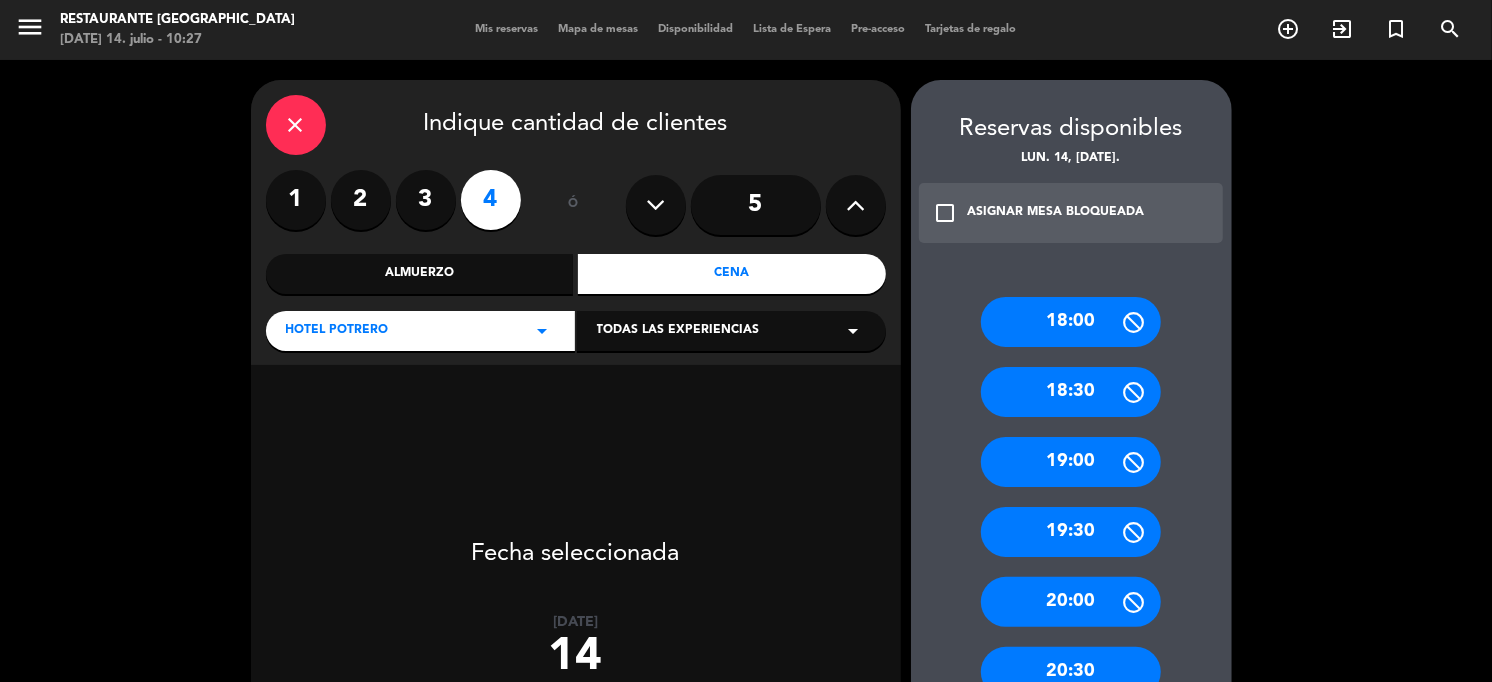 click on "3" at bounding box center [426, 200] 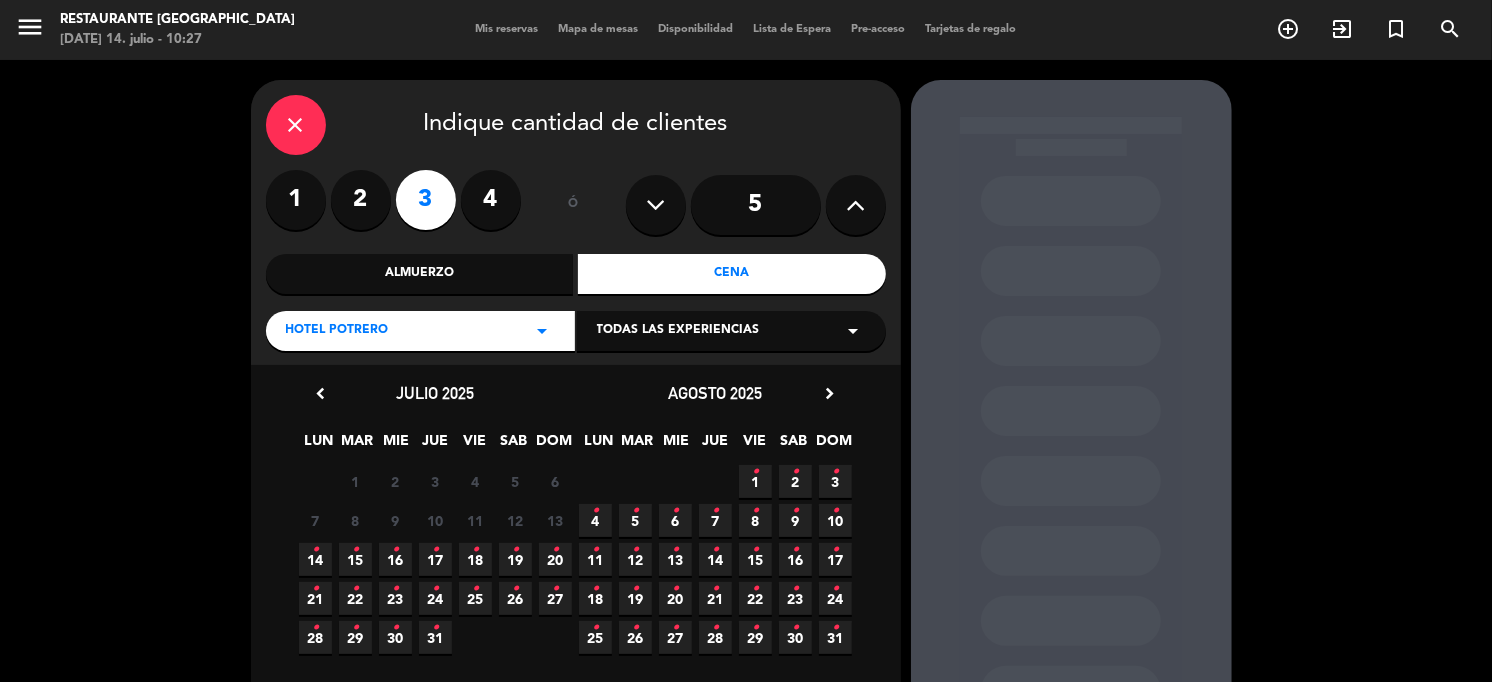 click on "•" at bounding box center [315, 550] 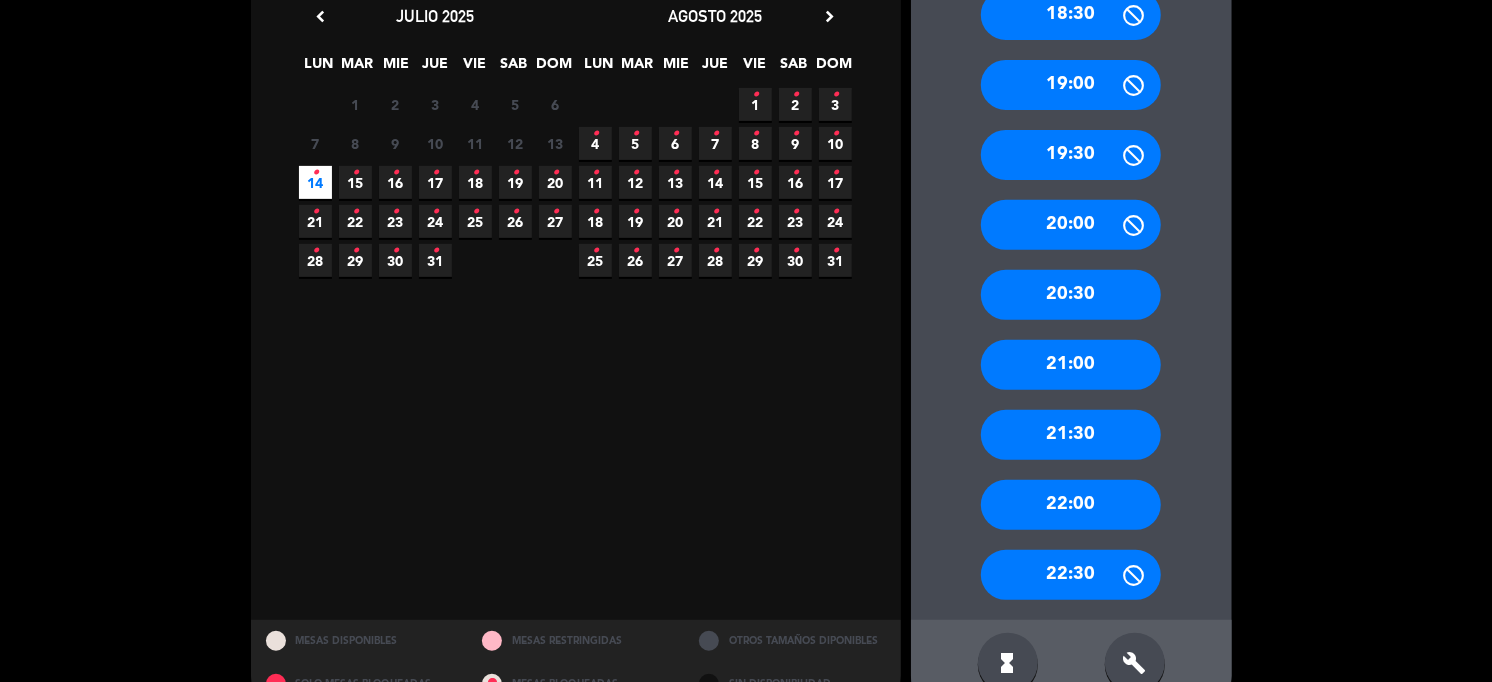 scroll, scrollTop: 421, scrollLeft: 0, axis: vertical 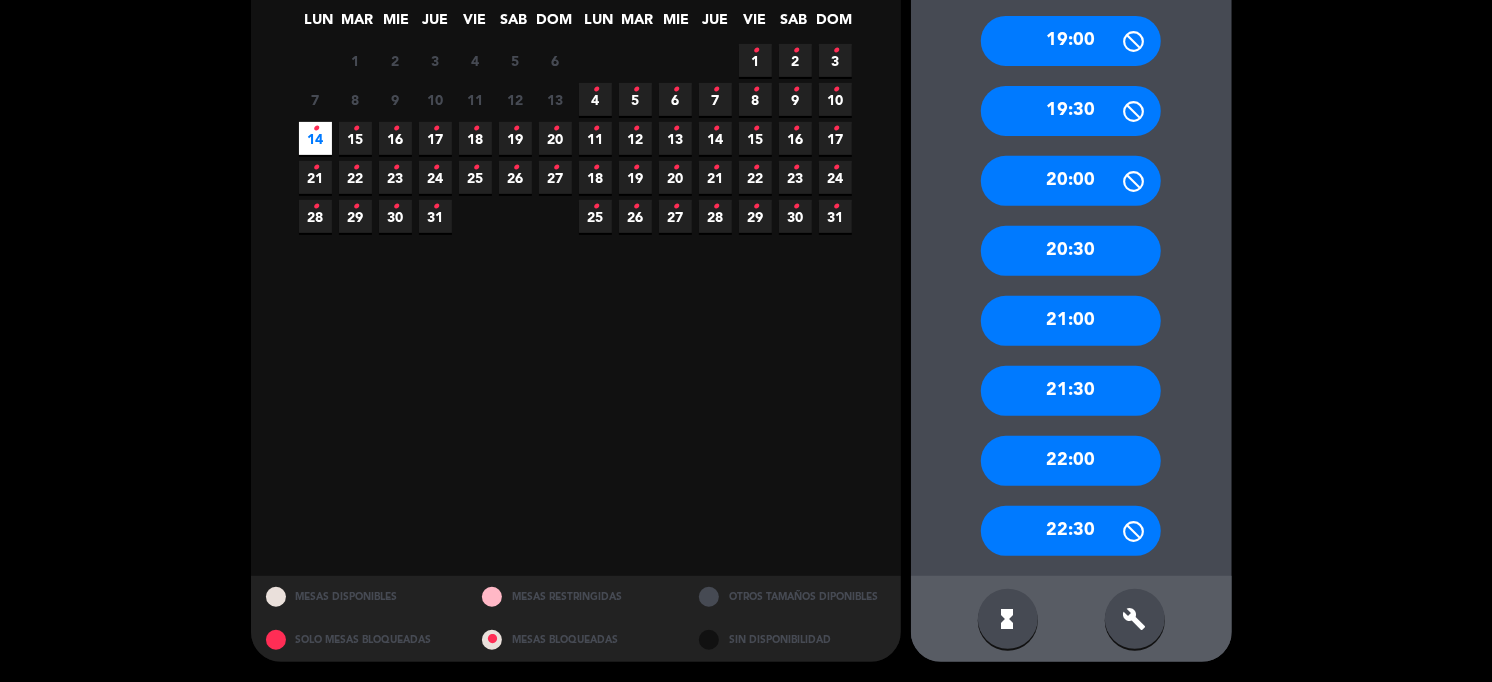 click on "21:30" at bounding box center (1071, 391) 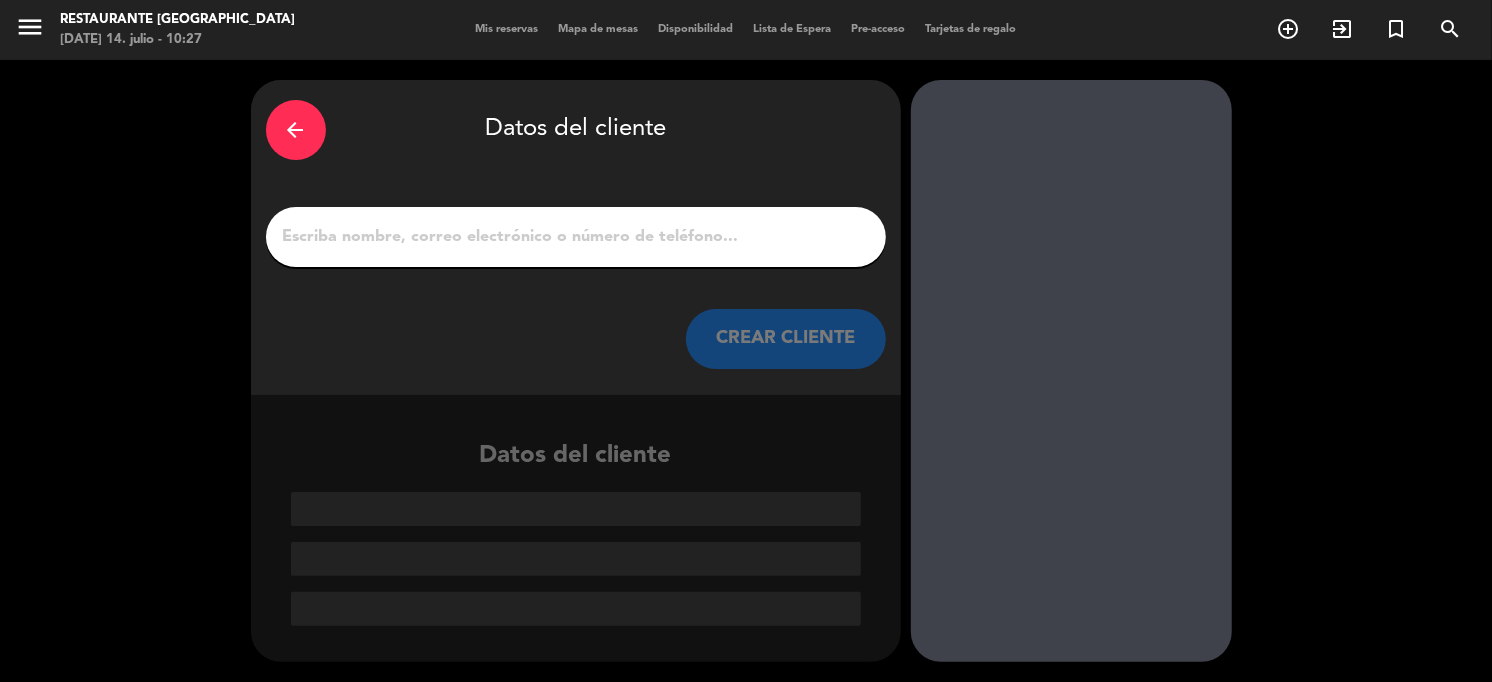 click on "1" at bounding box center [576, 237] 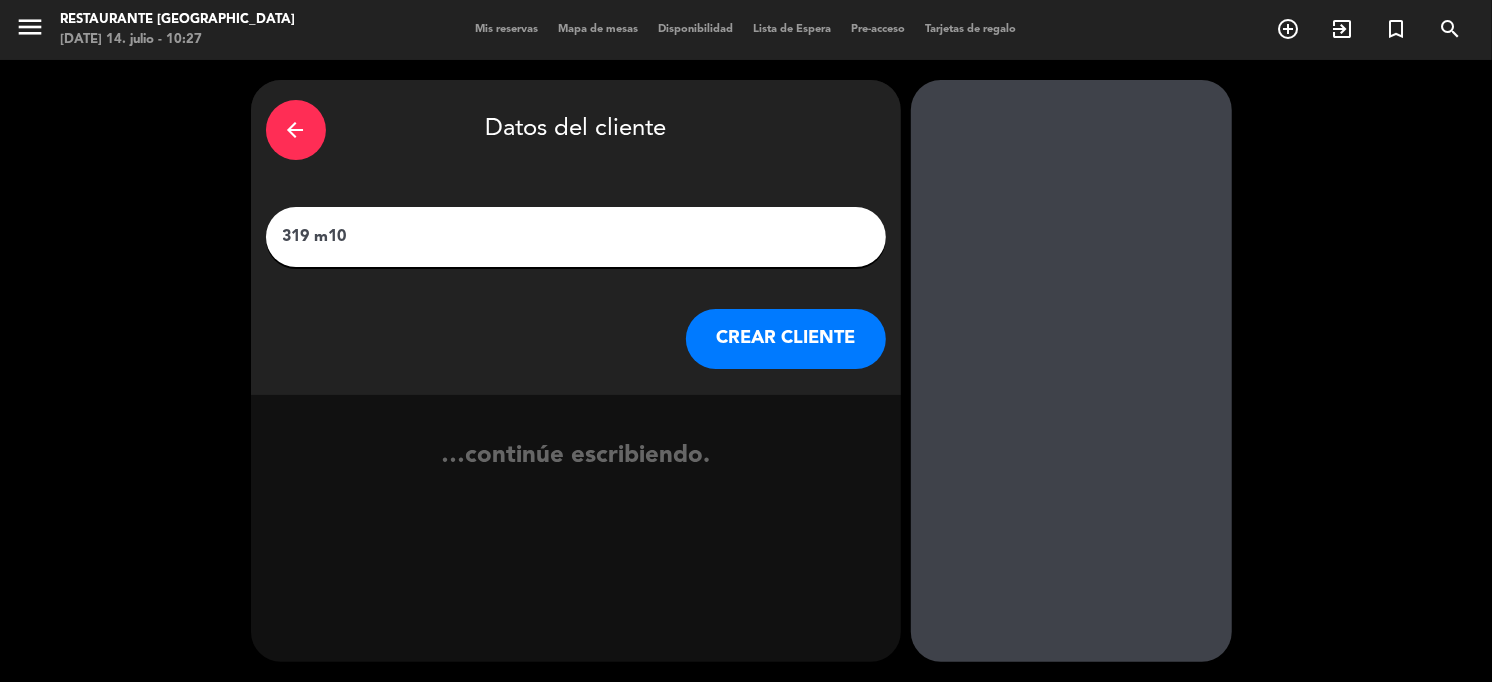 type on "319 m10" 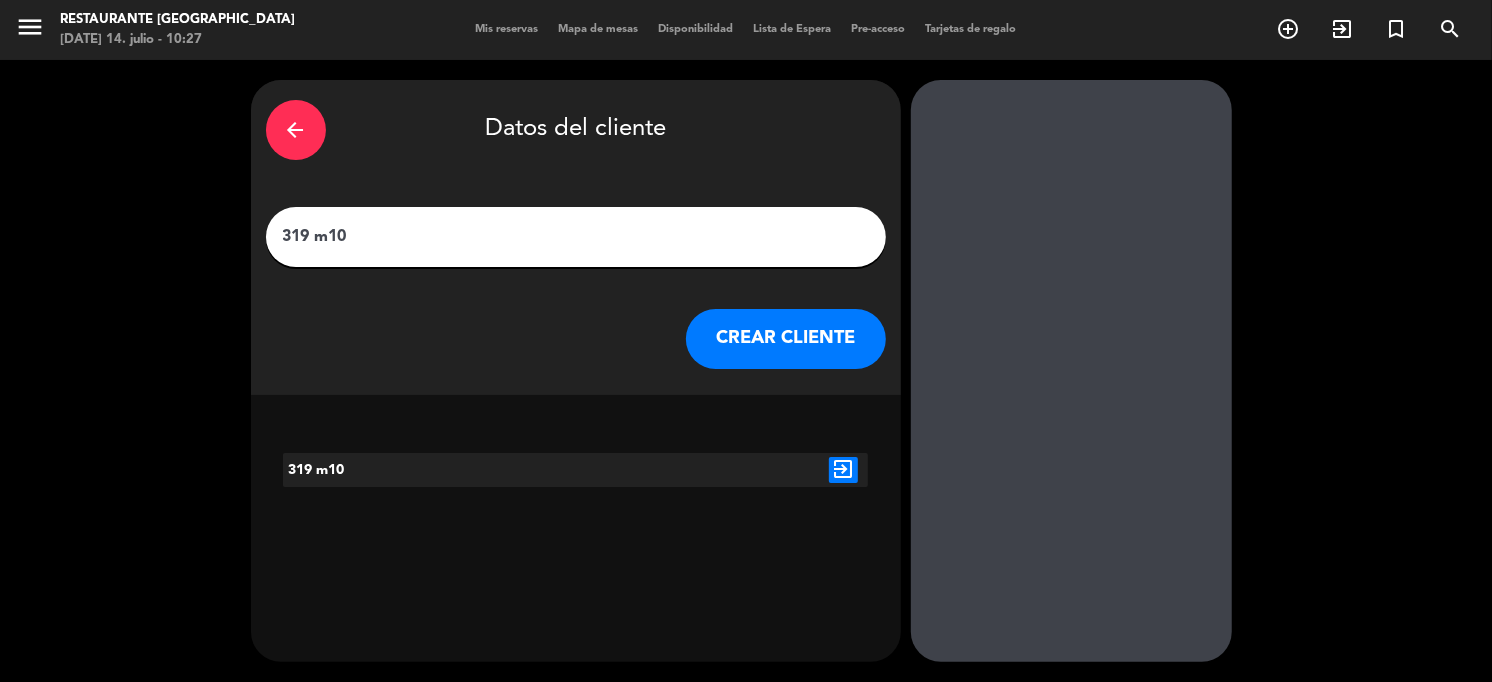 click on "CREAR CLIENTE" at bounding box center [786, 339] 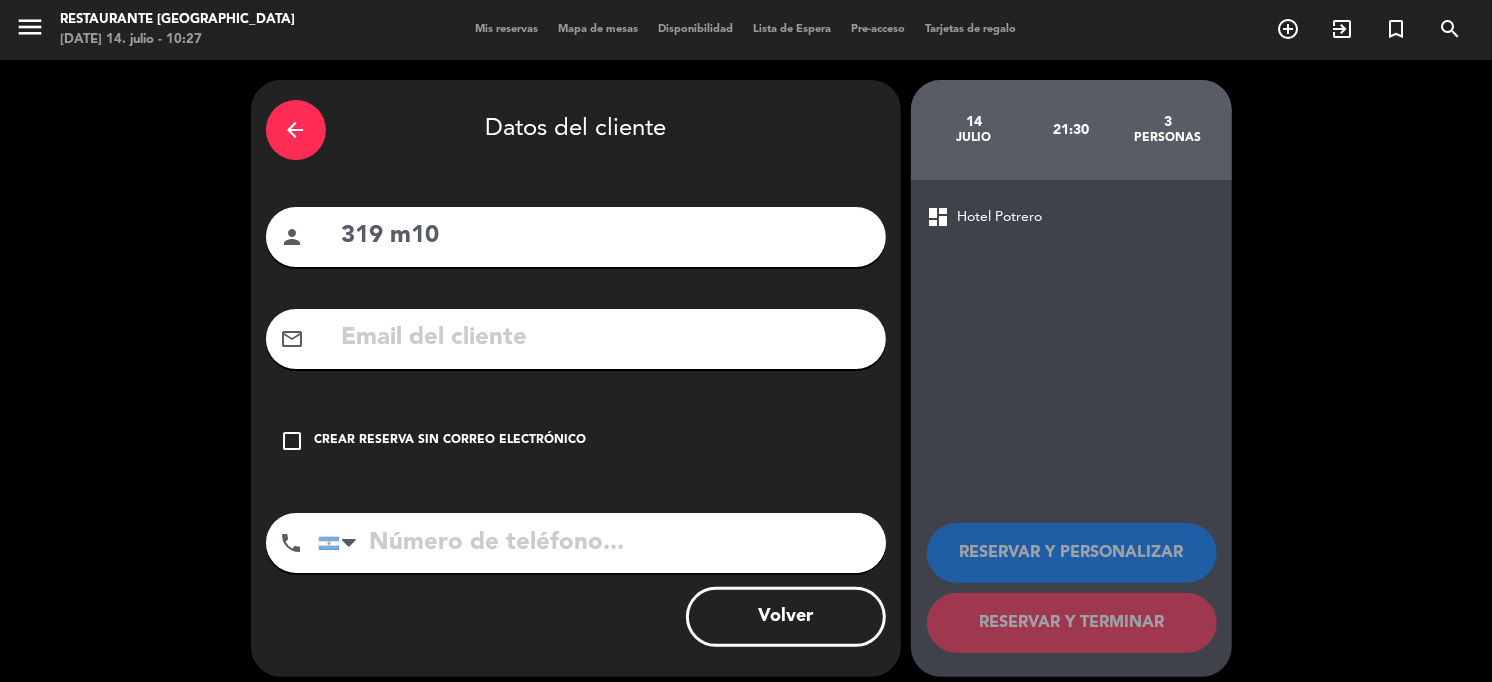 click on "check_box_outline_blank" at bounding box center [293, 441] 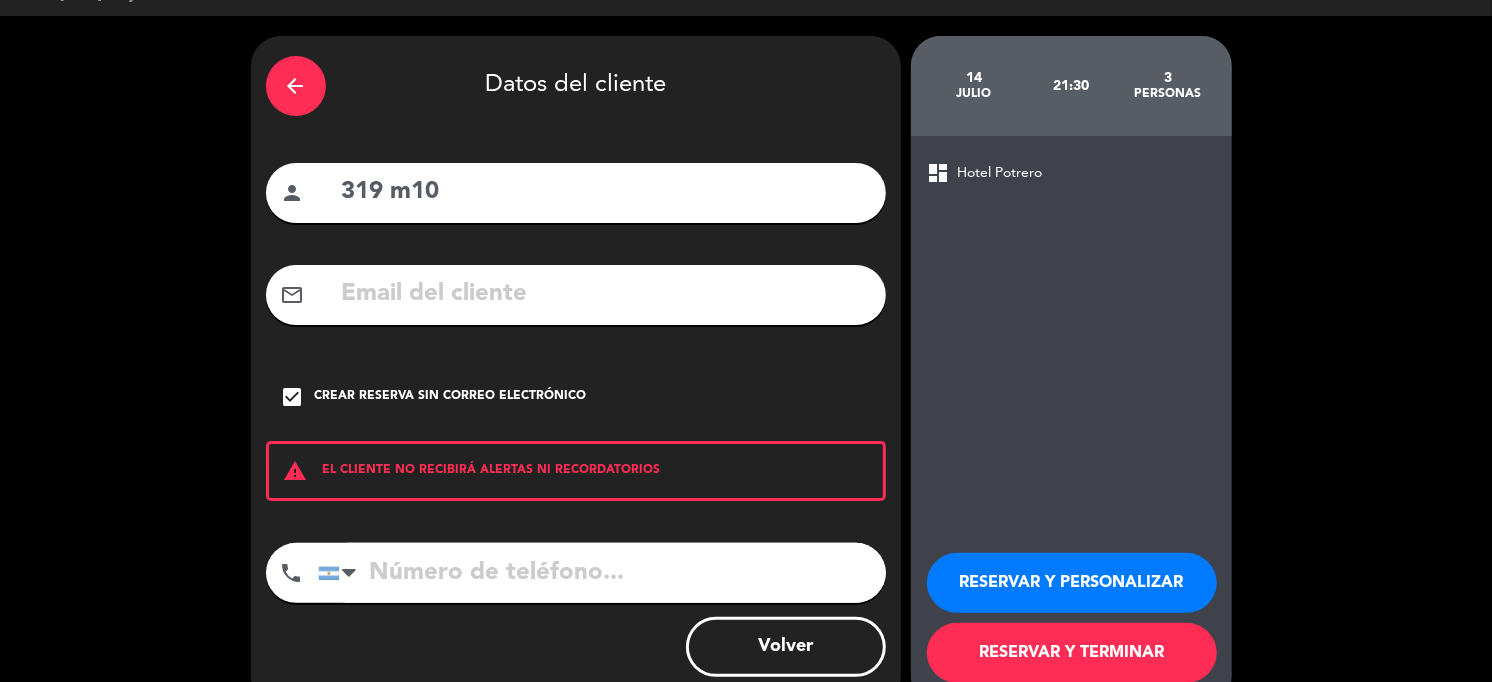 scroll, scrollTop: 88, scrollLeft: 0, axis: vertical 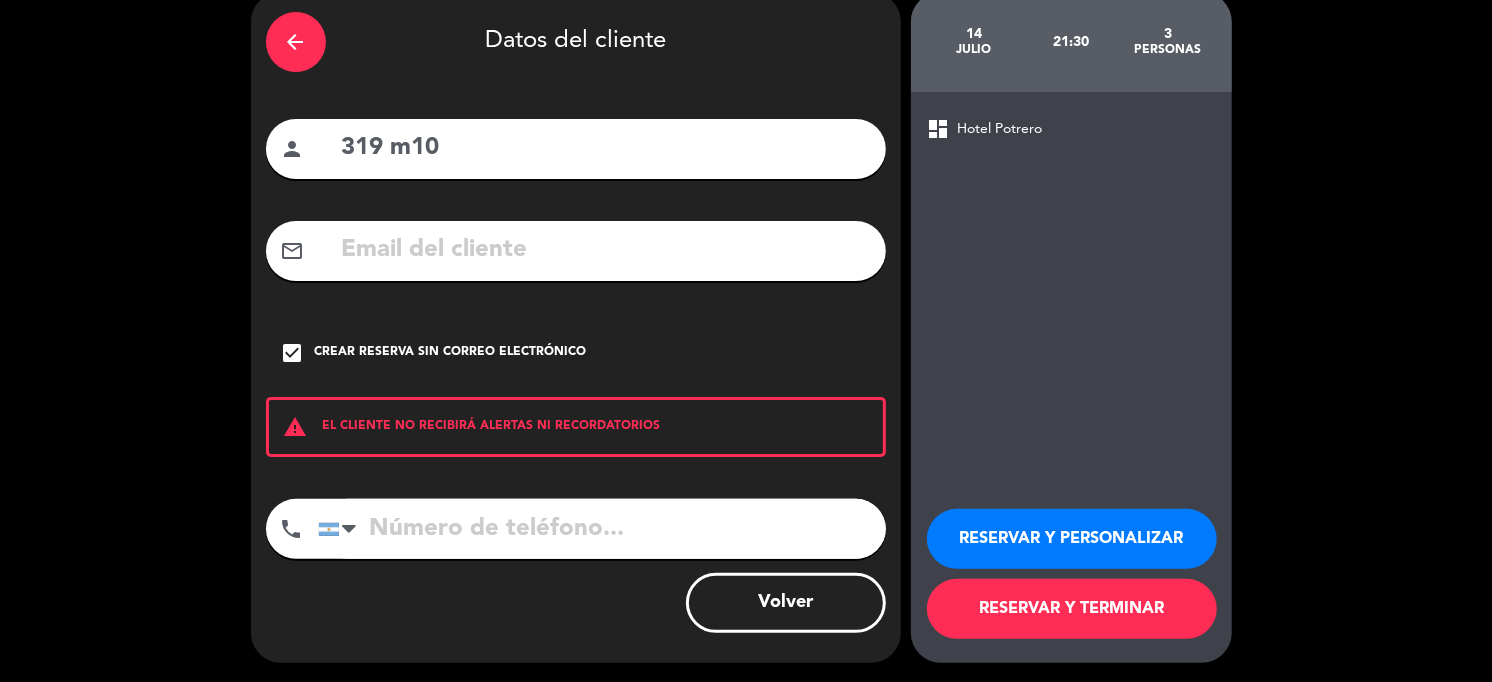 click on "RESERVAR Y TERMINAR" at bounding box center [1072, 609] 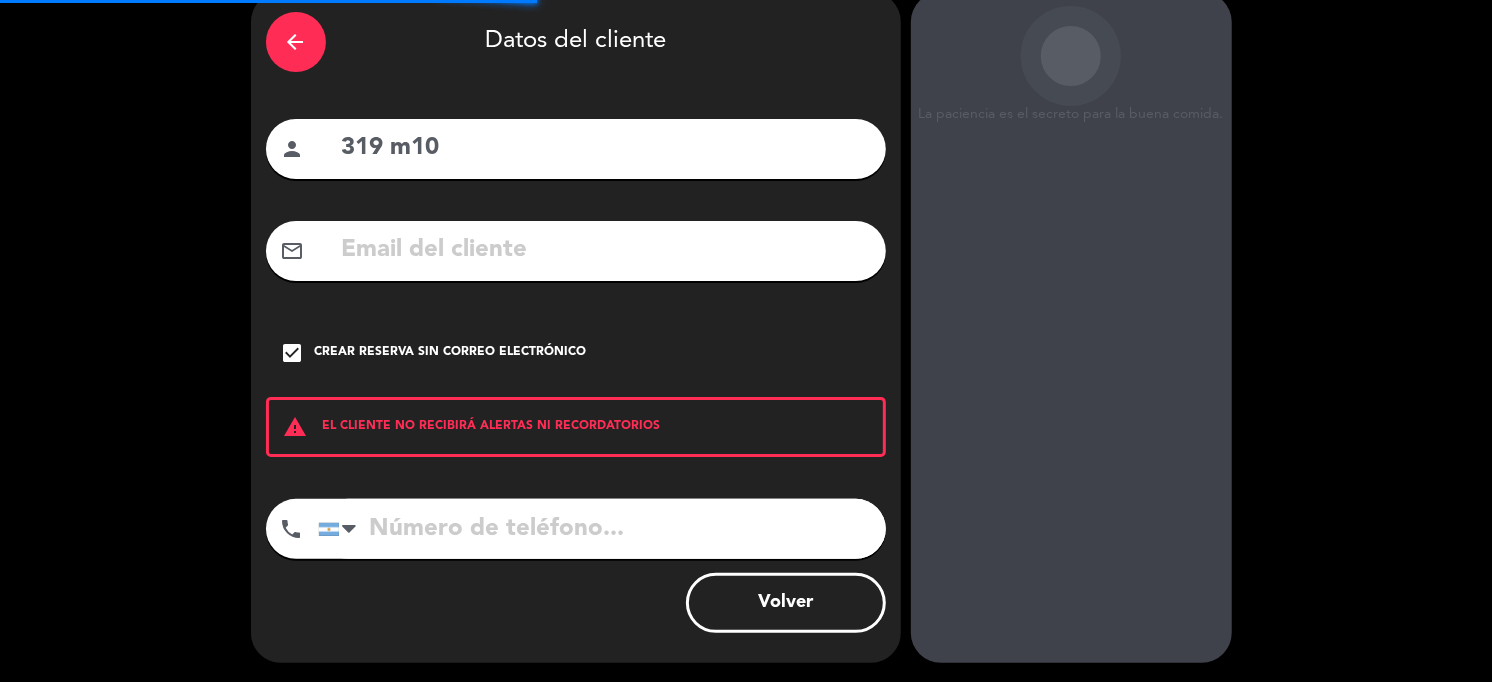 scroll, scrollTop: 0, scrollLeft: 0, axis: both 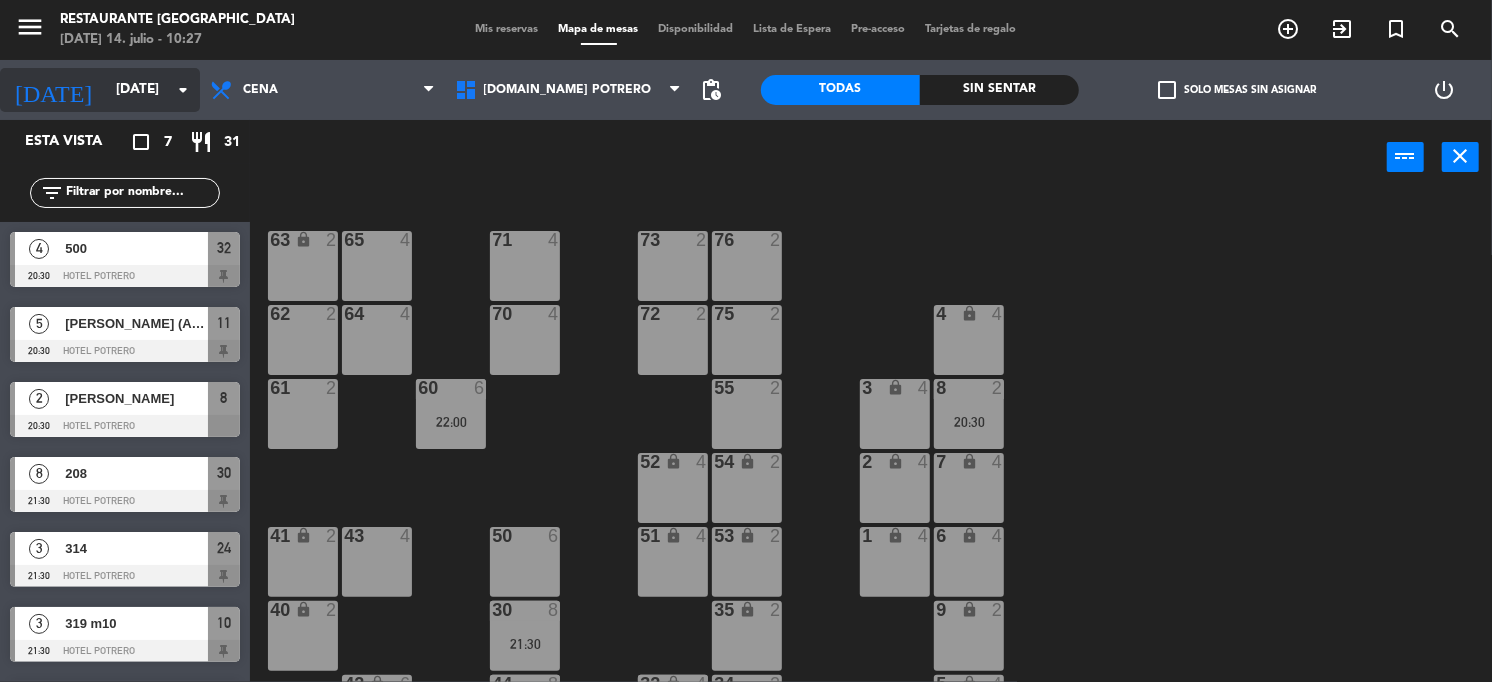 click on "[DATE]" 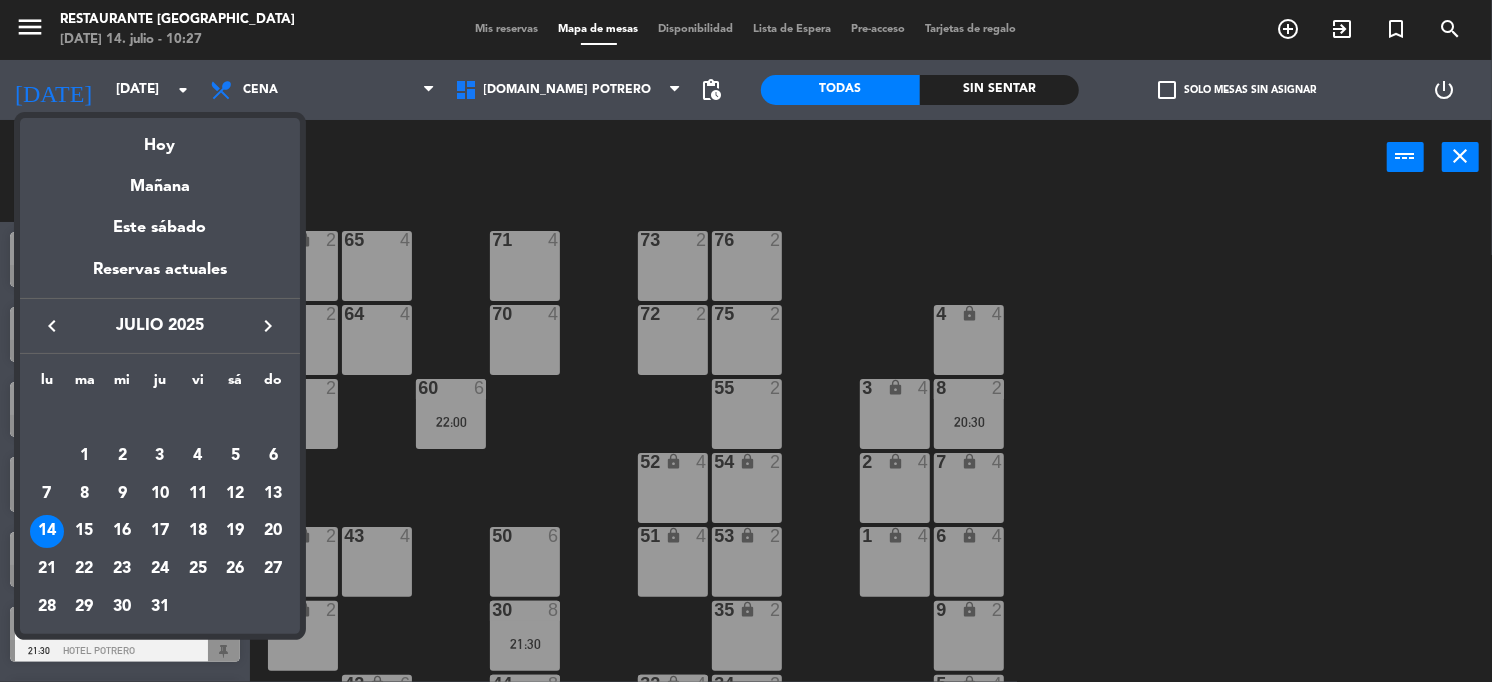 click at bounding box center [746, 341] 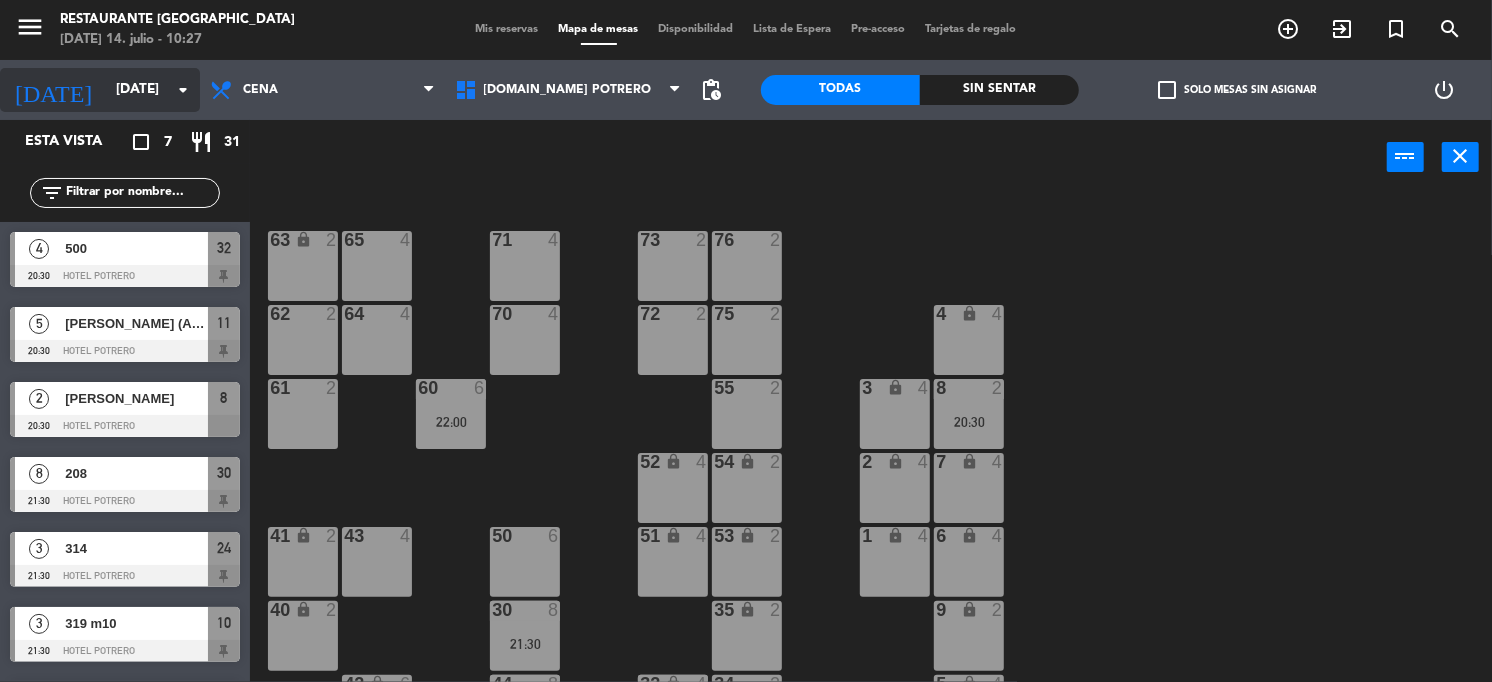 click on "[DATE]" 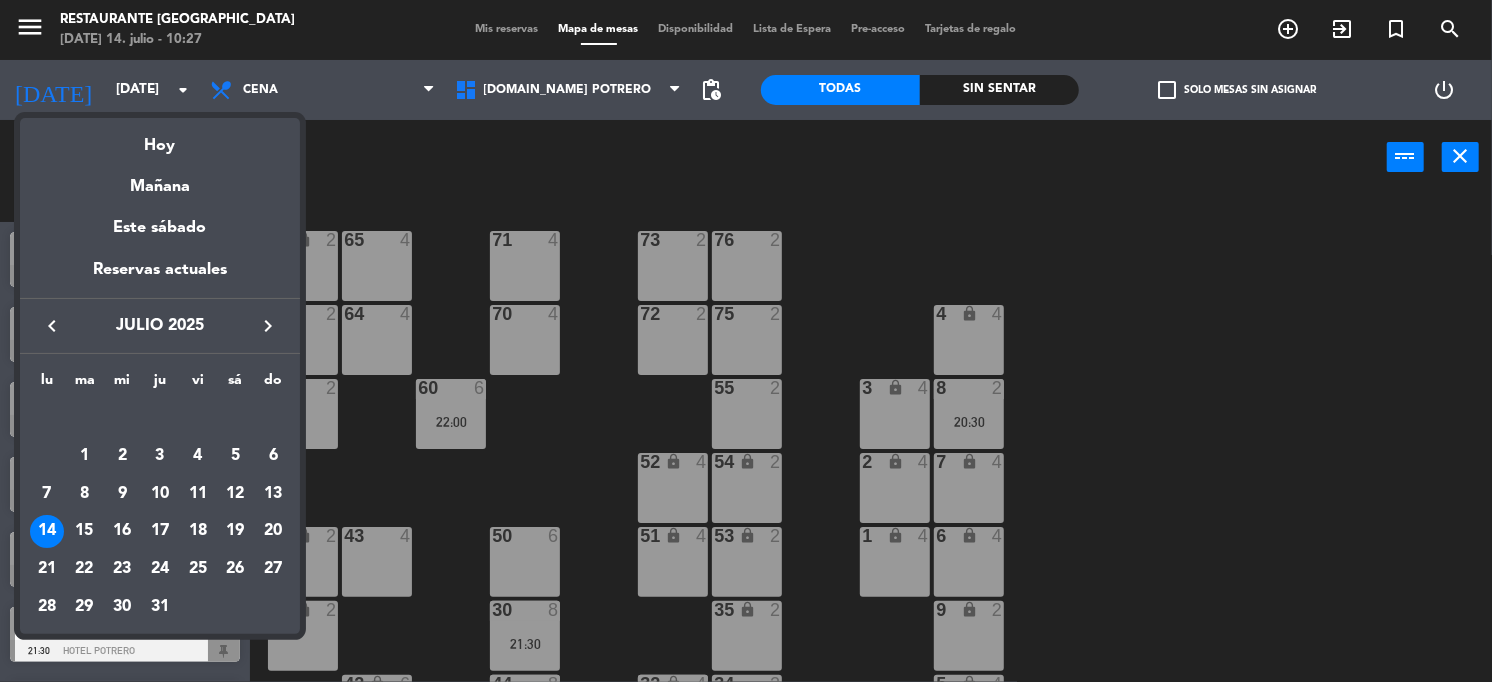 click on "keyboard_arrow_right" at bounding box center (268, 326) 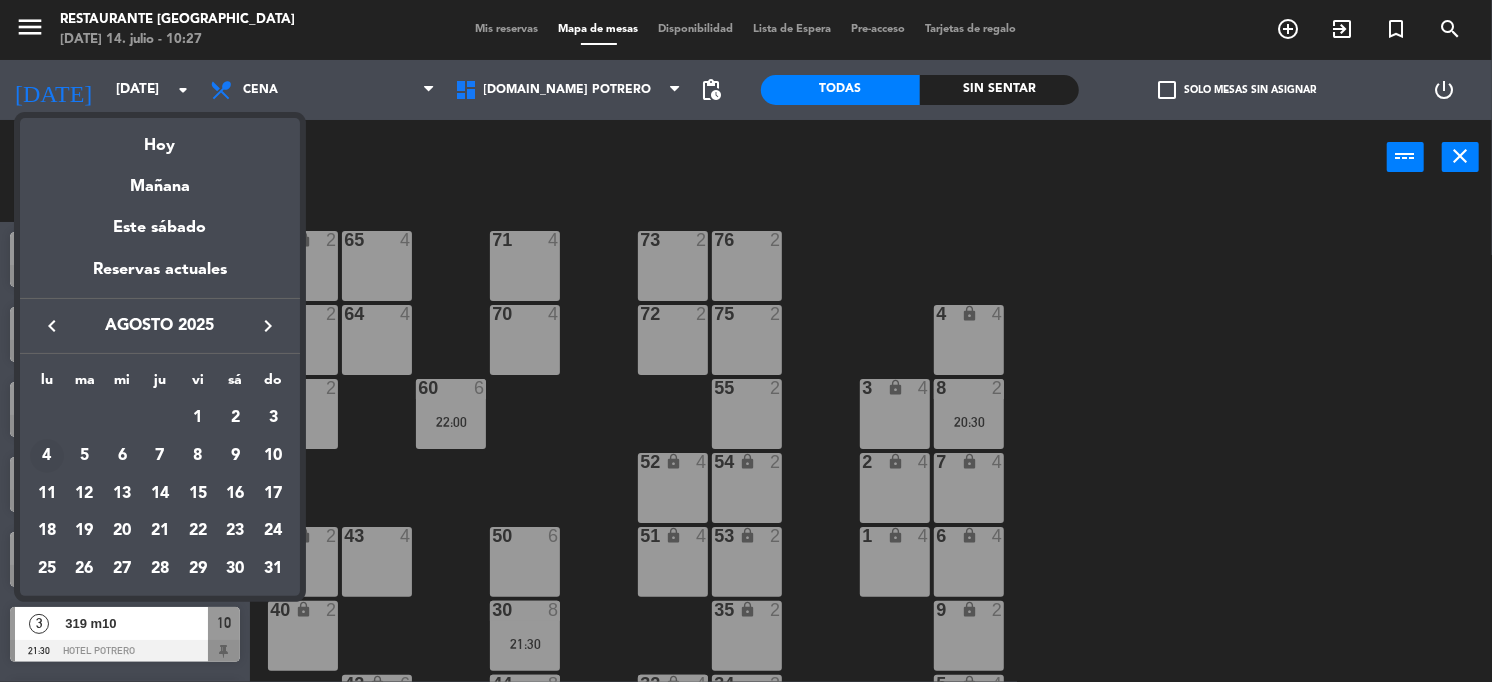click on "4" at bounding box center (47, 456) 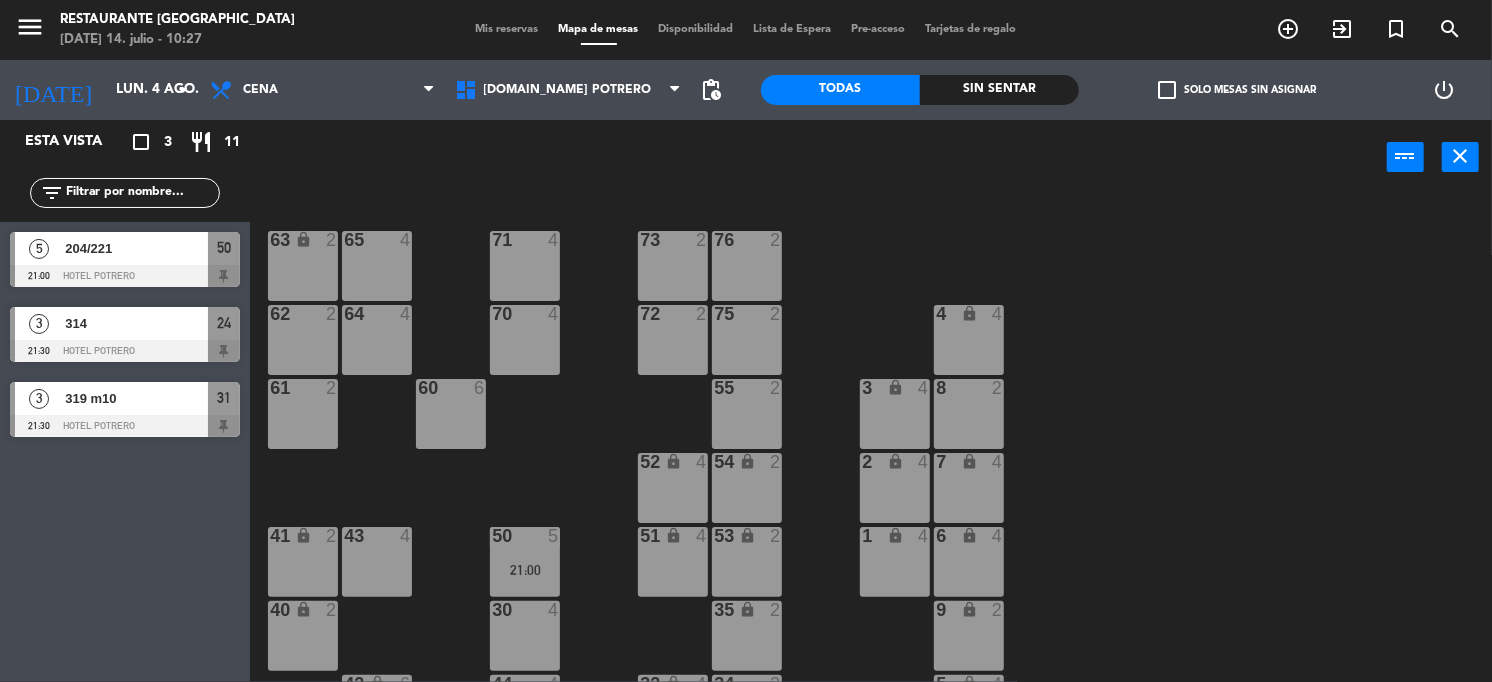 click on "314" at bounding box center (136, 323) 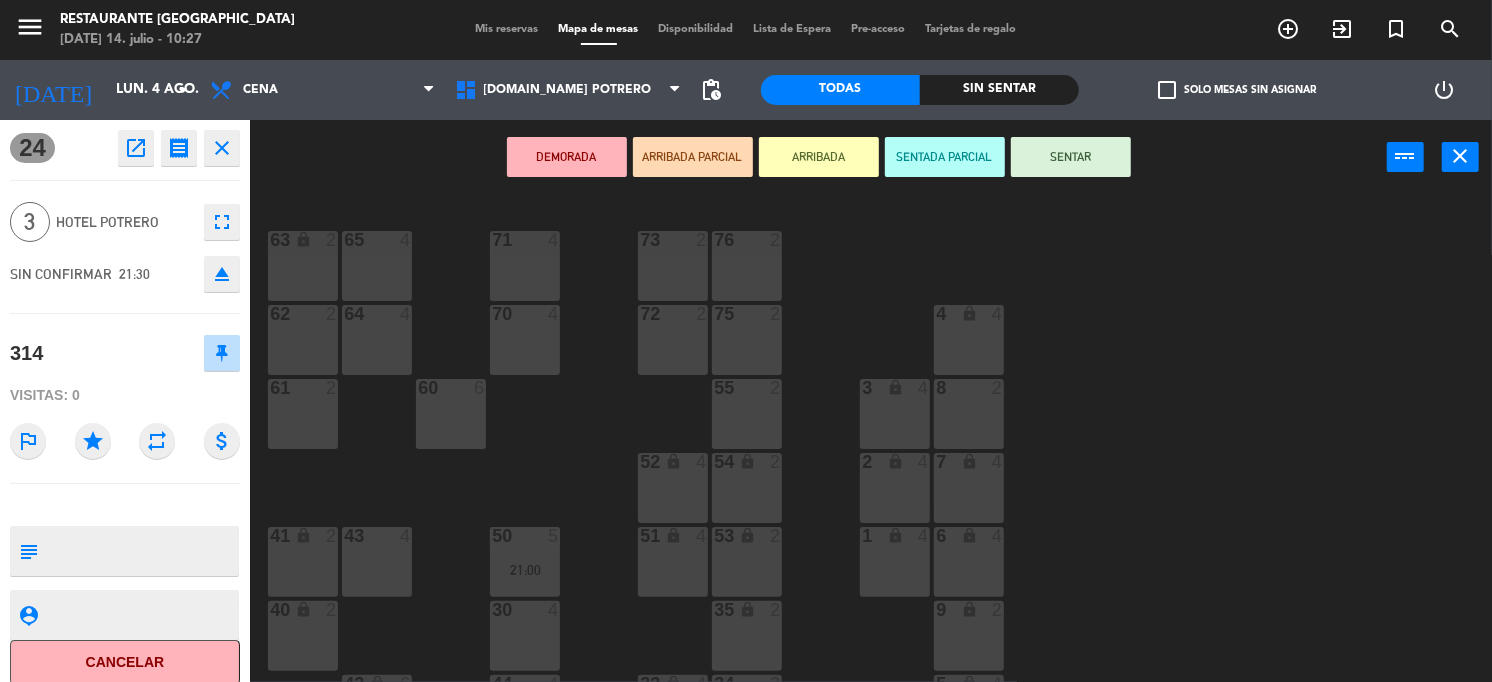 click on "Cancelar" 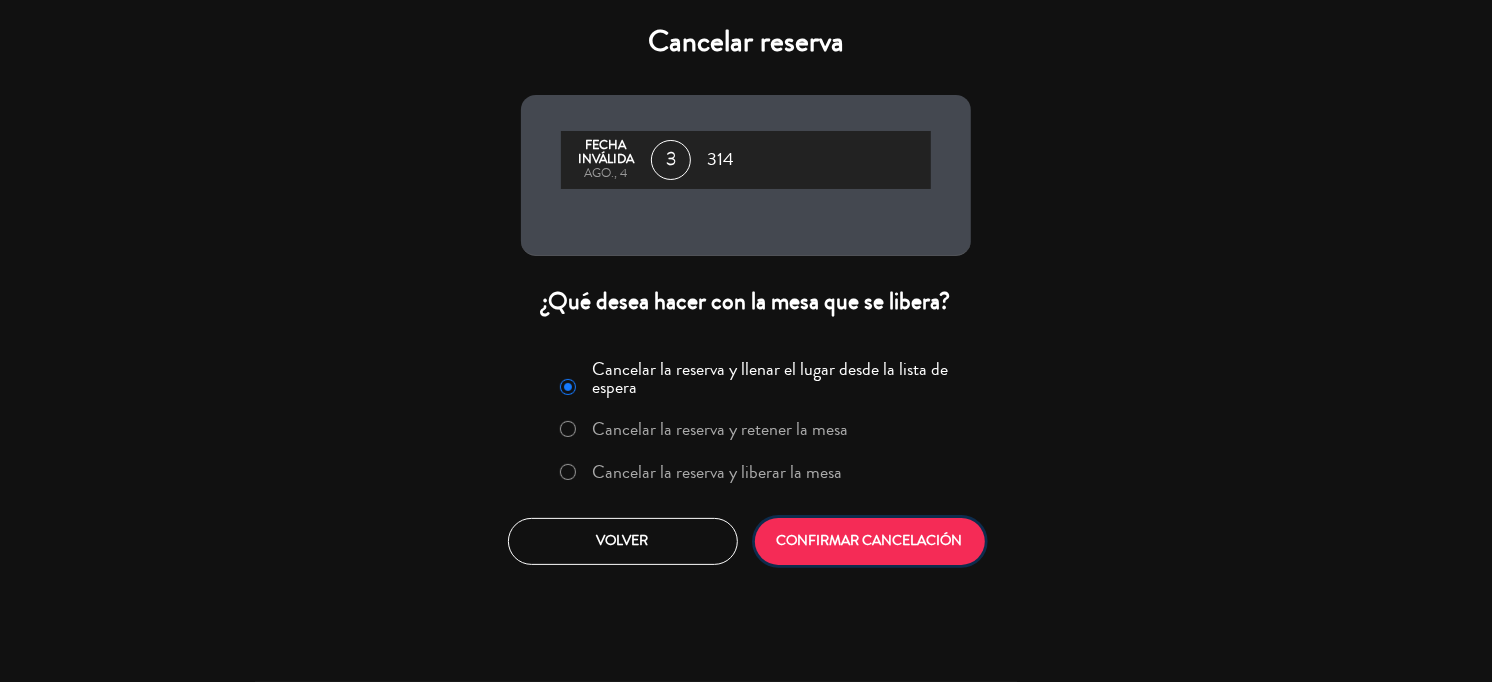 click on "CONFIRMAR CANCELACIÓN" 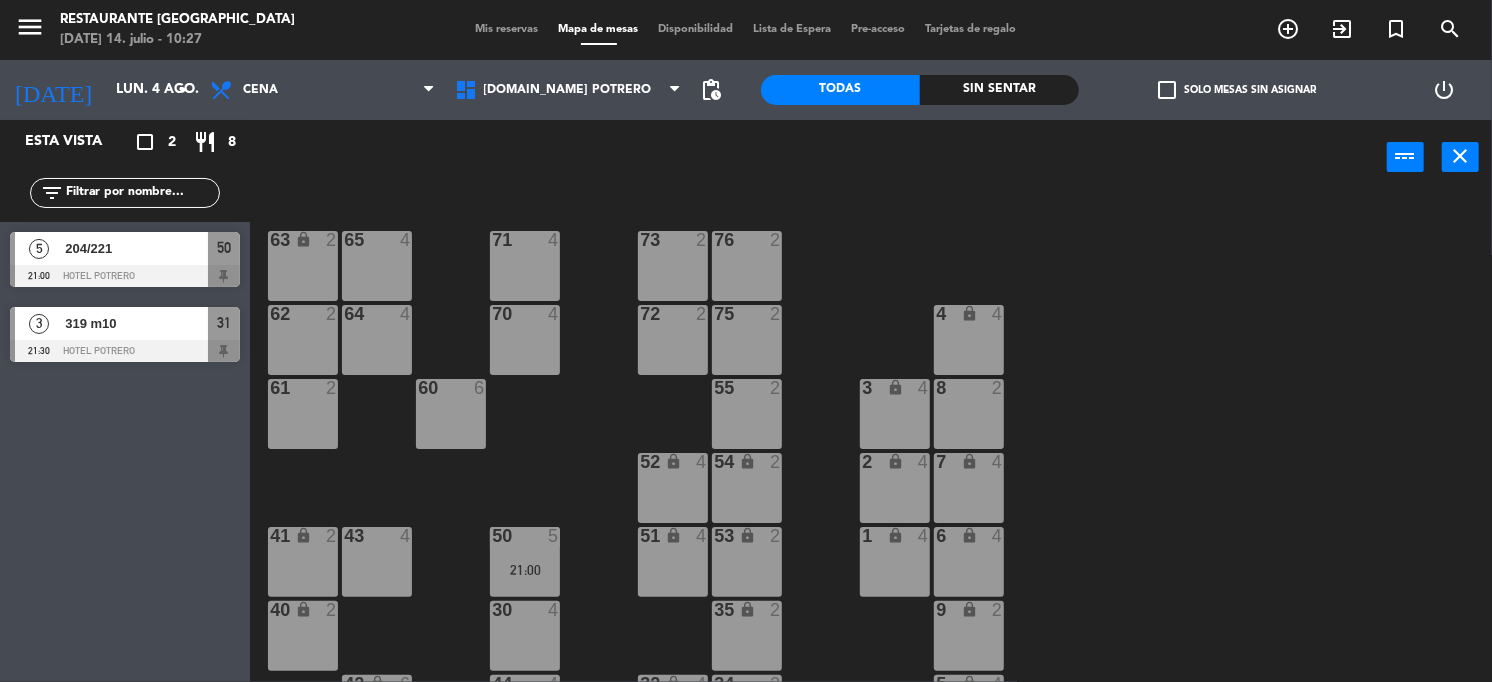 click at bounding box center (125, 351) 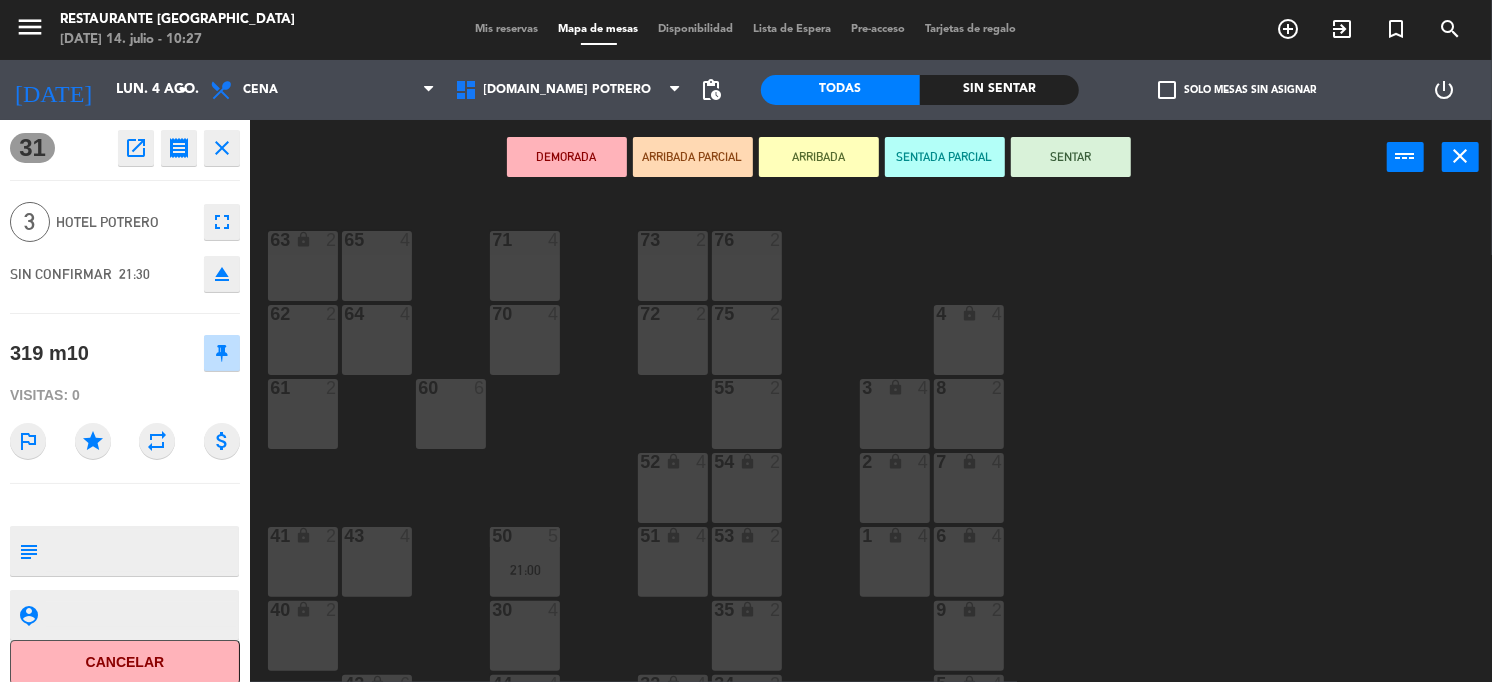 click on "Cancelar" 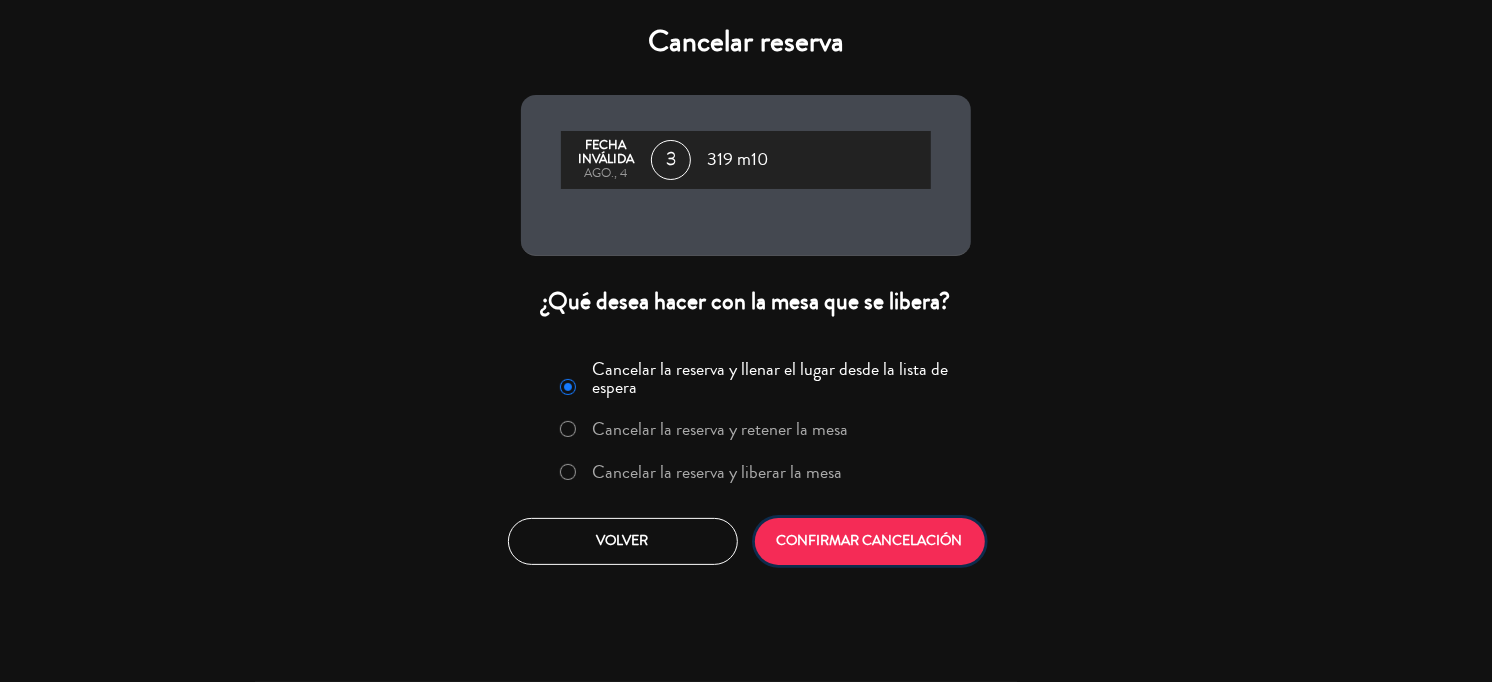 drag, startPoint x: 808, startPoint y: 534, endPoint x: 746, endPoint y: 531, distance: 62.072536 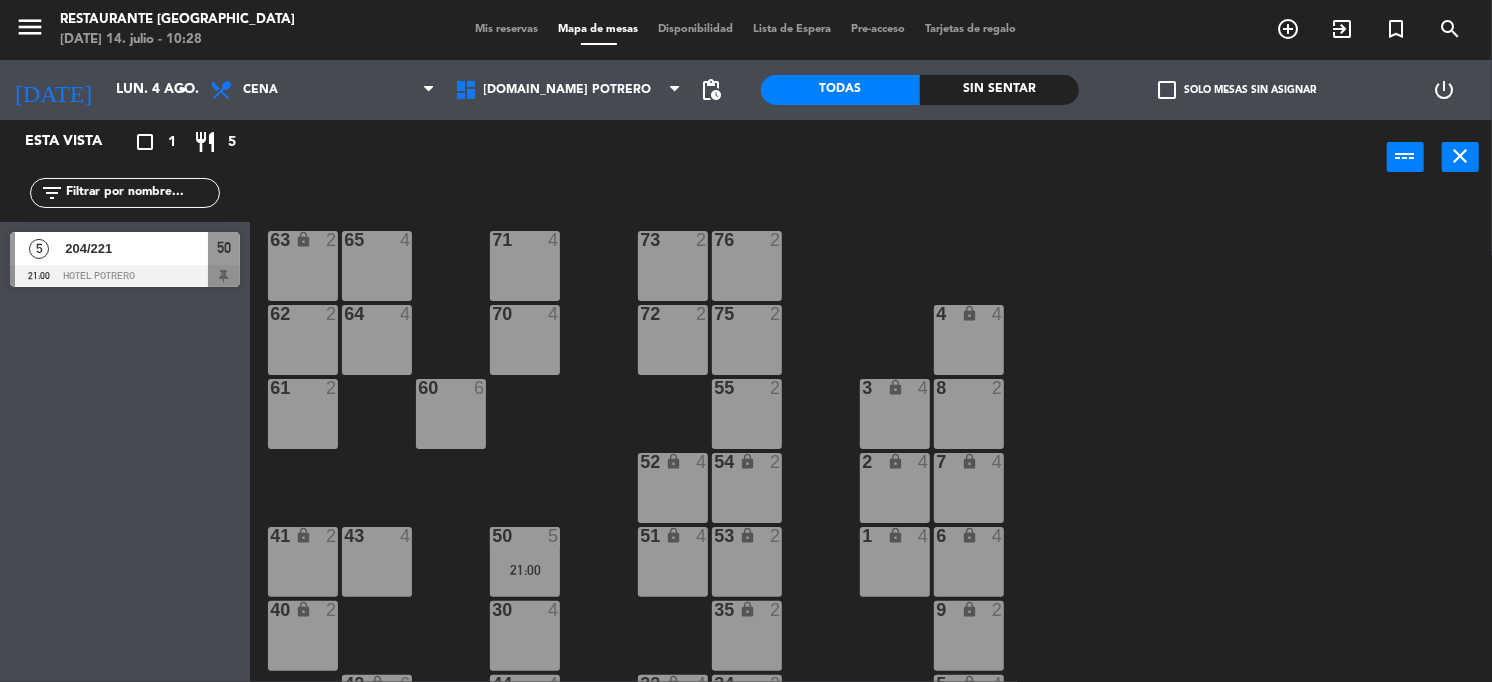 click on "204/221" at bounding box center (135, 248) 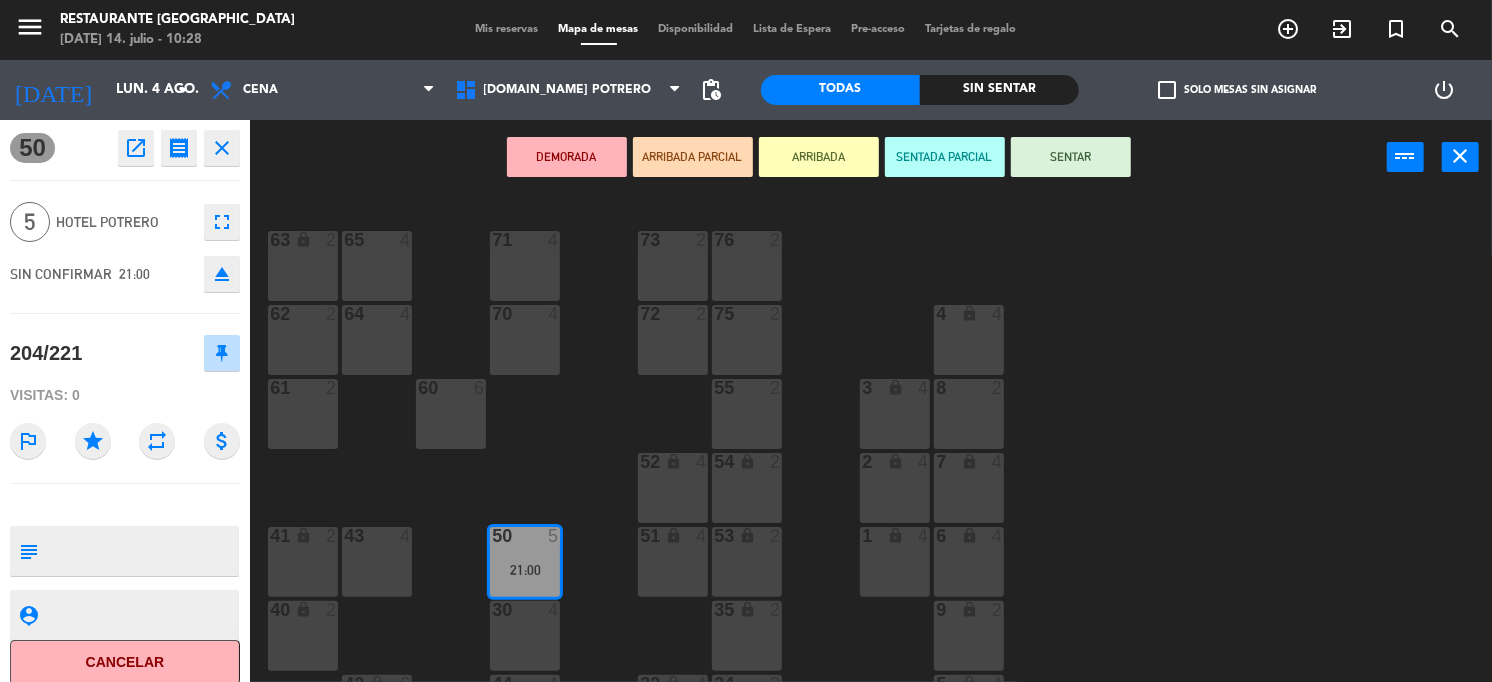 click on "Cancelar" 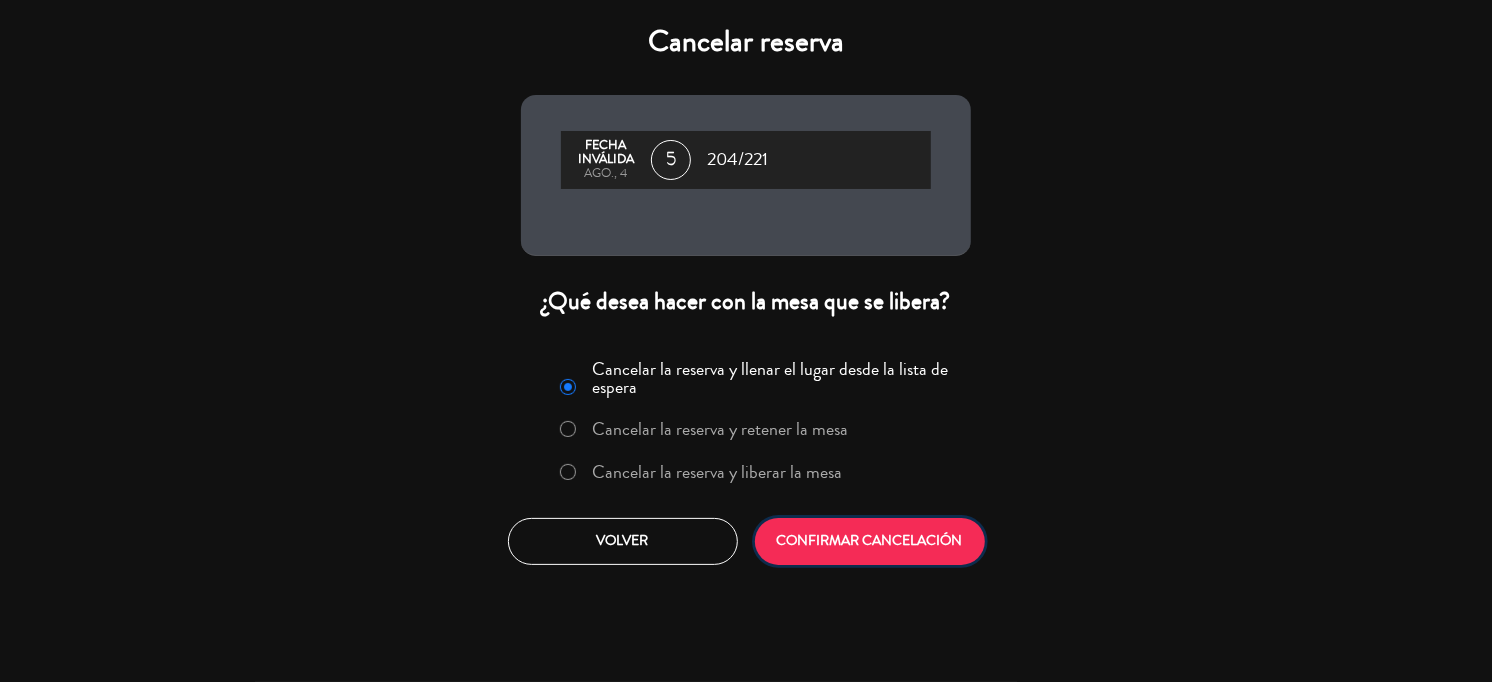 click on "CONFIRMAR CANCELACIÓN" 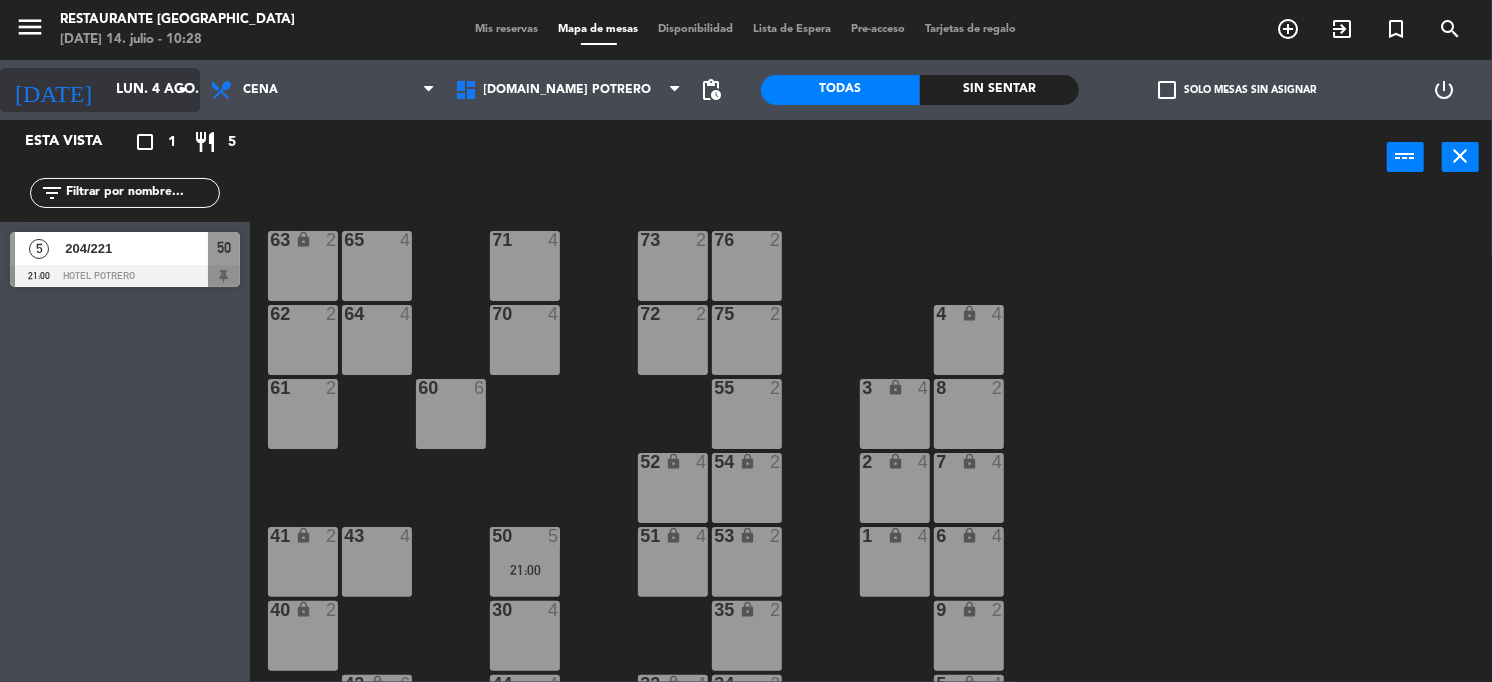 click on "arrow_drop_down" 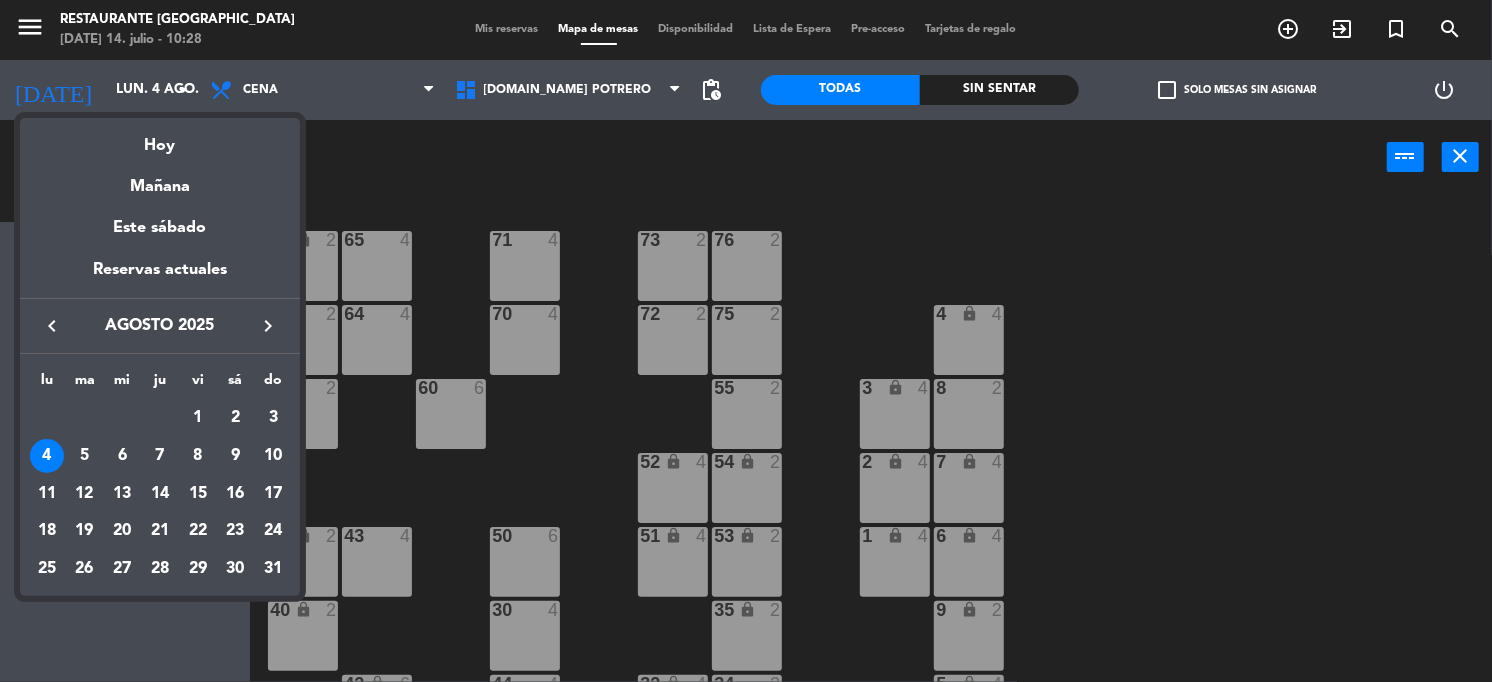click on "keyboard_arrow_left" at bounding box center (52, 326) 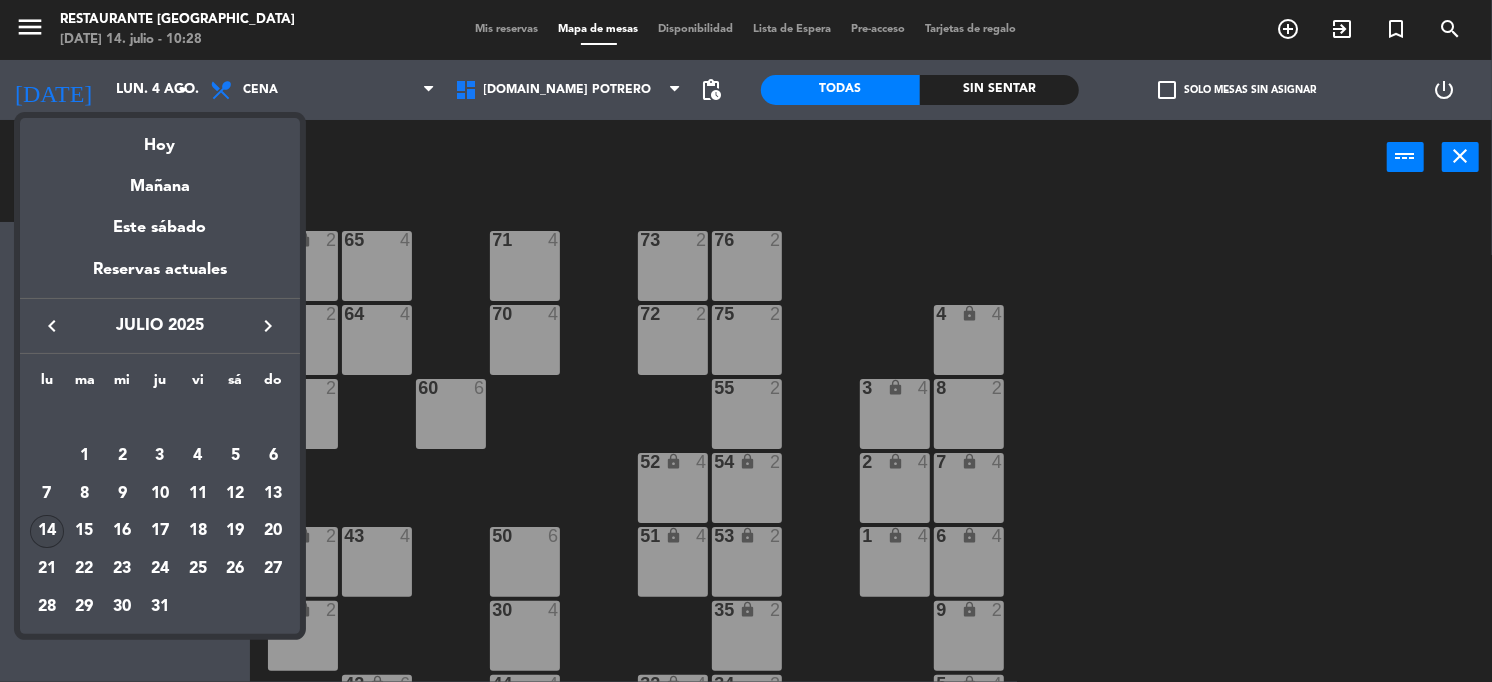 click on "14" at bounding box center [47, 532] 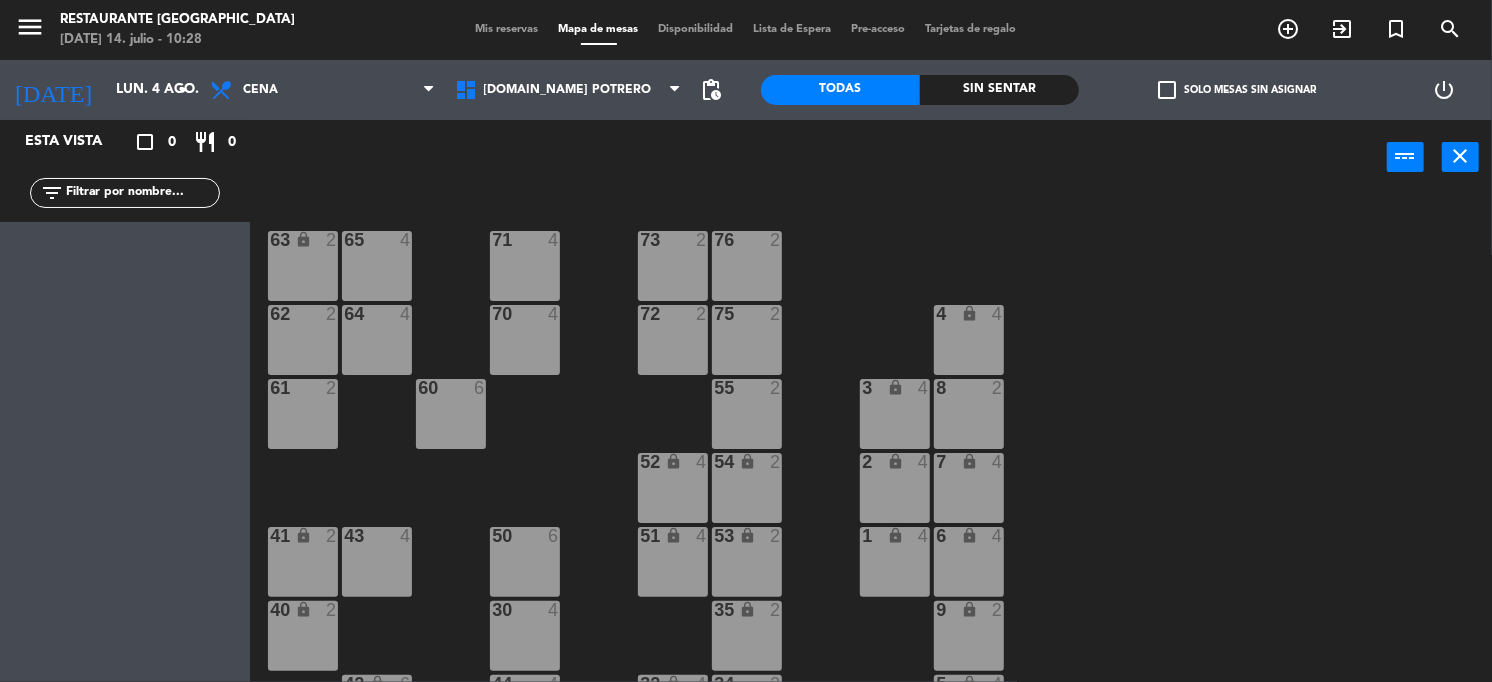 type on "[DATE]" 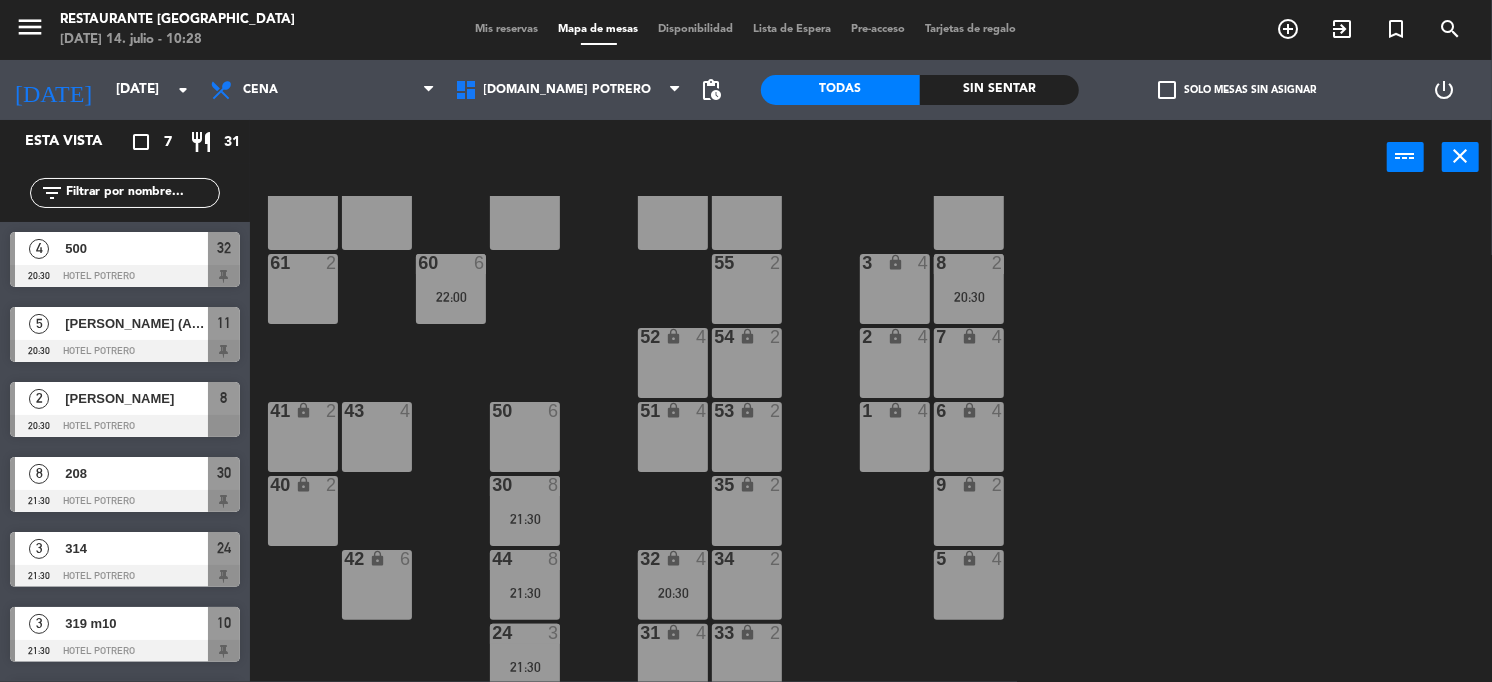 scroll, scrollTop: 283, scrollLeft: 0, axis: vertical 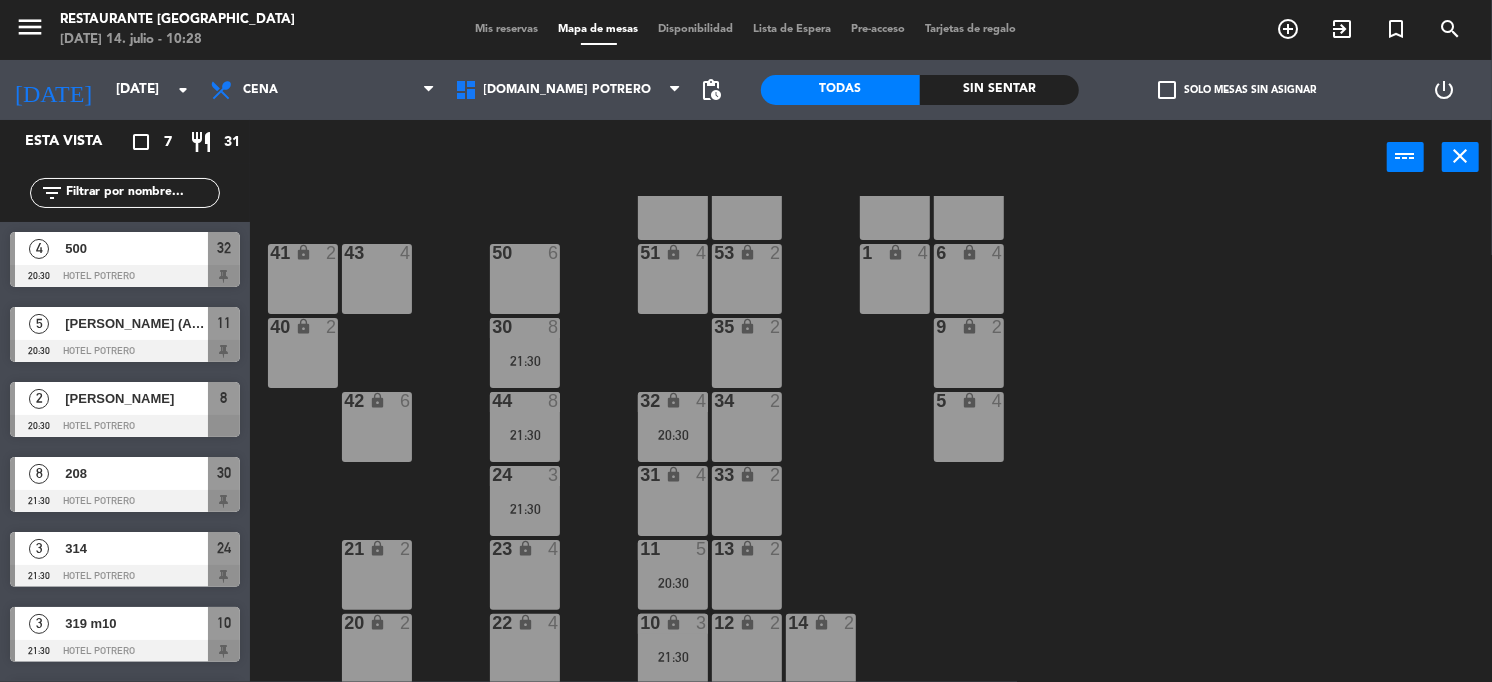 click on "50  6" at bounding box center (525, 279) 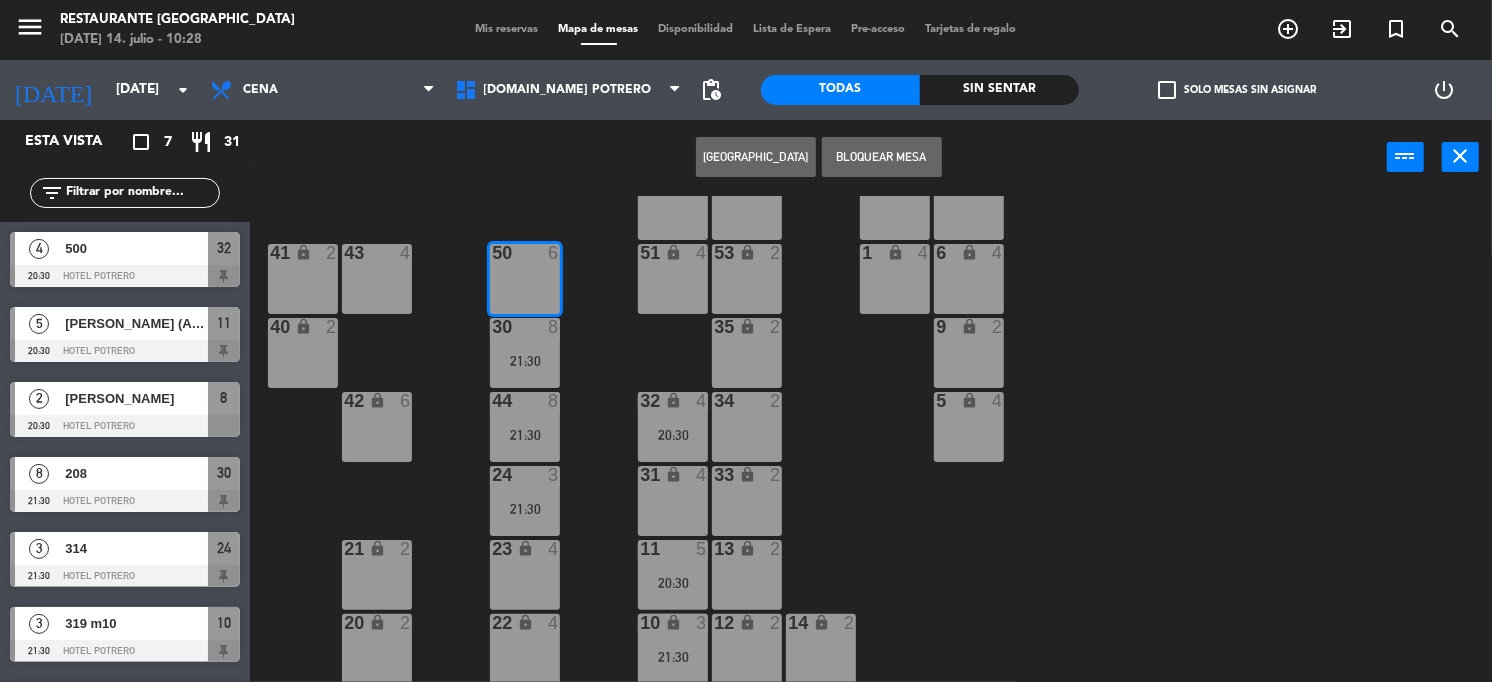 click on "[GEOGRAPHIC_DATA]" at bounding box center (756, 157) 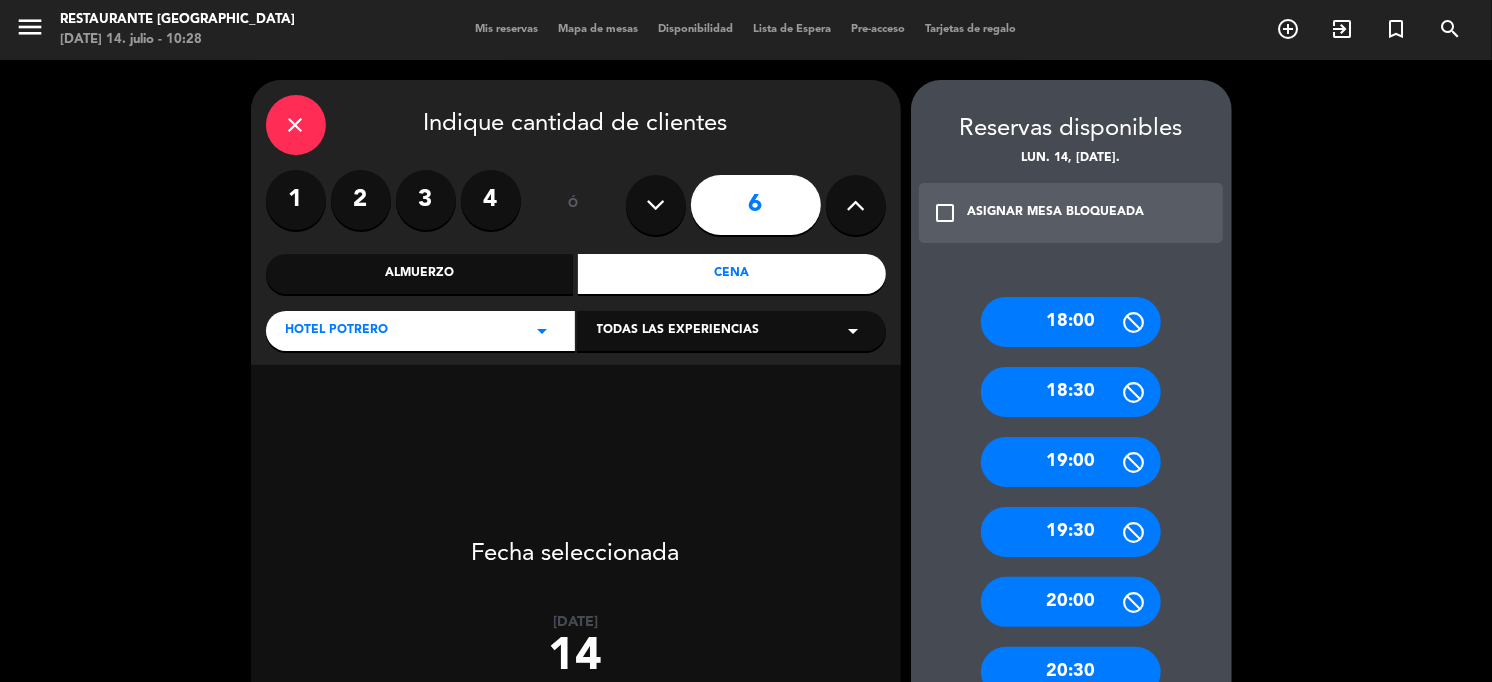 click at bounding box center [655, 205] 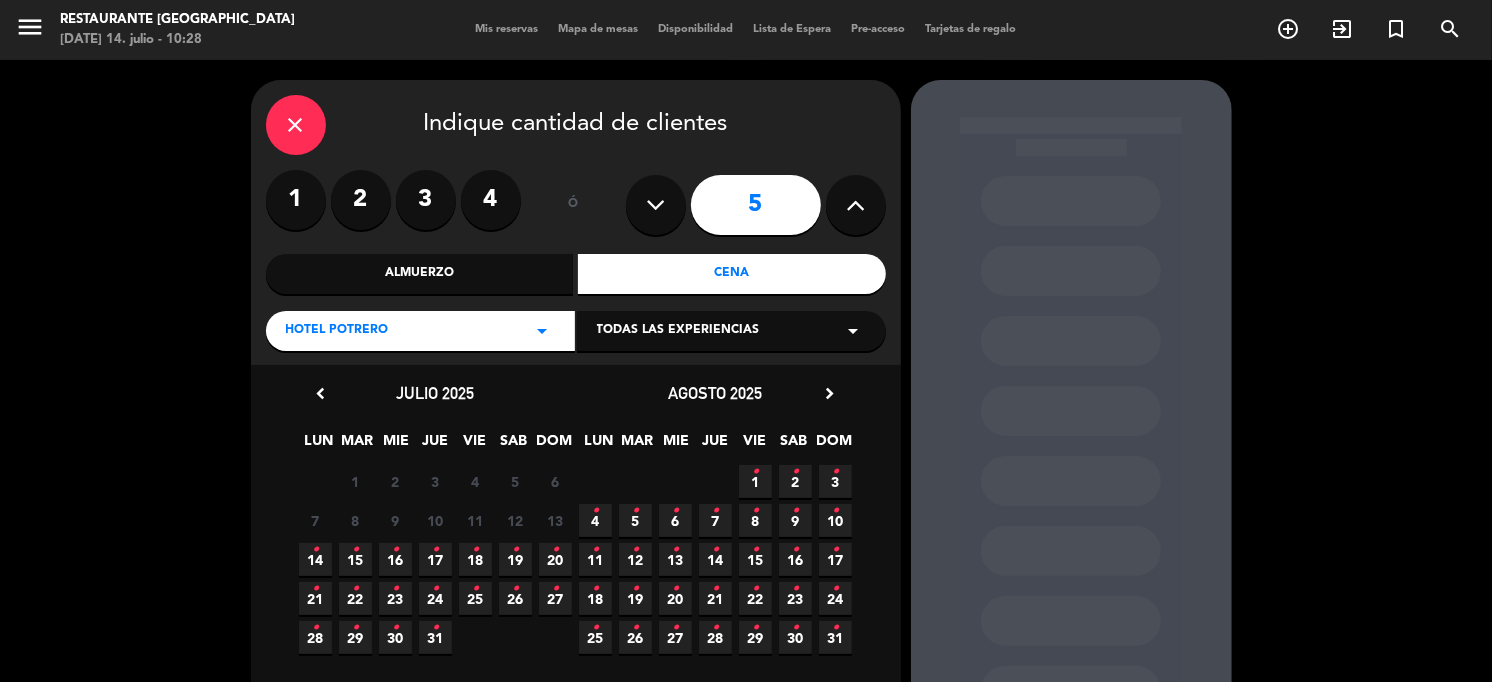 click on "•" at bounding box center (315, 550) 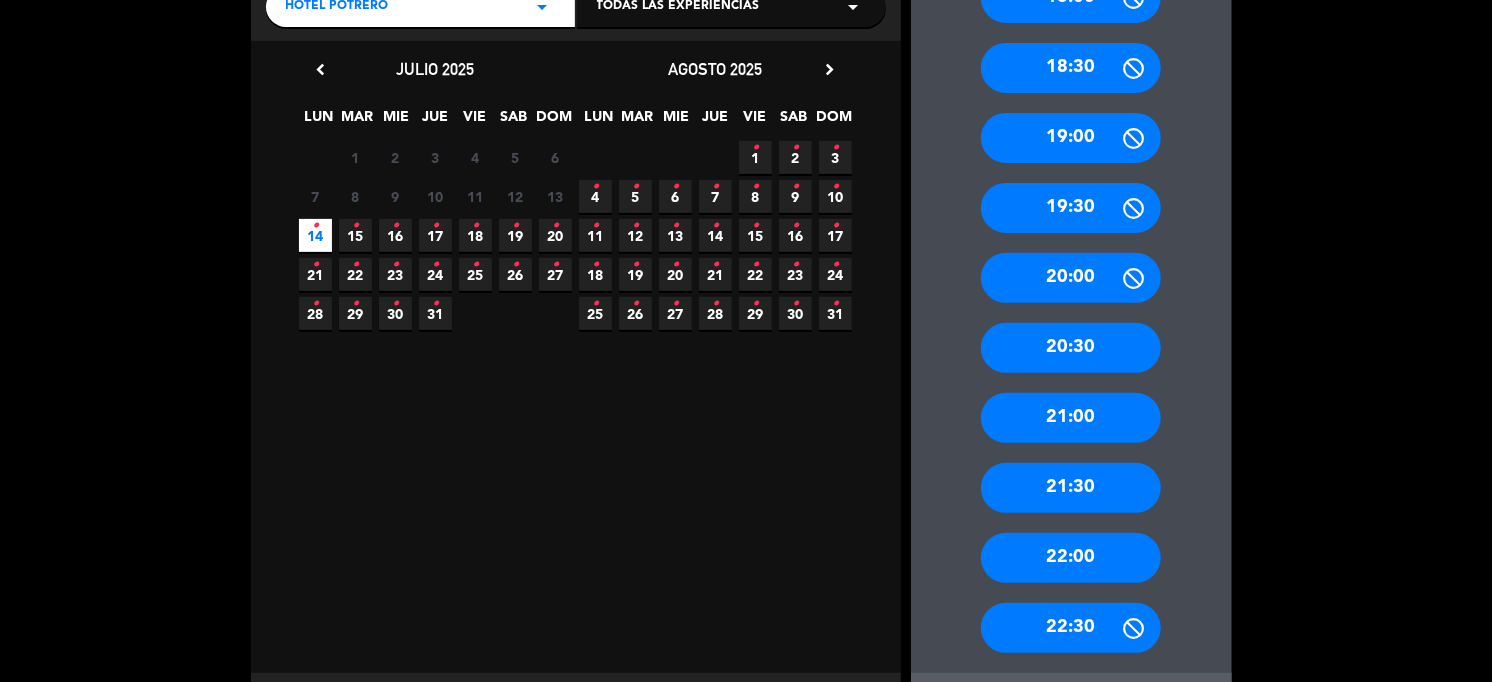 scroll, scrollTop: 421, scrollLeft: 0, axis: vertical 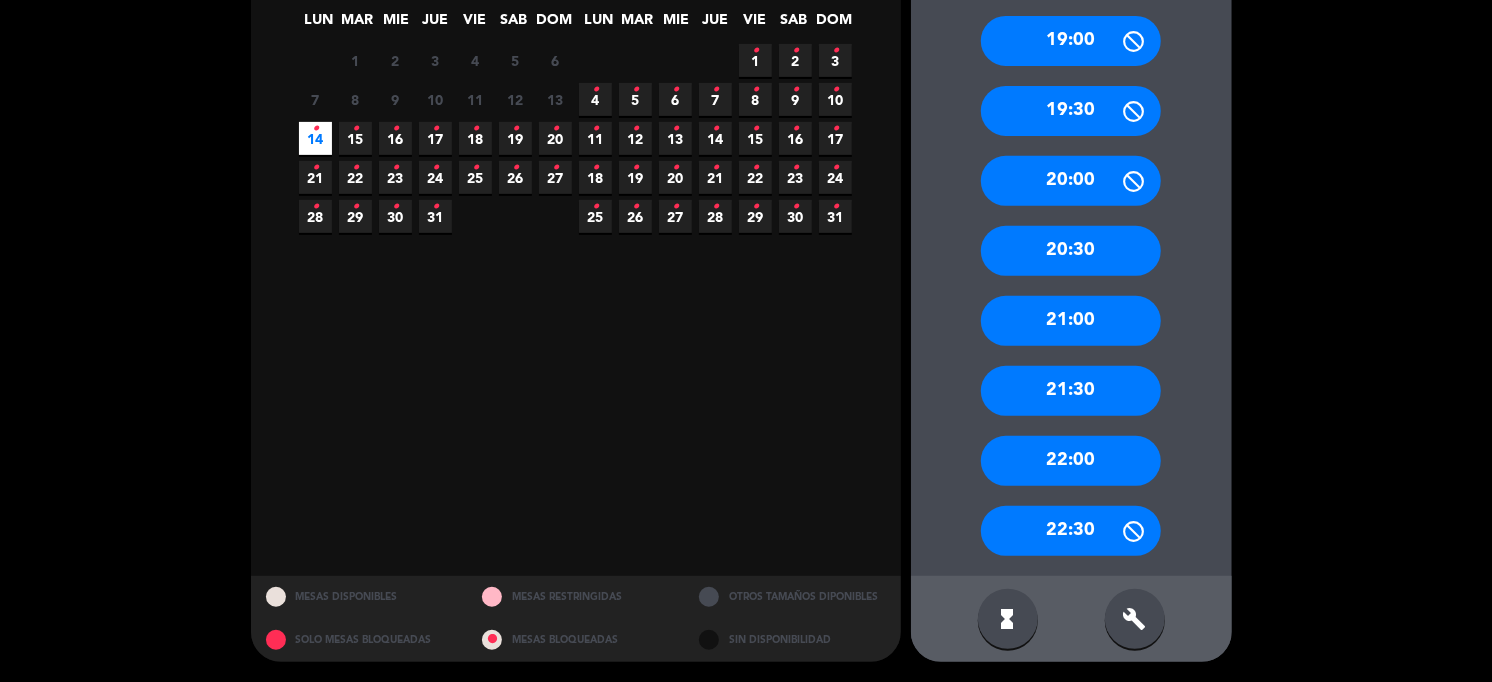 click on "21:30" at bounding box center [1071, 391] 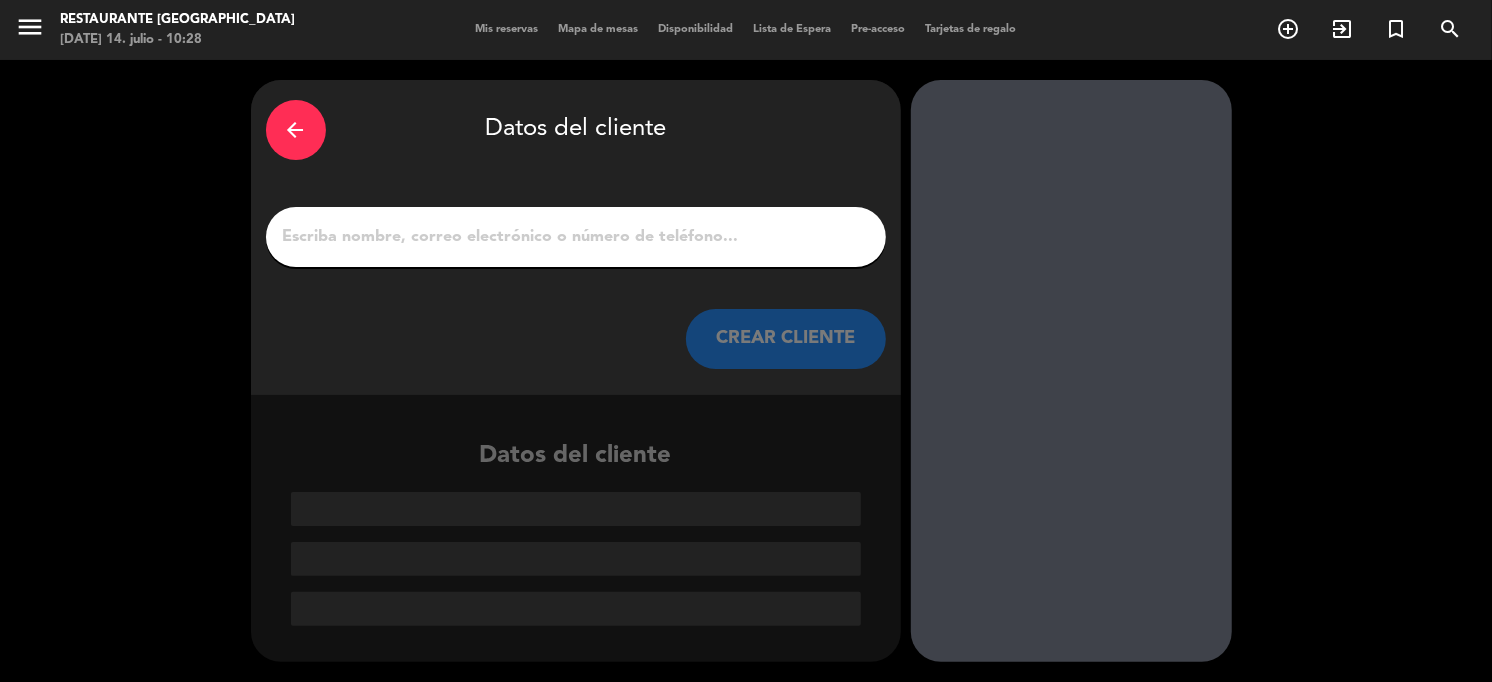 scroll, scrollTop: 0, scrollLeft: 0, axis: both 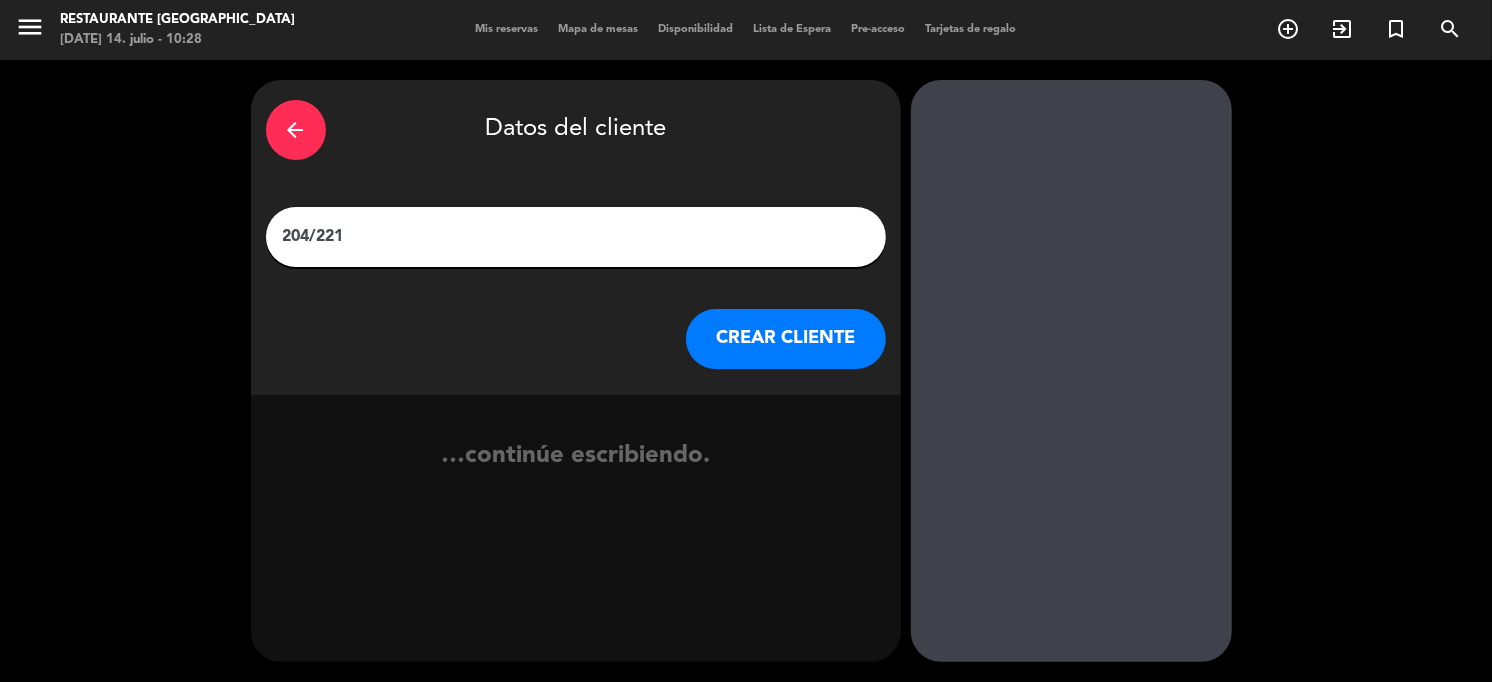type on "204/221" 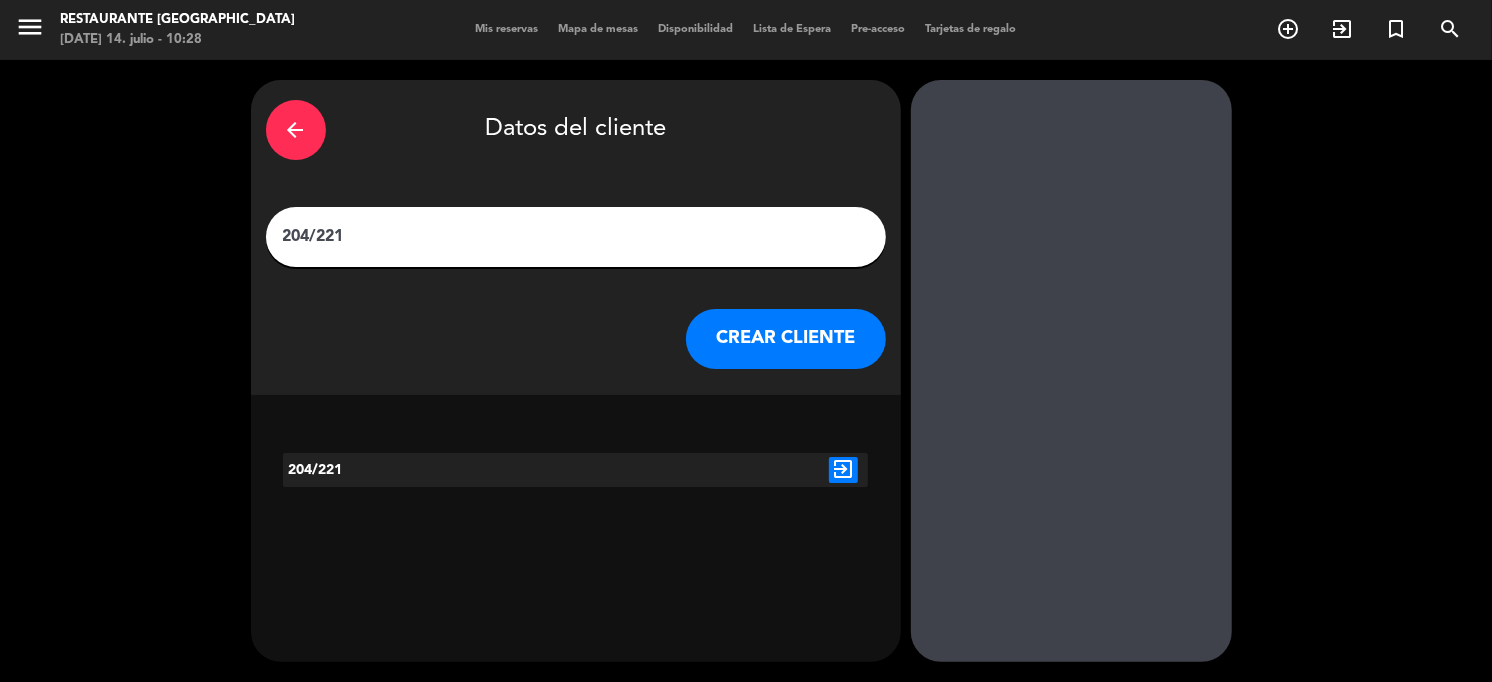 click on "CREAR CLIENTE" at bounding box center [786, 339] 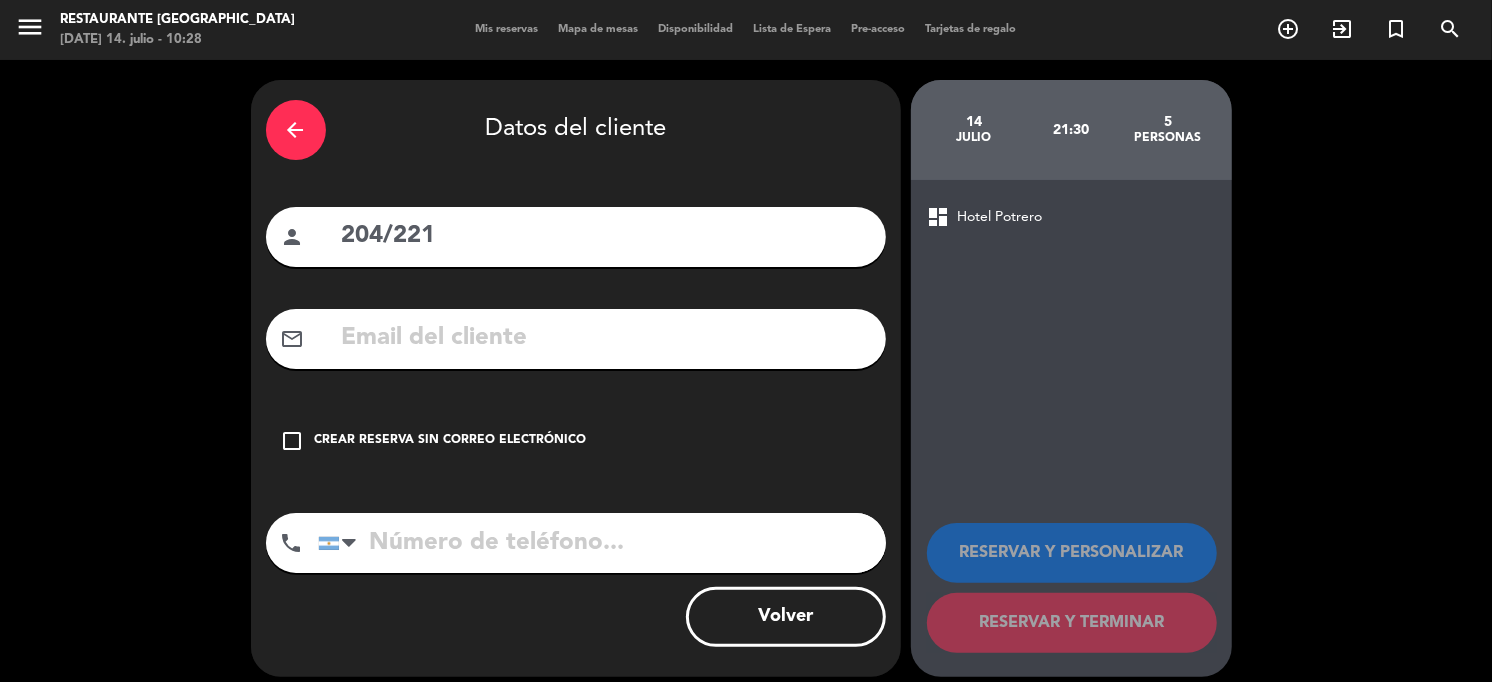 click on "check_box_outline_blank" at bounding box center (293, 441) 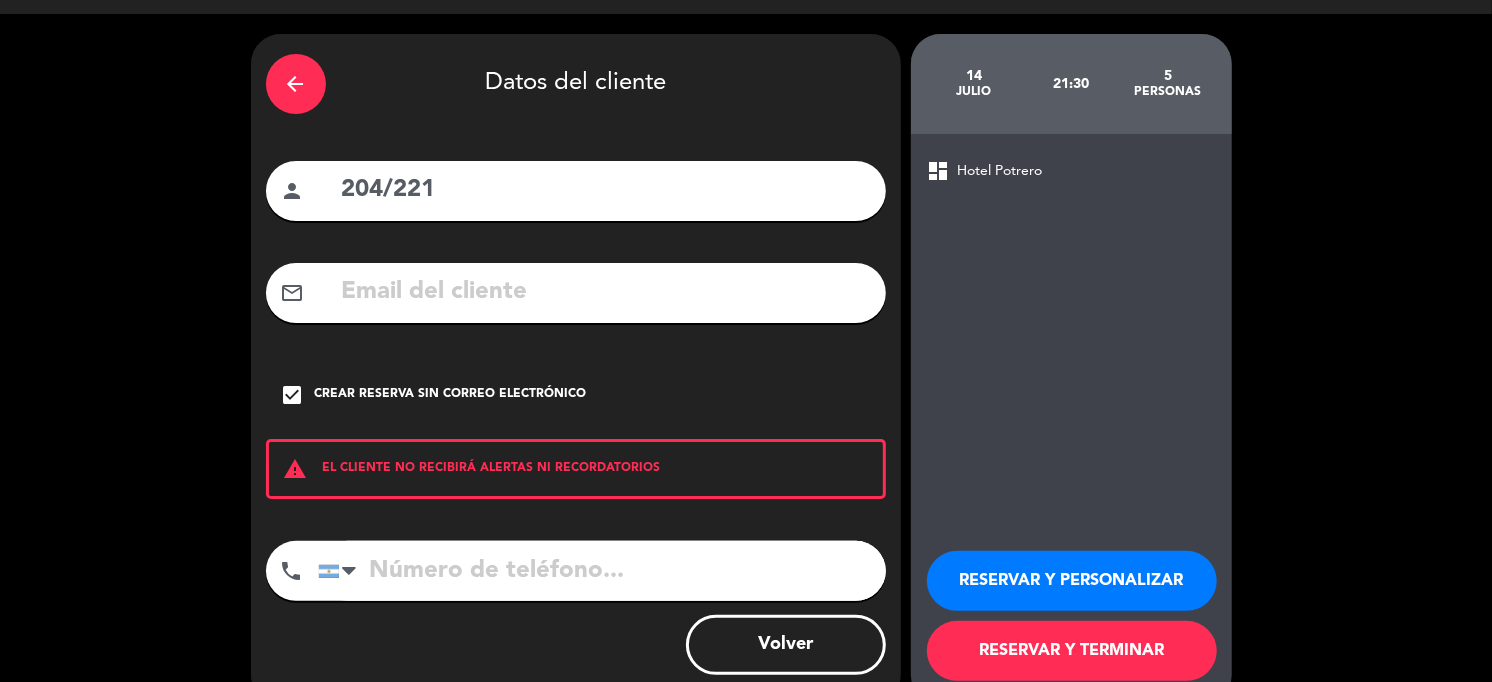 scroll, scrollTop: 88, scrollLeft: 0, axis: vertical 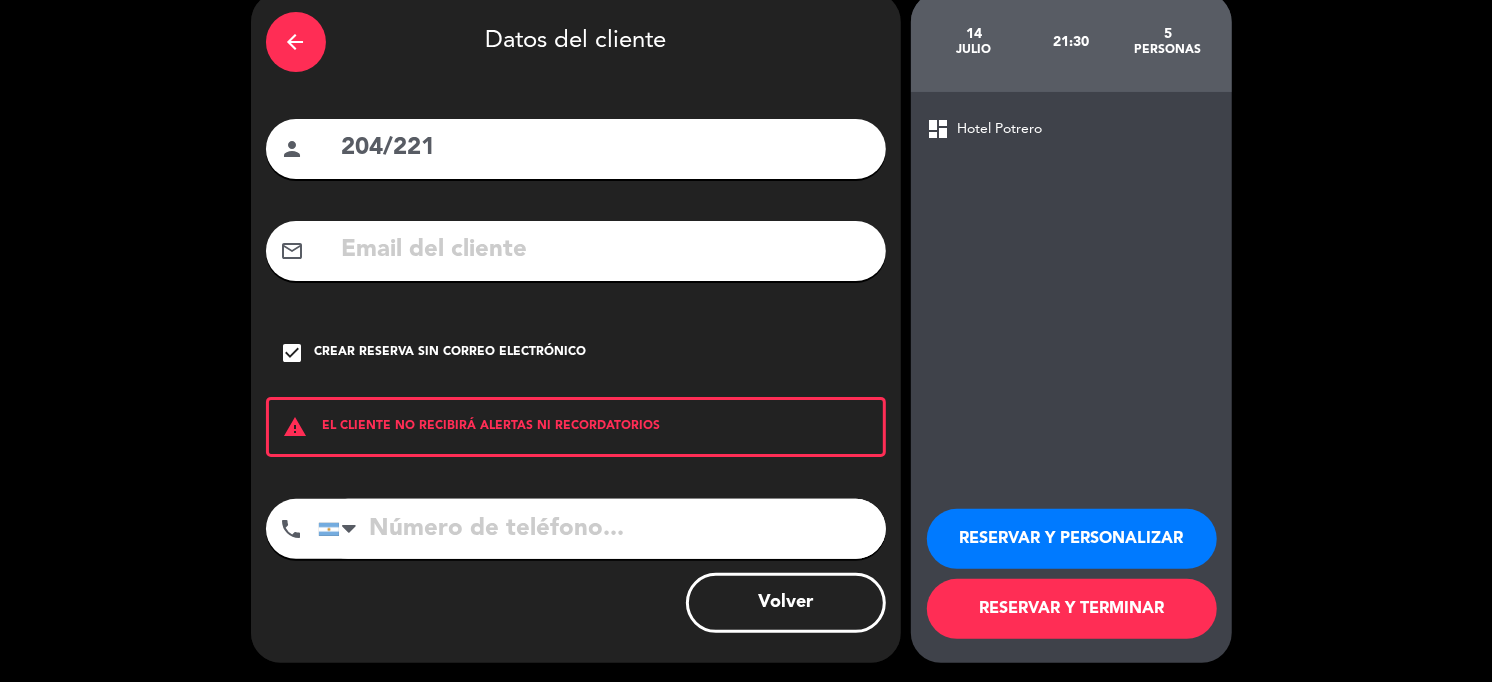 click on "RESERVAR Y TERMINAR" at bounding box center (1072, 609) 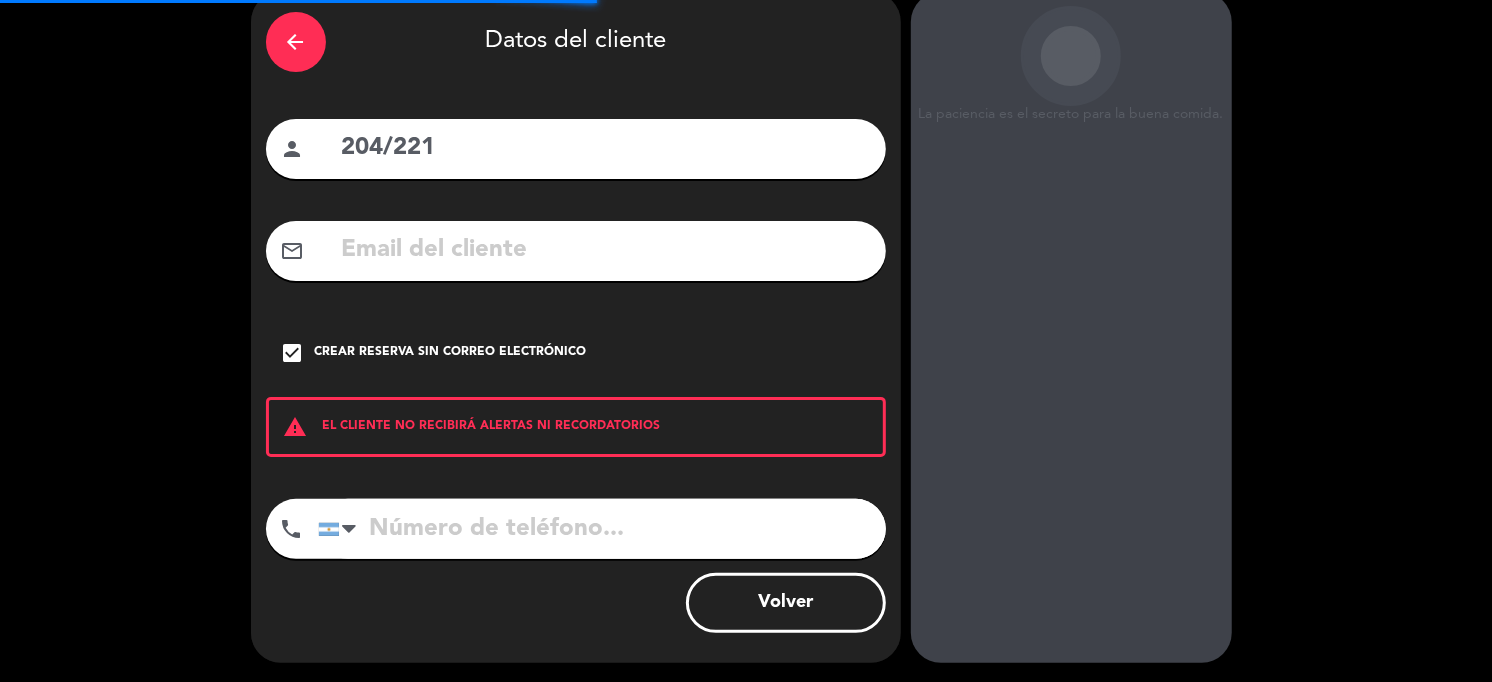 scroll, scrollTop: 0, scrollLeft: 0, axis: both 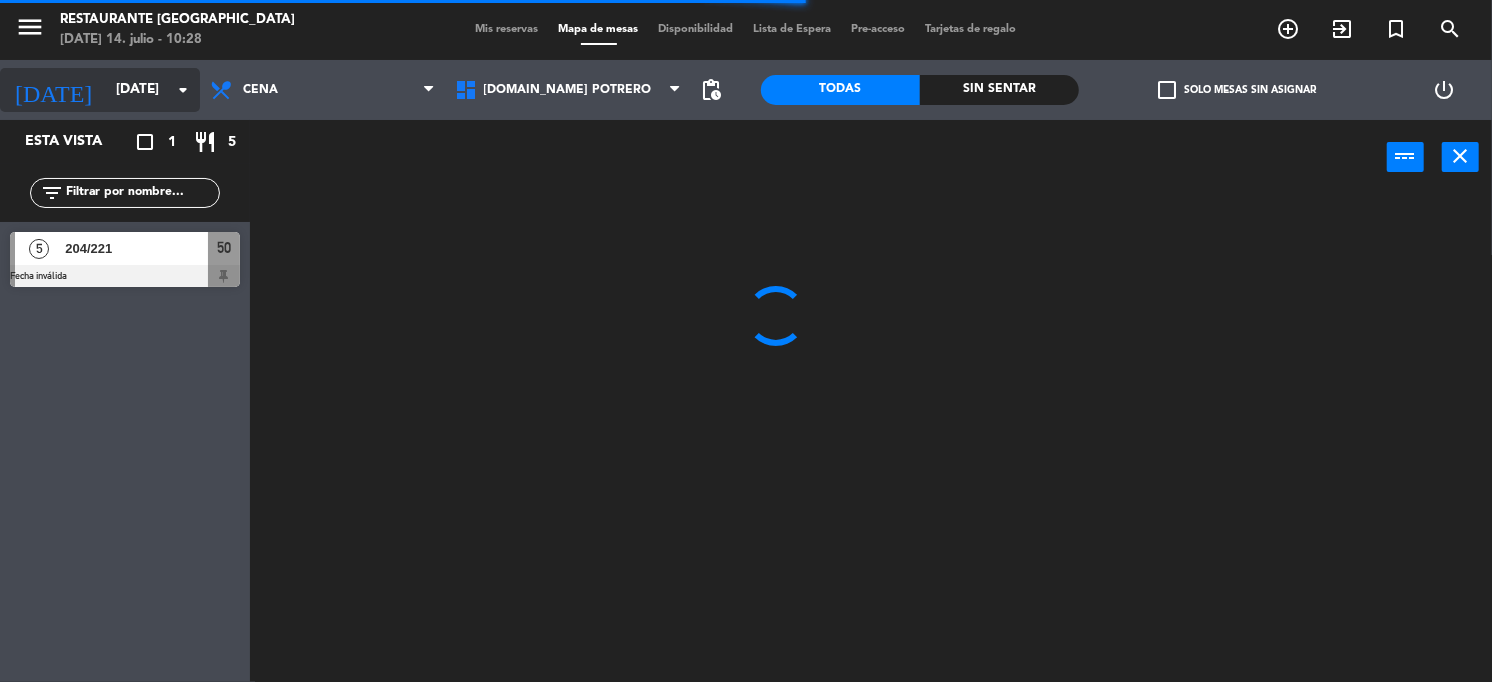 click on "arrow_drop_down" 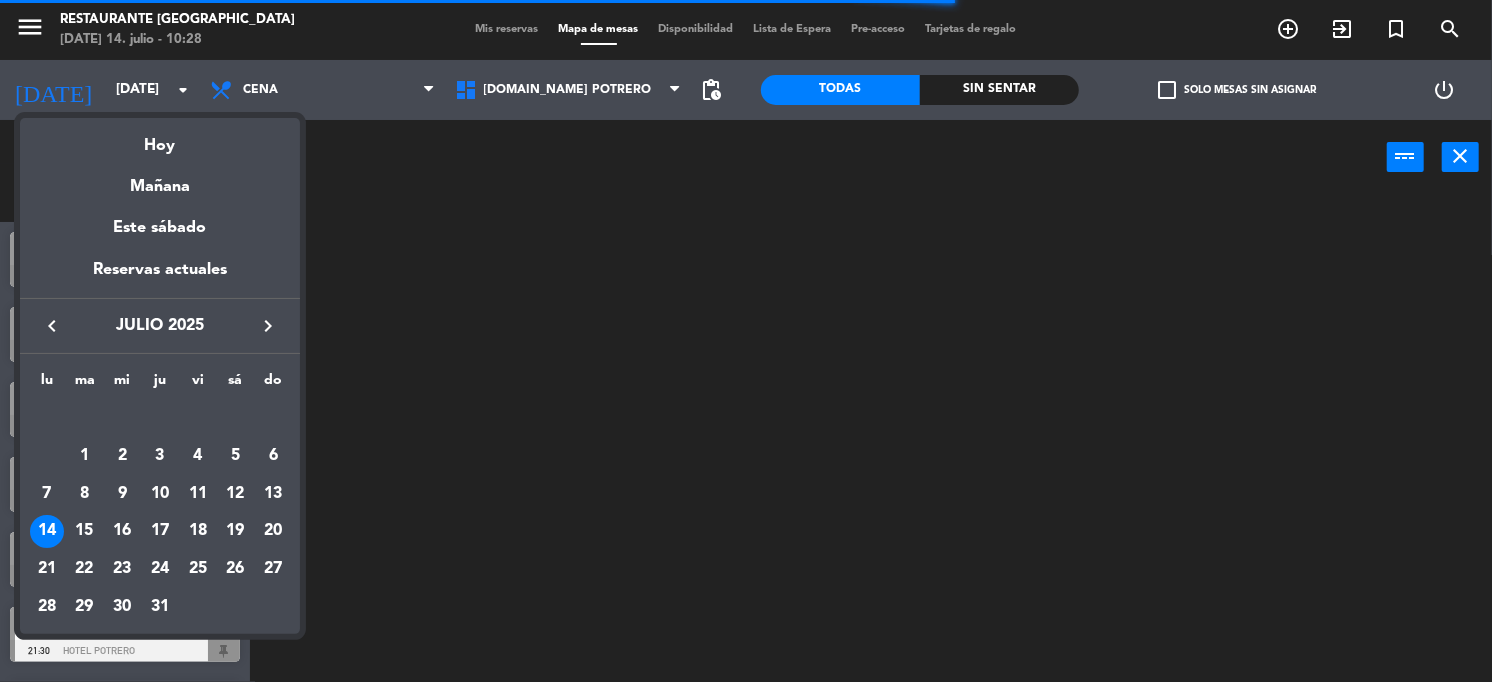 click on "keyboard_arrow_right" at bounding box center [268, 326] 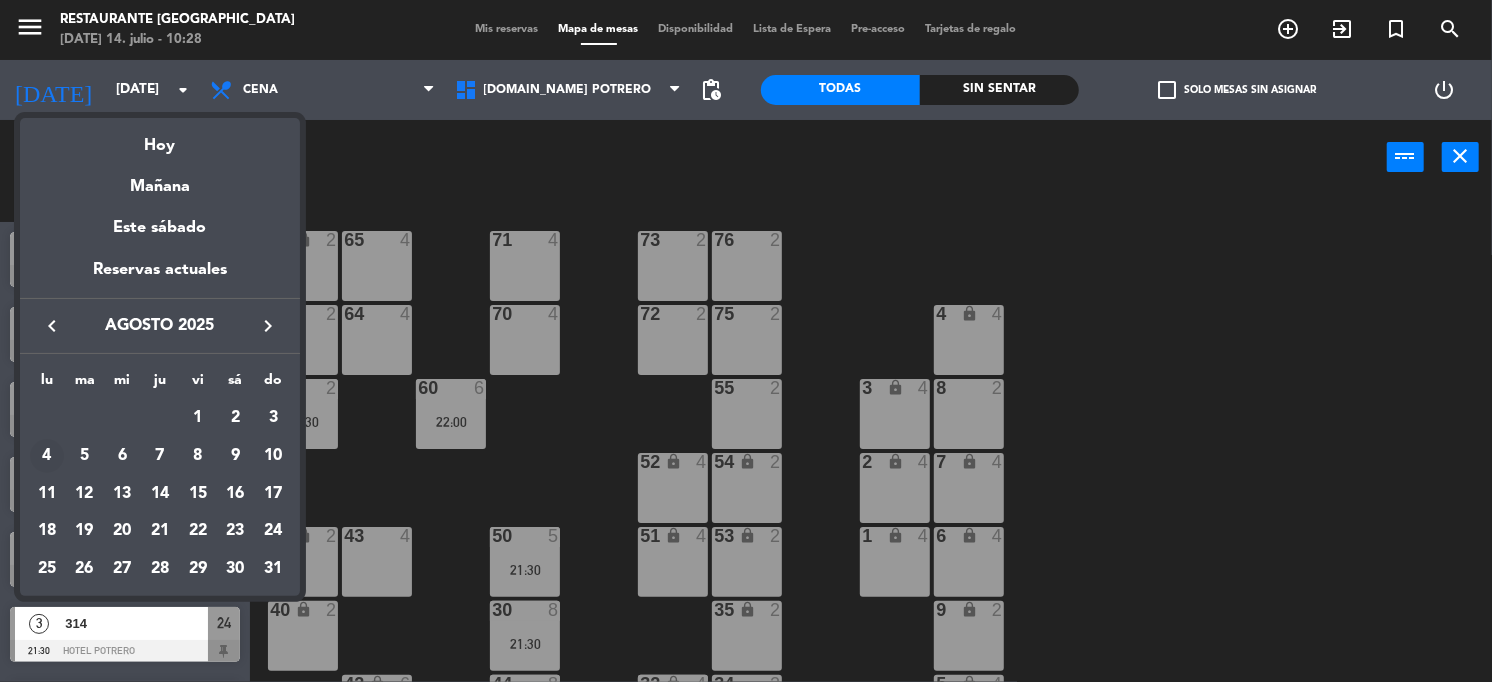 click on "4" at bounding box center (47, 456) 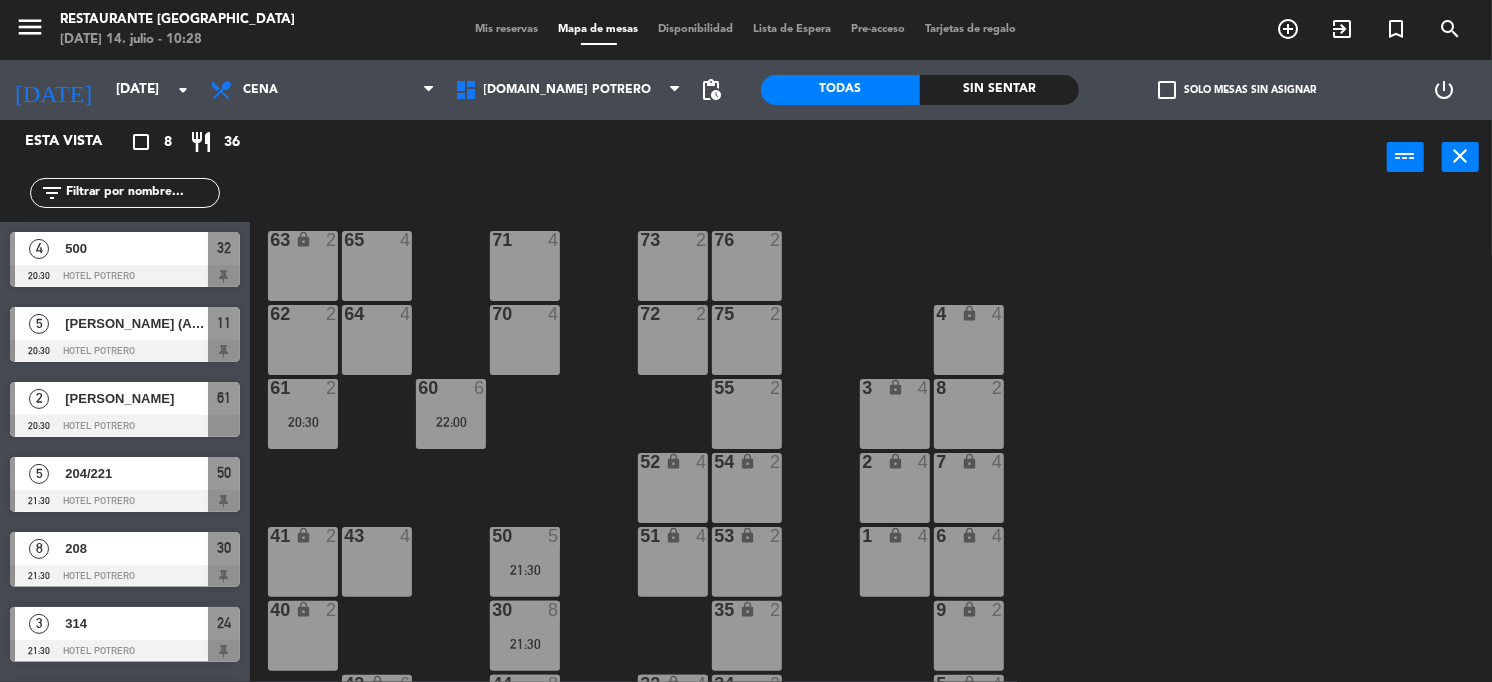 type on "lun. 4 ago." 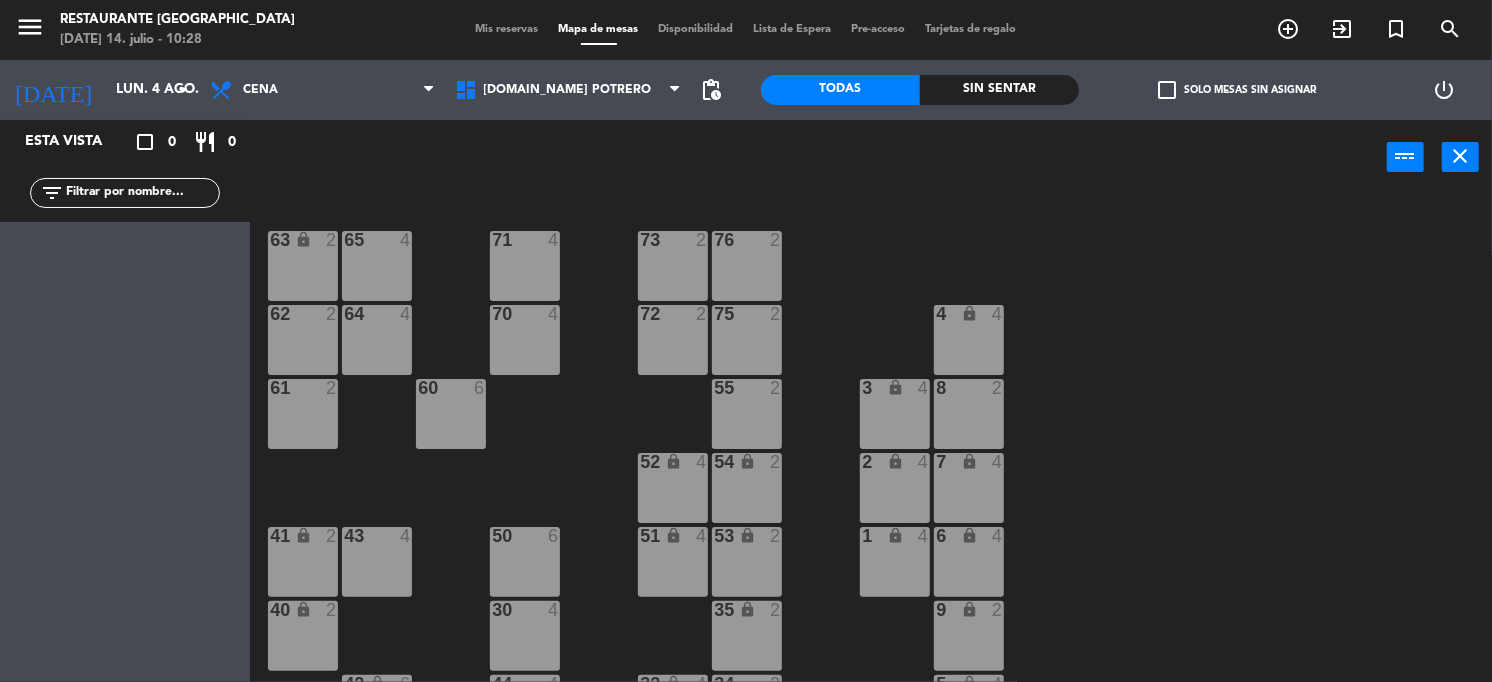 click on "Mis reservas" at bounding box center (507, 29) 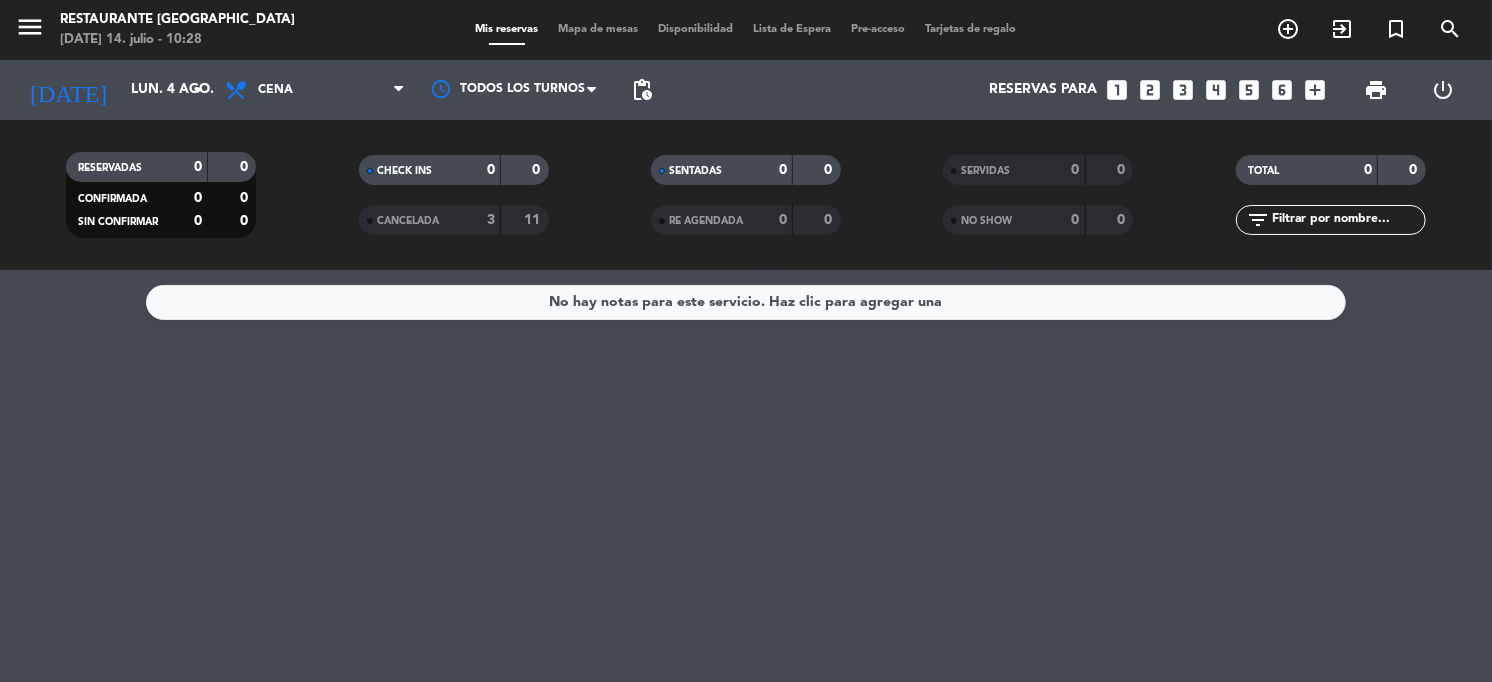 click on "CANCELADA" 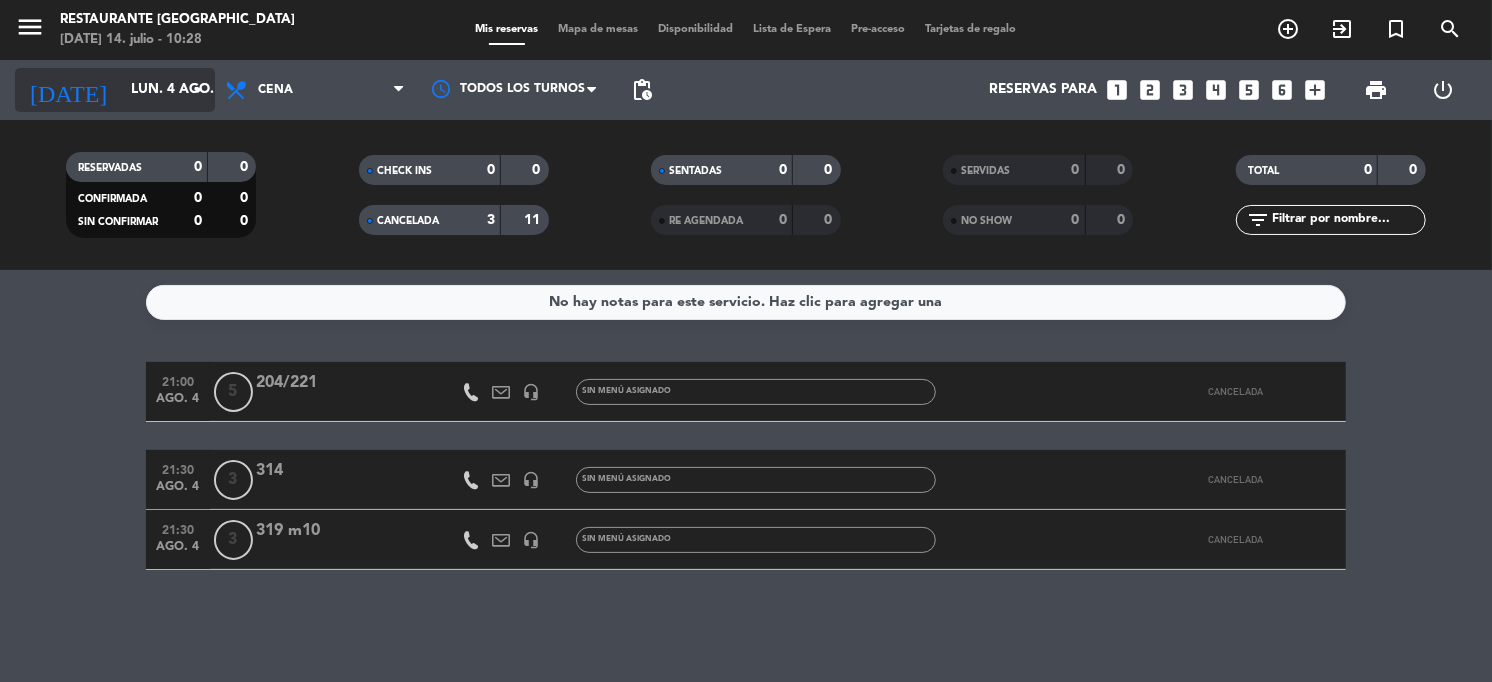 click on "lun. 4 ago." 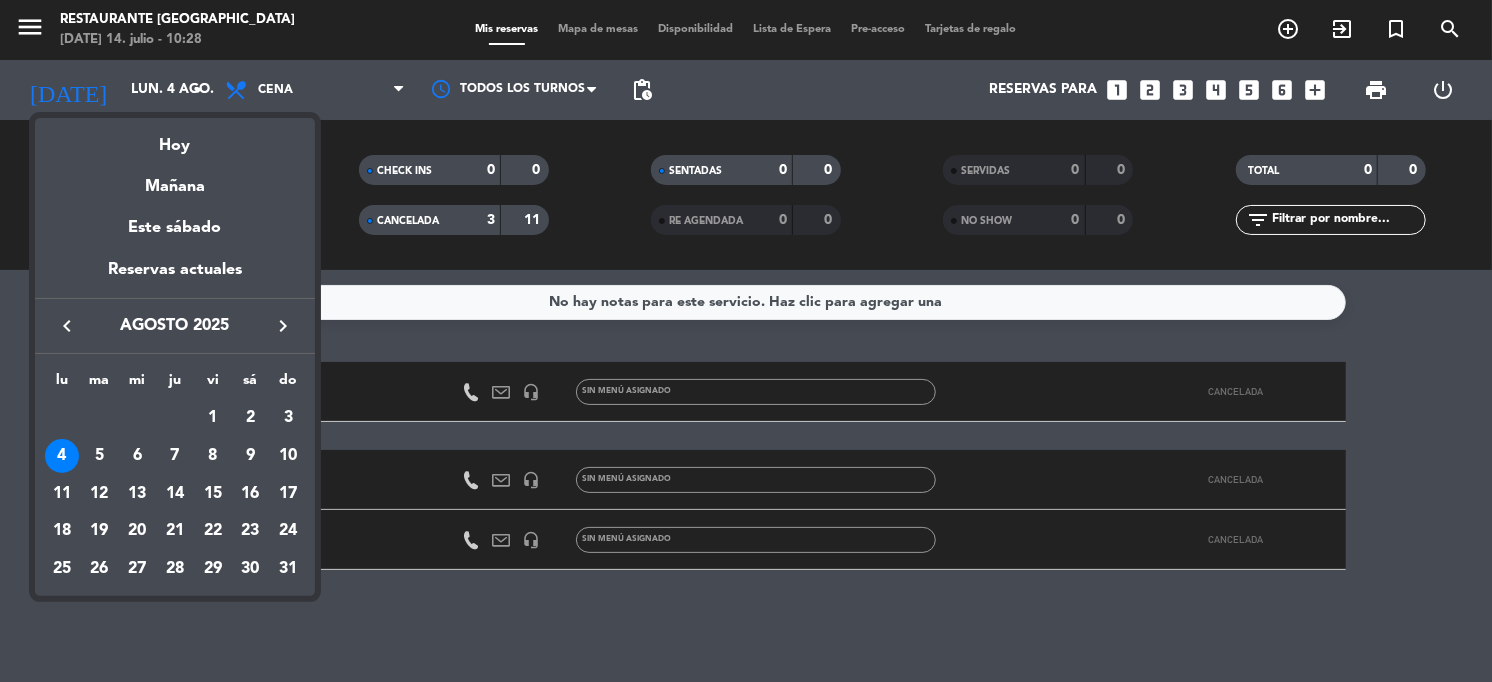 click on "keyboard_arrow_left" at bounding box center [67, 326] 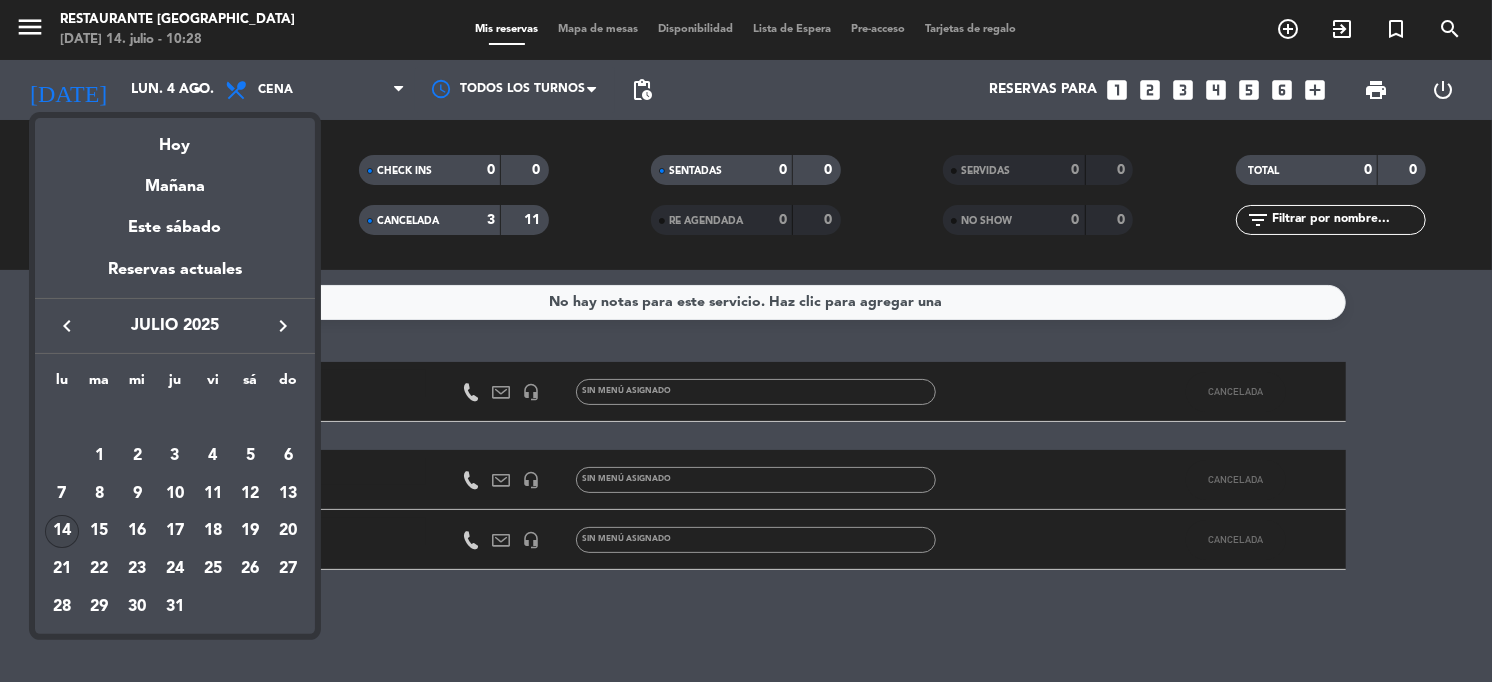 click on "14" at bounding box center [62, 532] 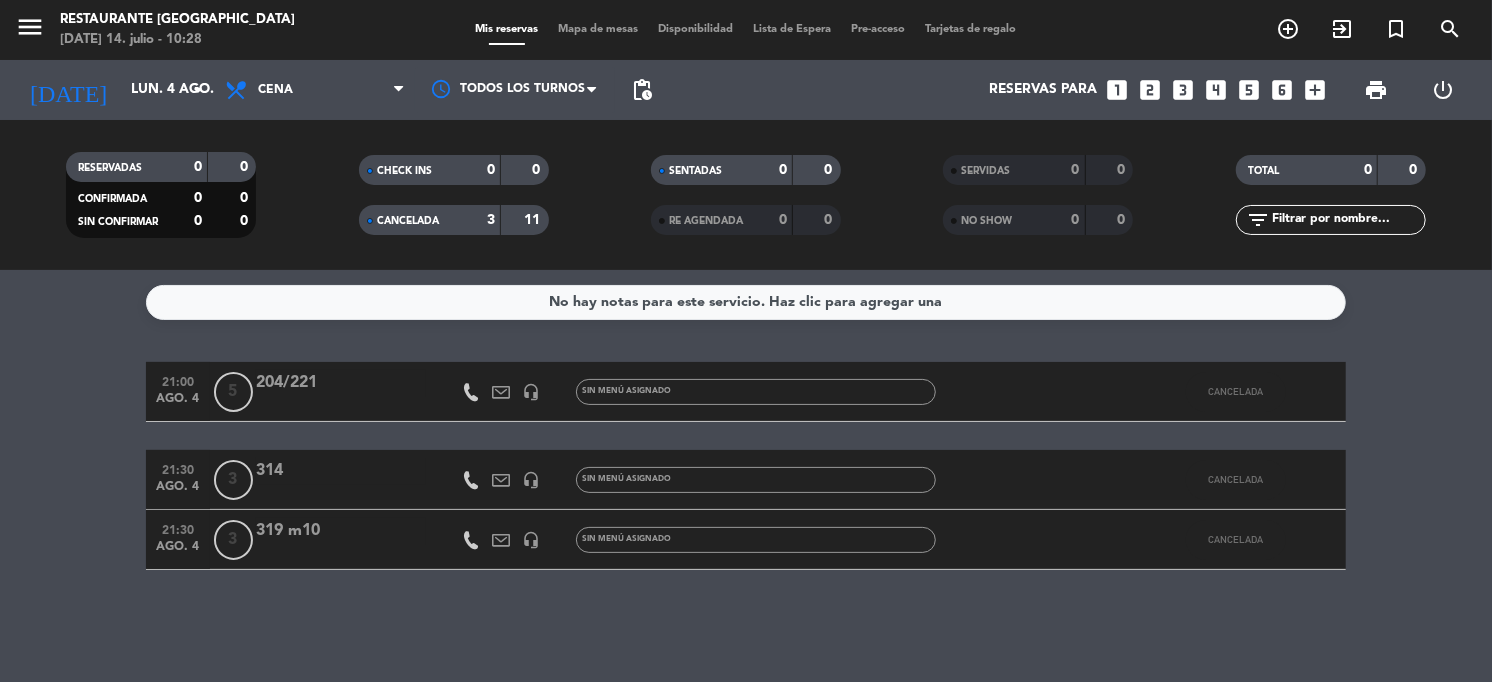 type on "[DATE]" 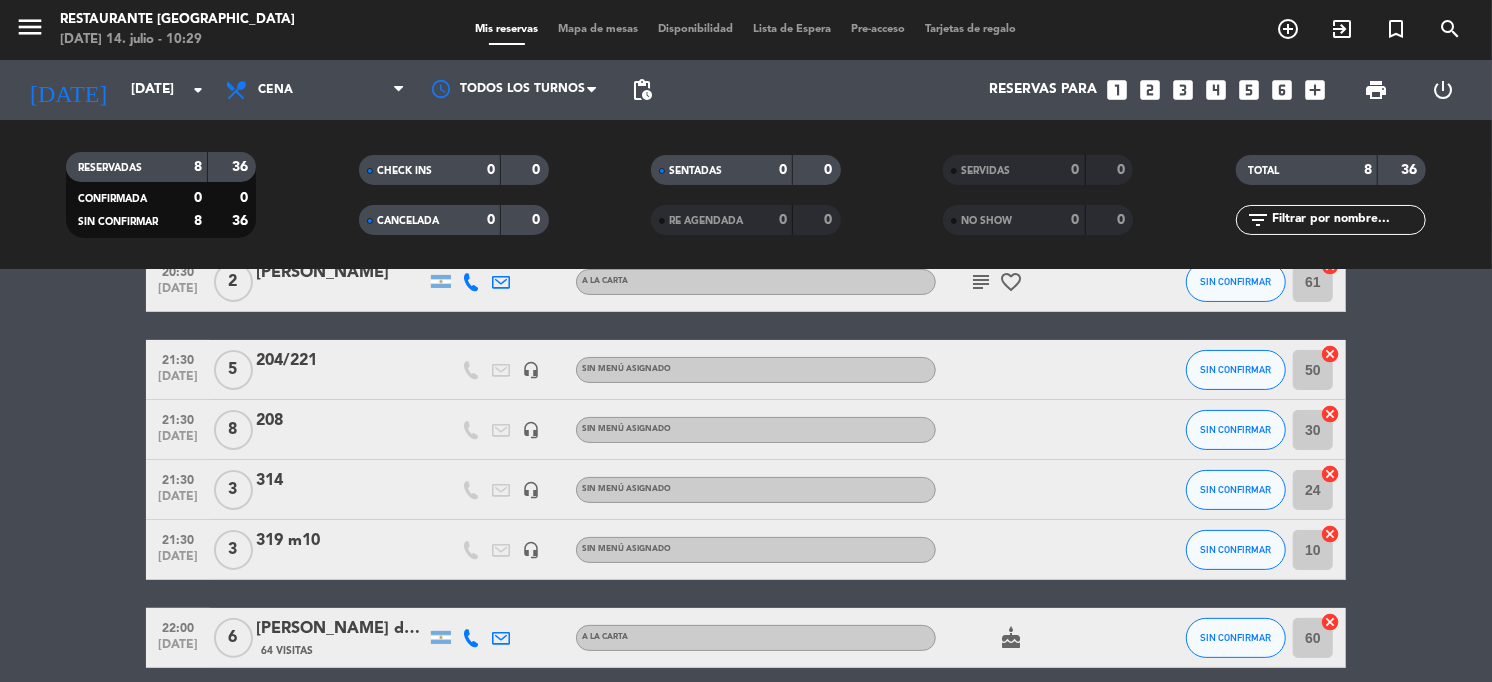 scroll, scrollTop: 190, scrollLeft: 0, axis: vertical 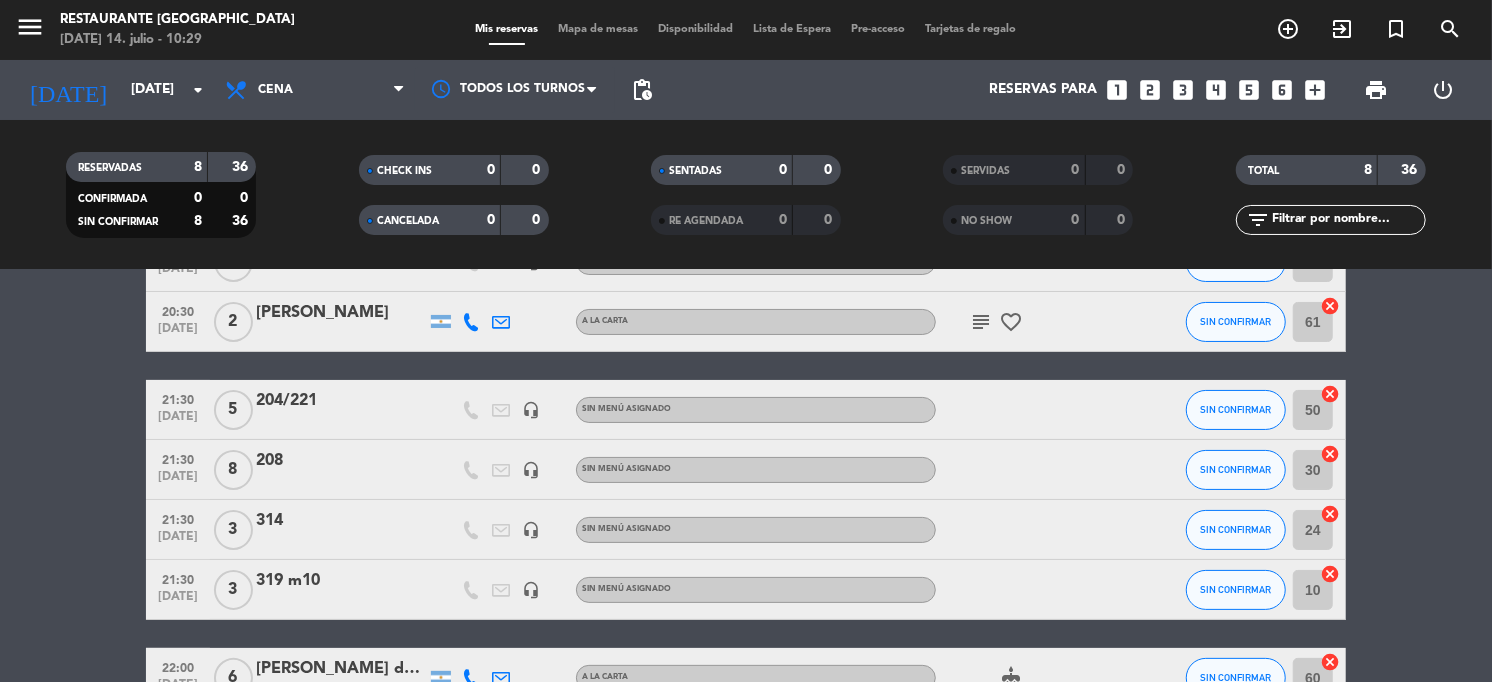 click on "21:30   [DATE]   5   204/221   headset_mic  Sin menú asignado SIN CONFIRMAR 50  cancel" 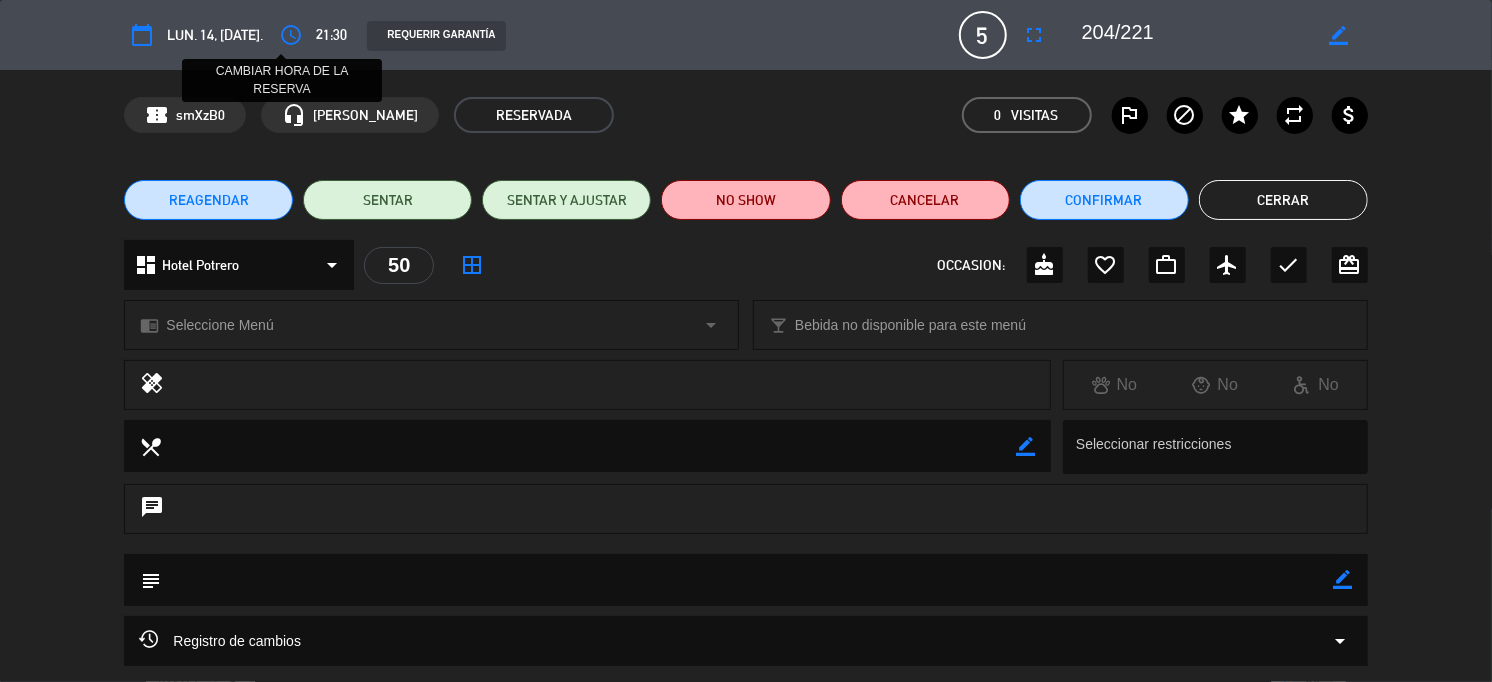 click on "access_time" at bounding box center (291, 35) 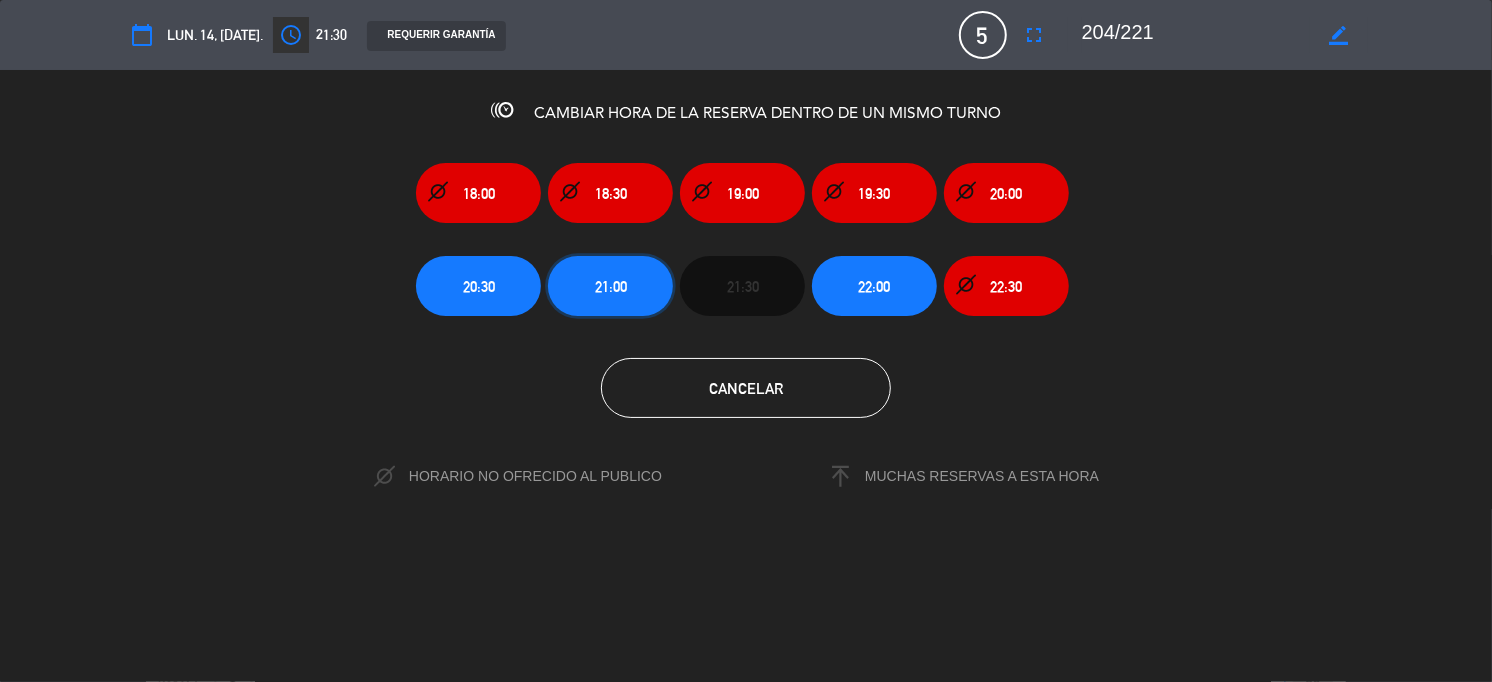 click on "21:00" 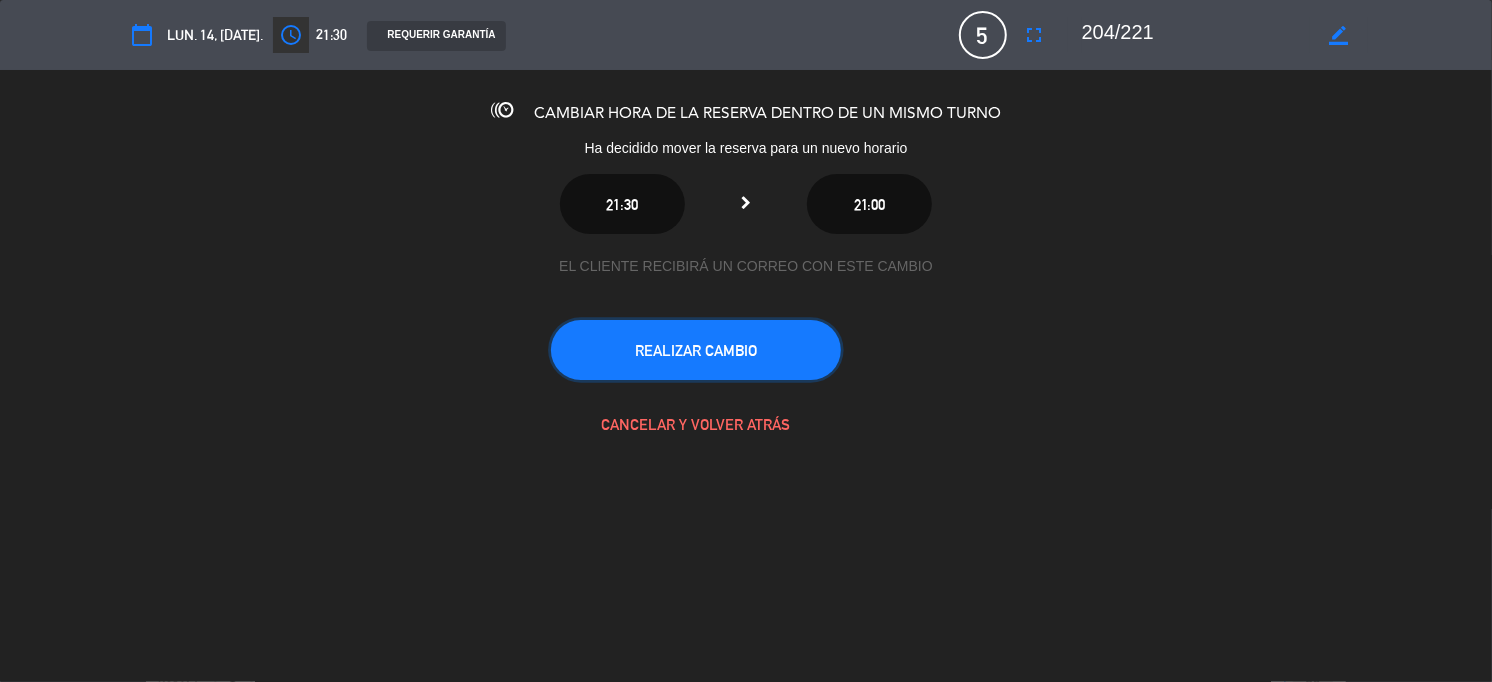 click on "REALIZAR CAMBIO" 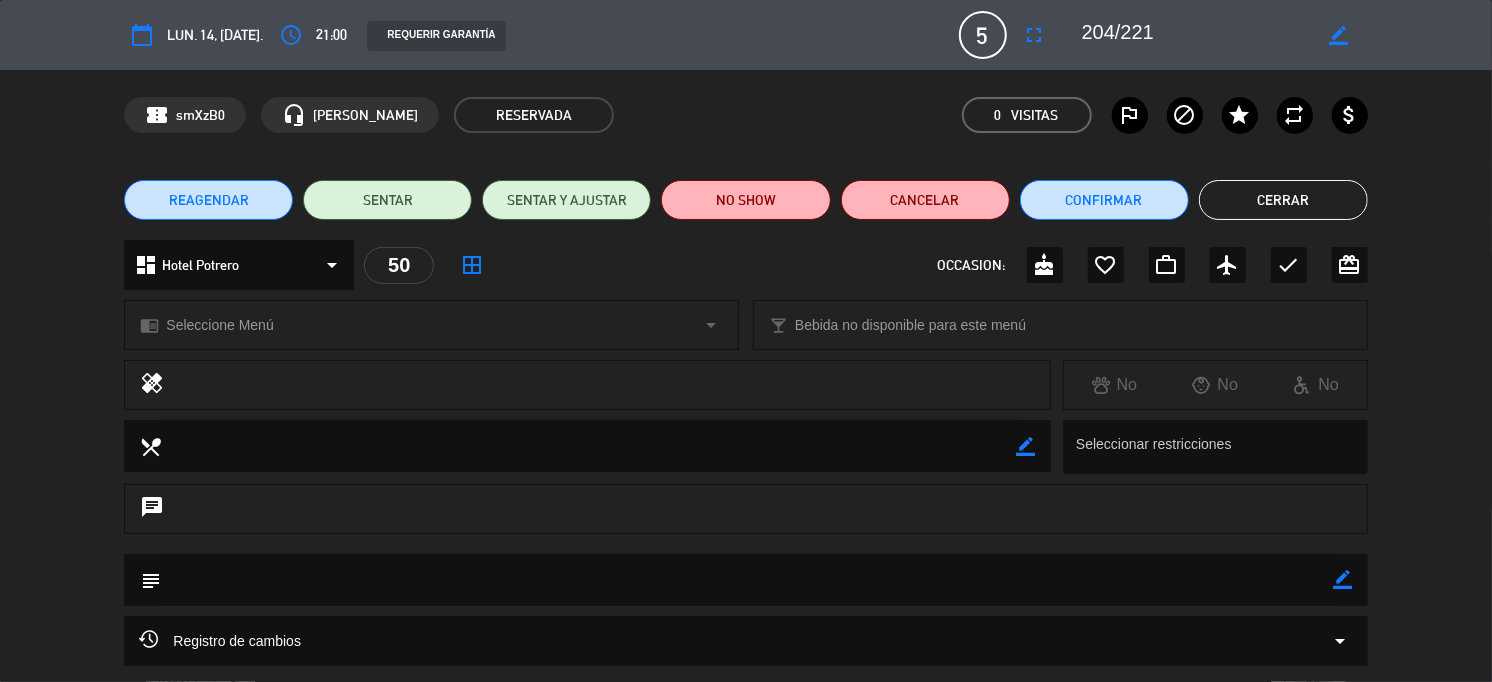 click on "Cerrar" 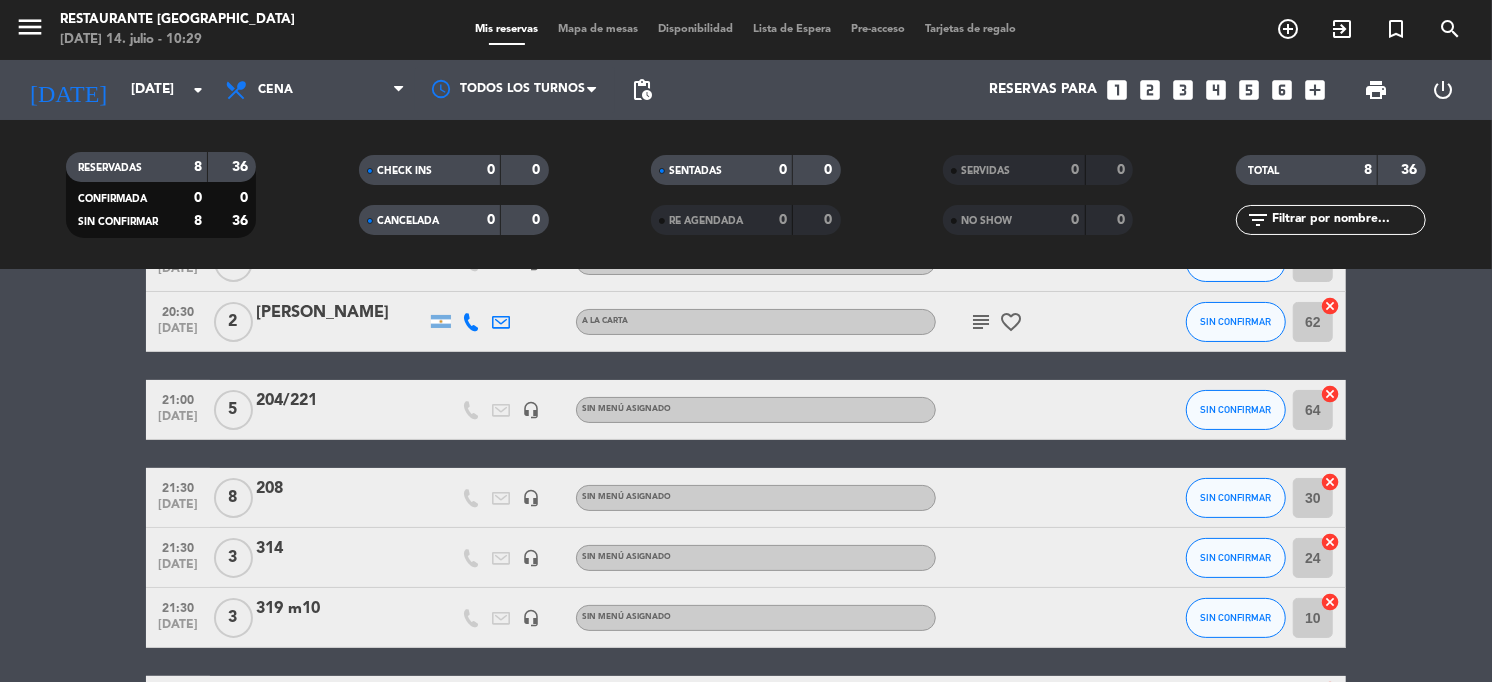 click on "Mapa de mesas" at bounding box center (599, 29) 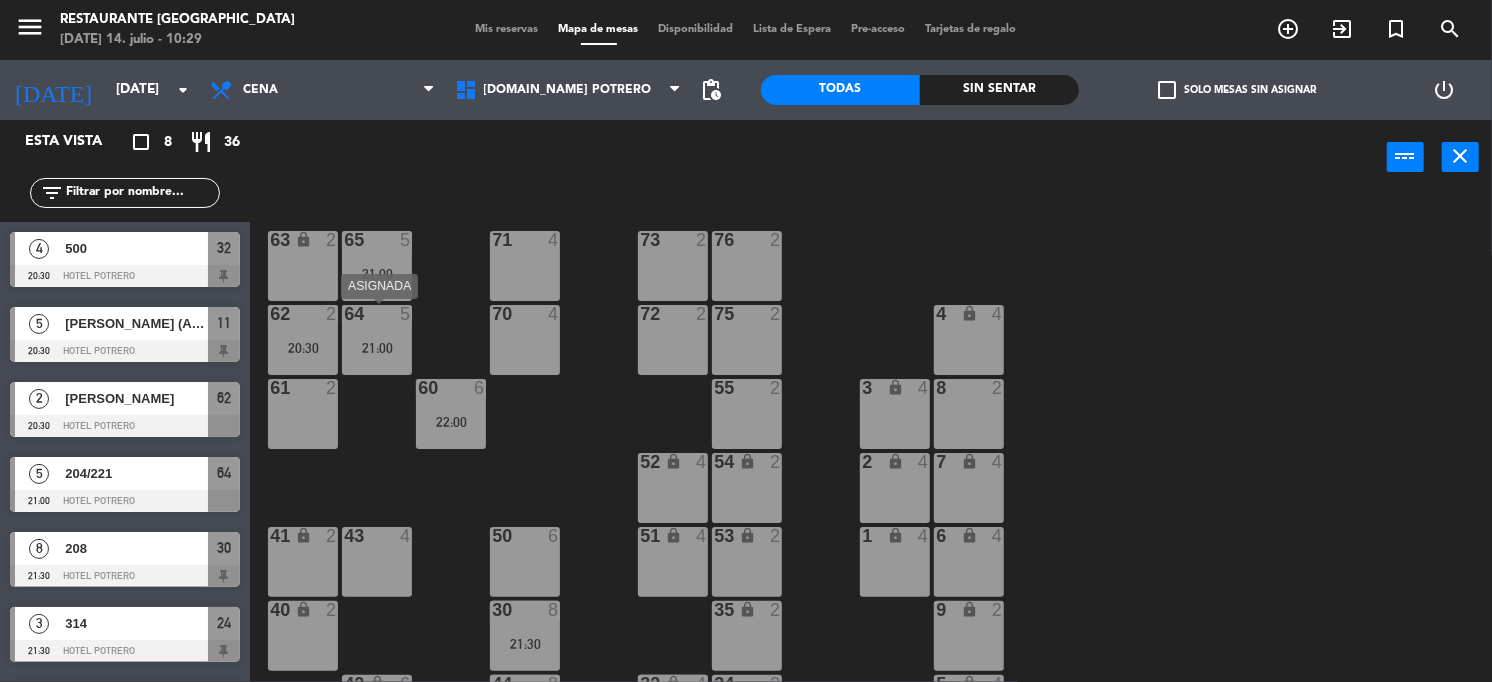 click on "21:00" at bounding box center (377, 348) 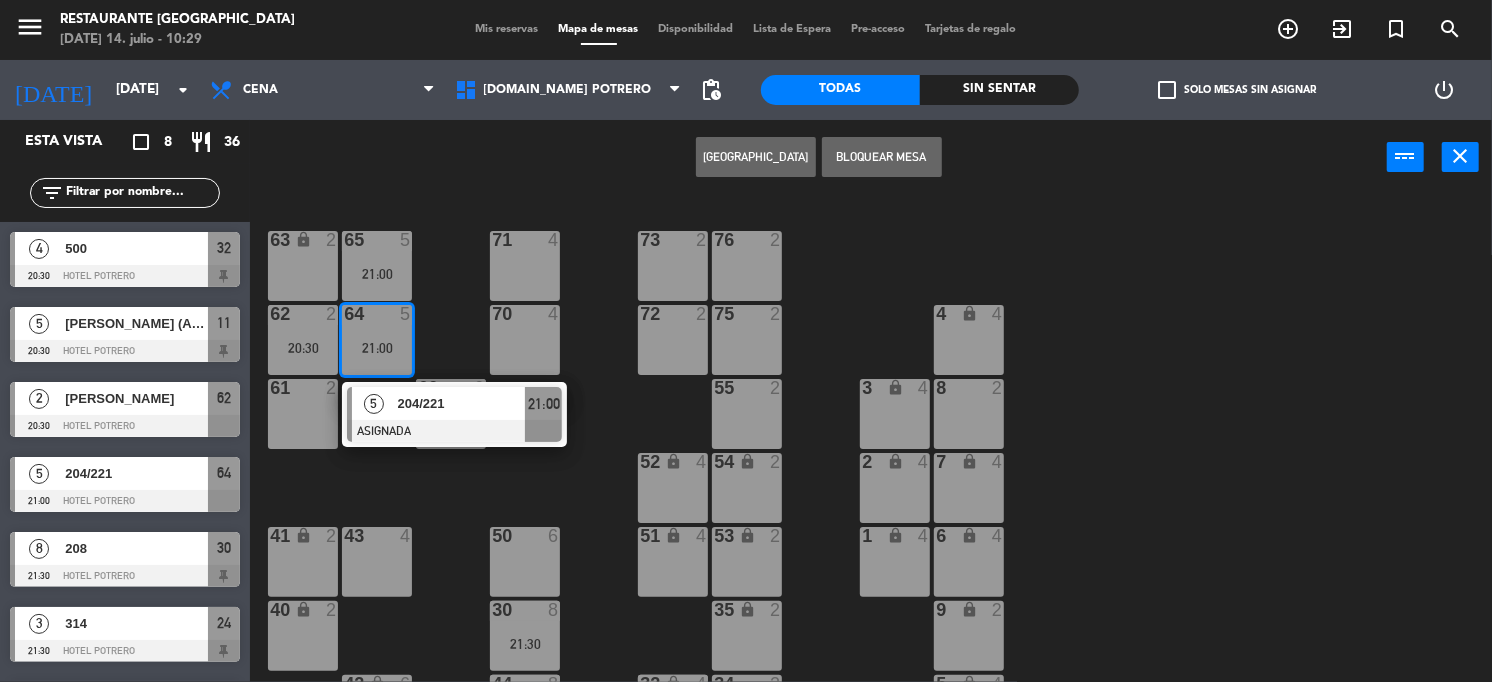 click on "50  6" at bounding box center (525, 562) 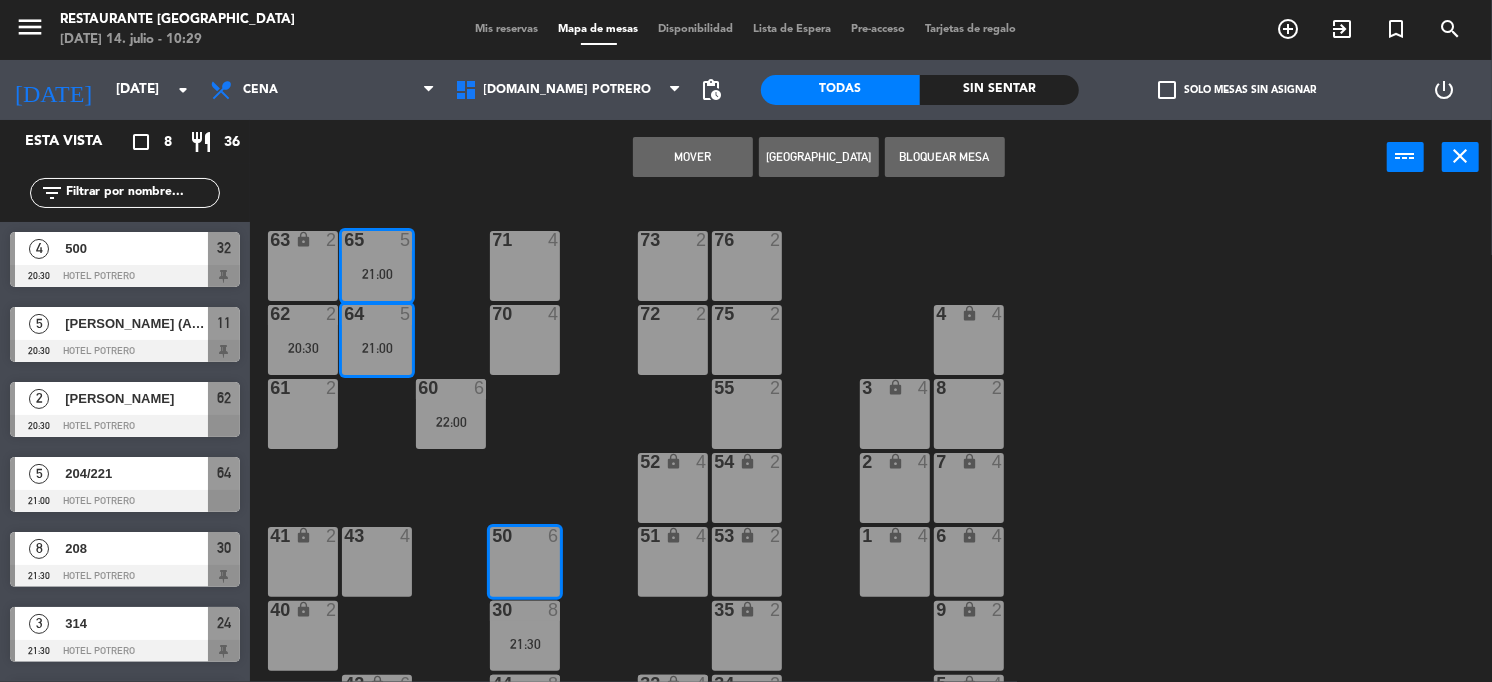 click on "Mover" at bounding box center (693, 157) 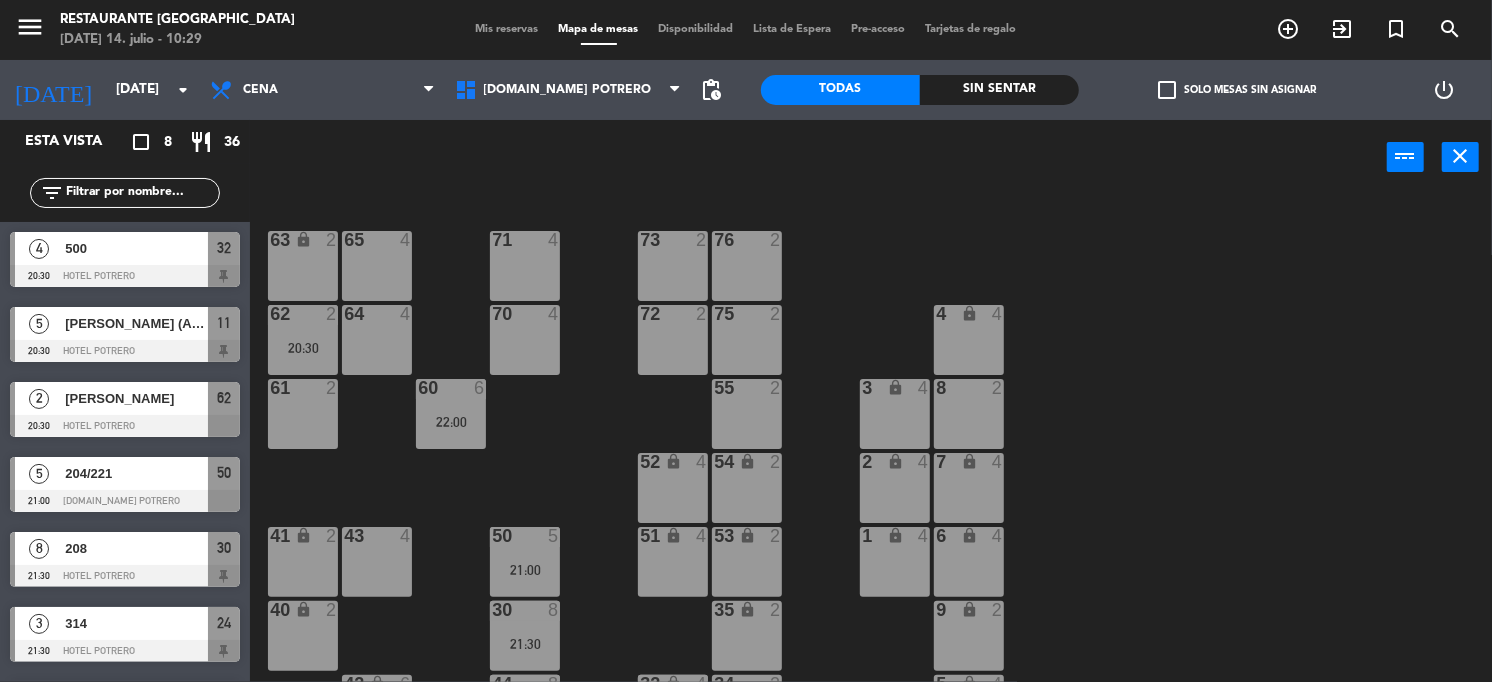 click on "62  2   20:30" at bounding box center (303, 340) 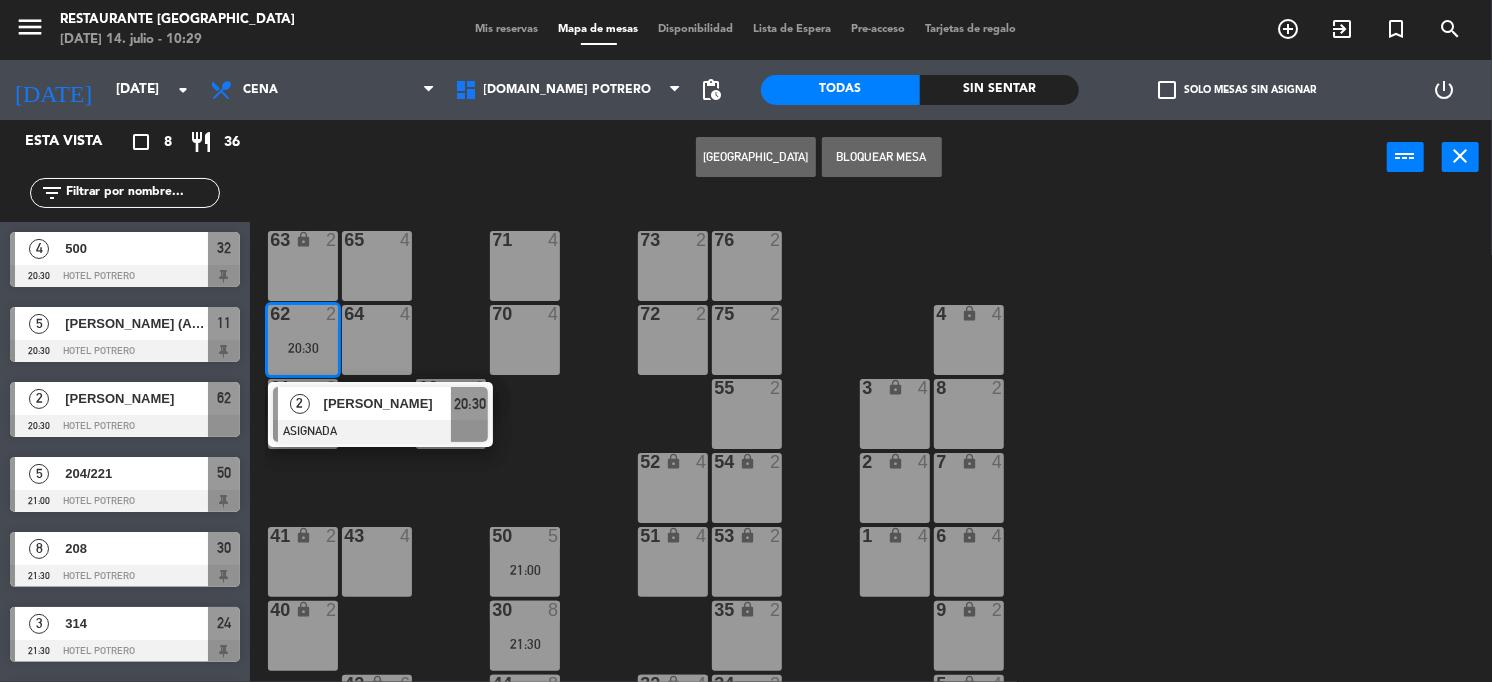 click on "75  2" at bounding box center (747, 315) 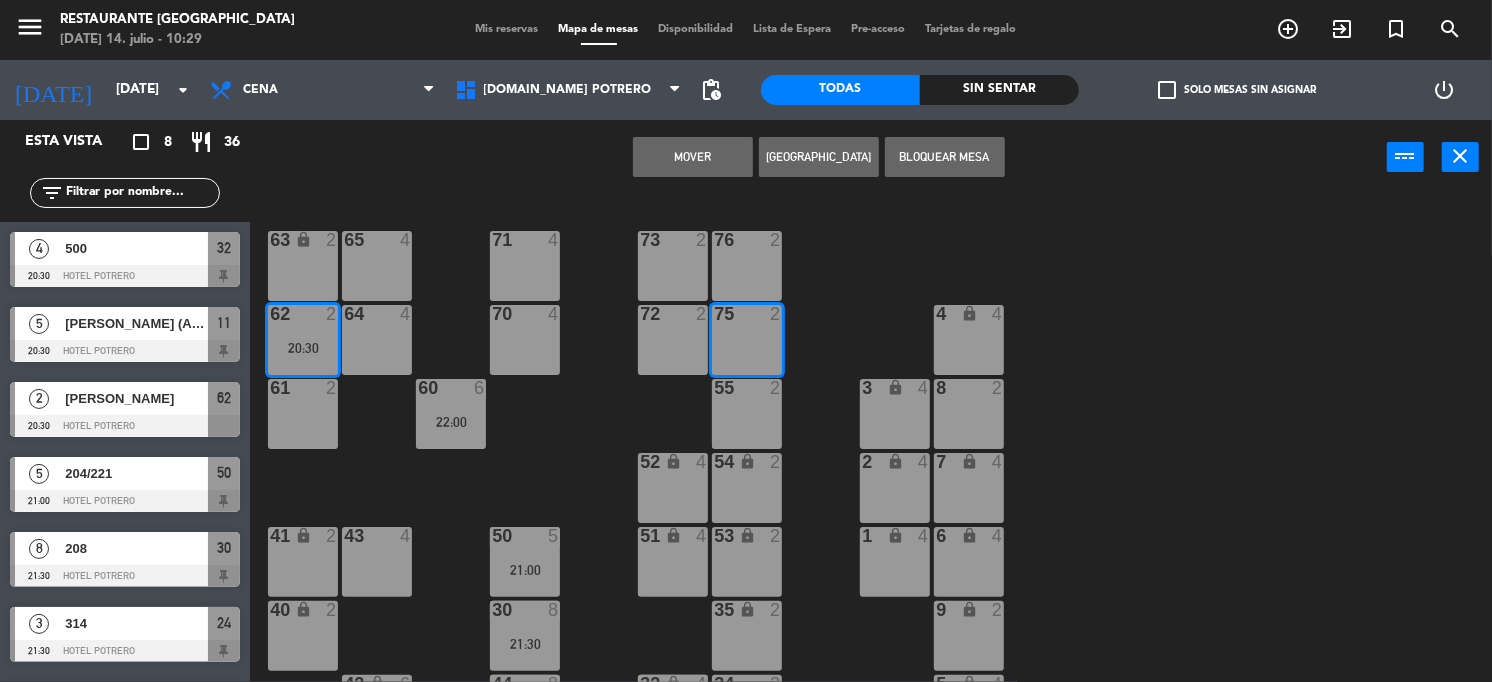 click on "Mover" at bounding box center (693, 157) 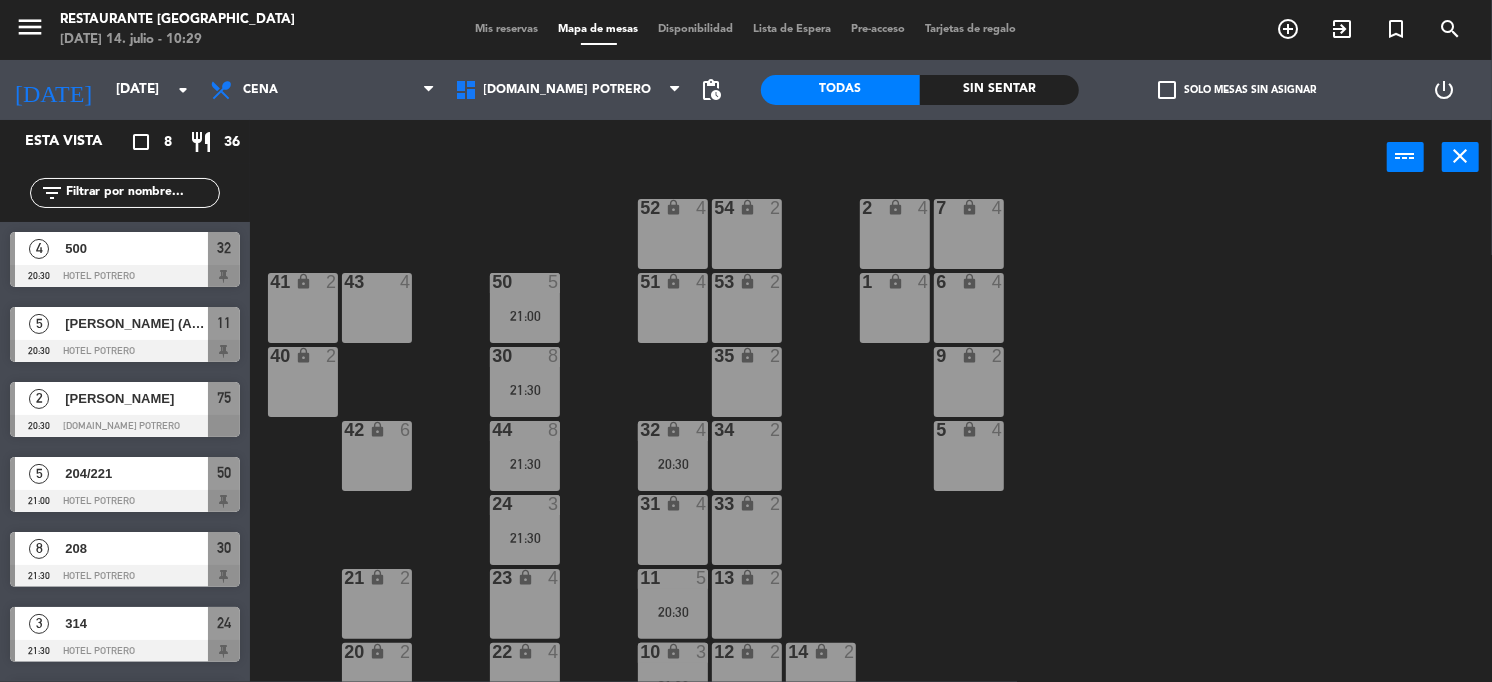 scroll, scrollTop: 283, scrollLeft: 0, axis: vertical 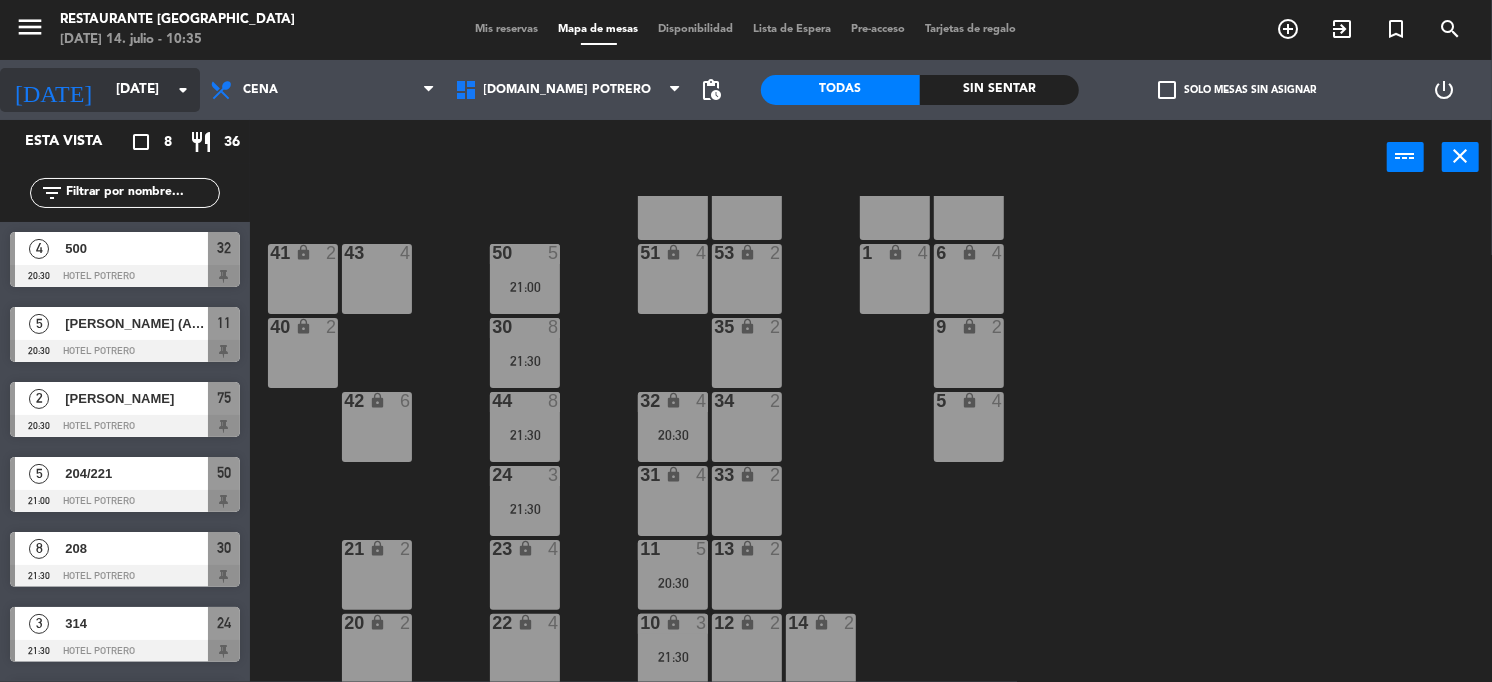 click on "[DATE]" 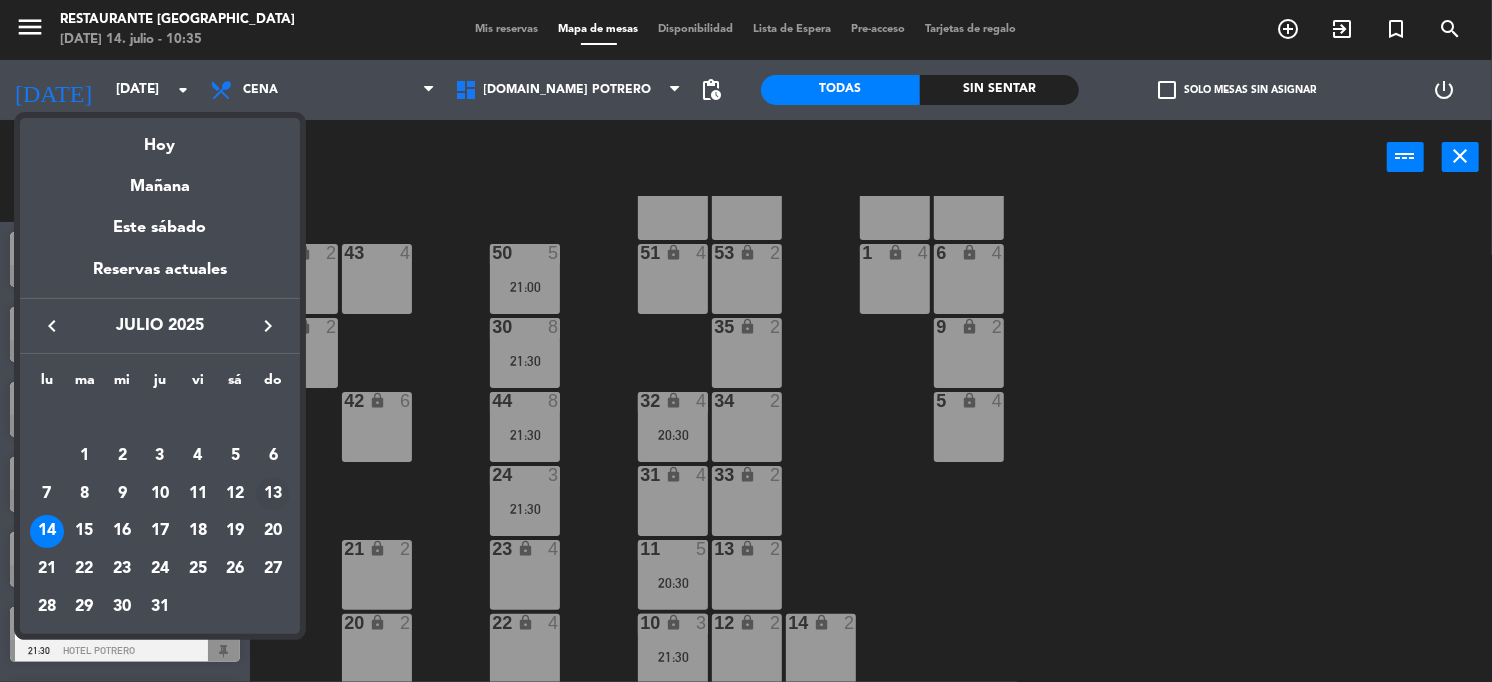 click on "13" at bounding box center [273, 494] 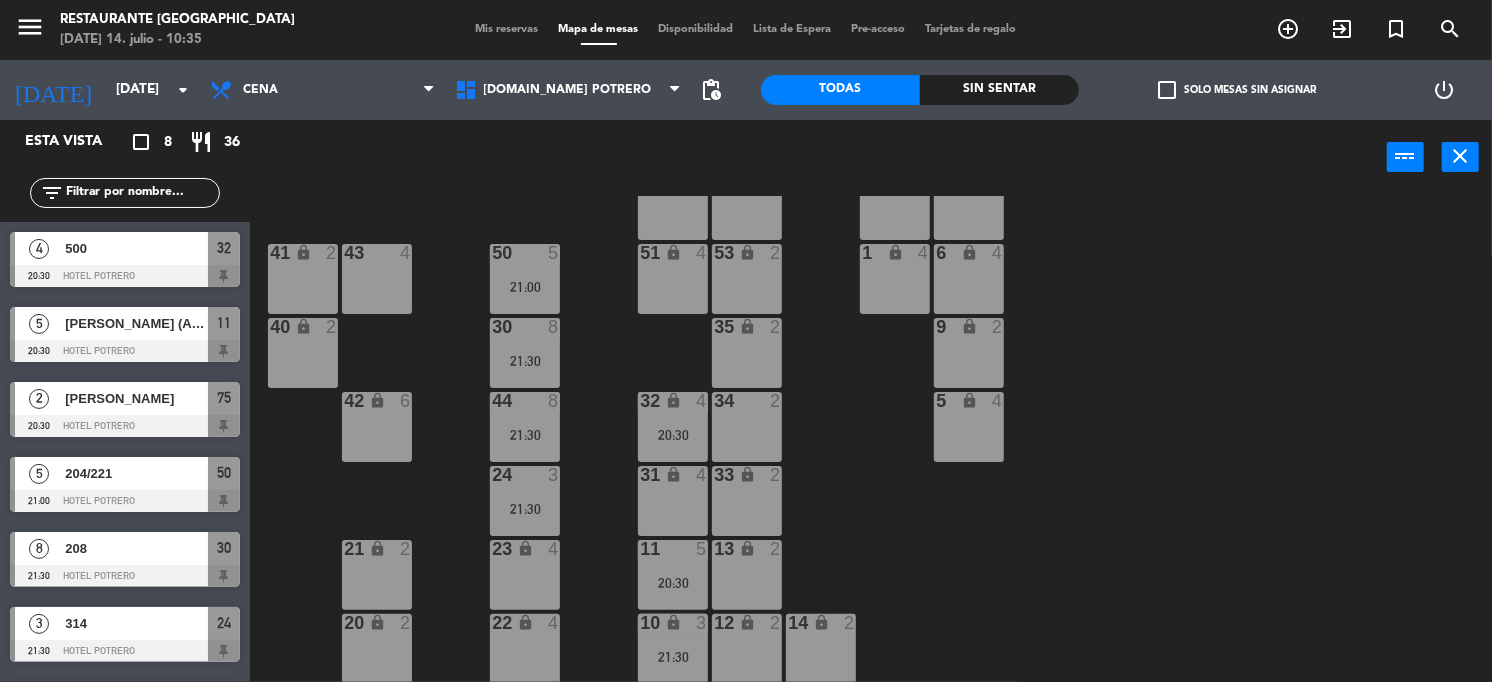 type on "[DATE]" 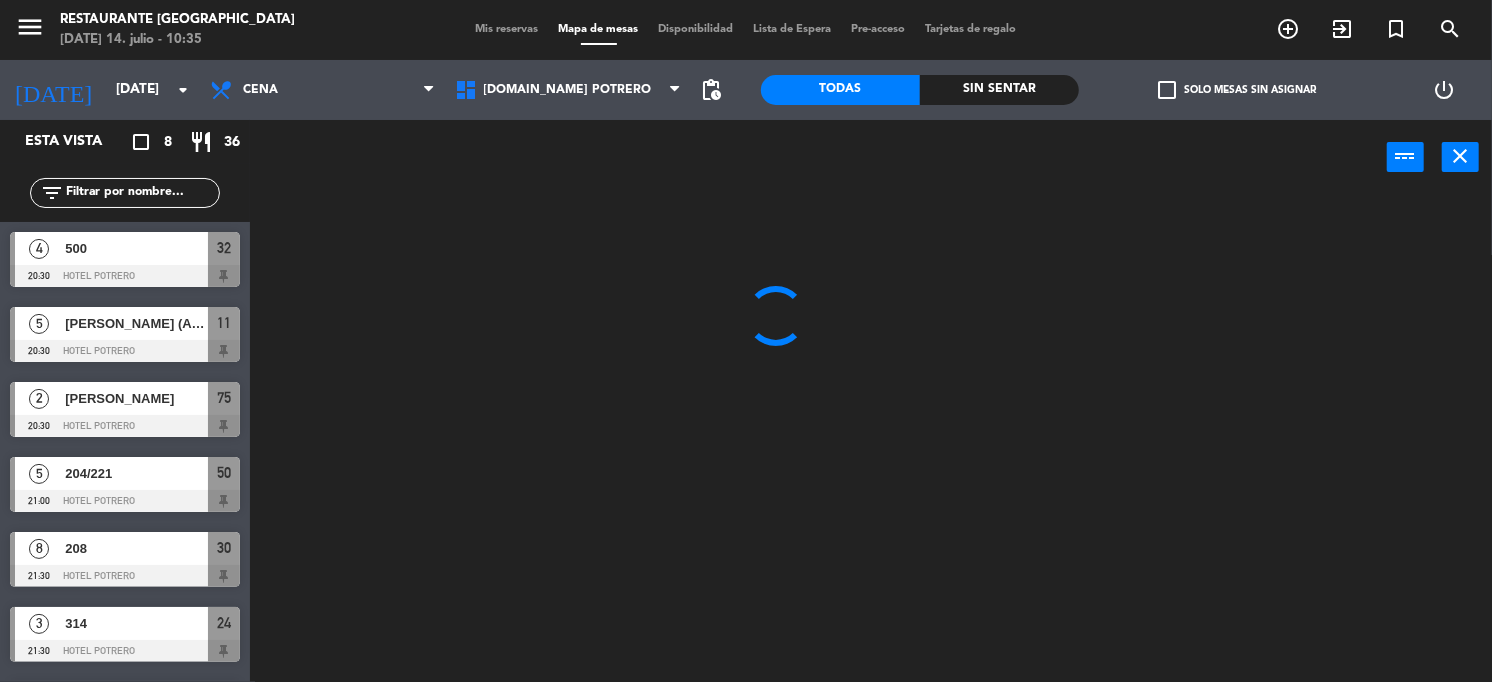 scroll, scrollTop: 0, scrollLeft: 0, axis: both 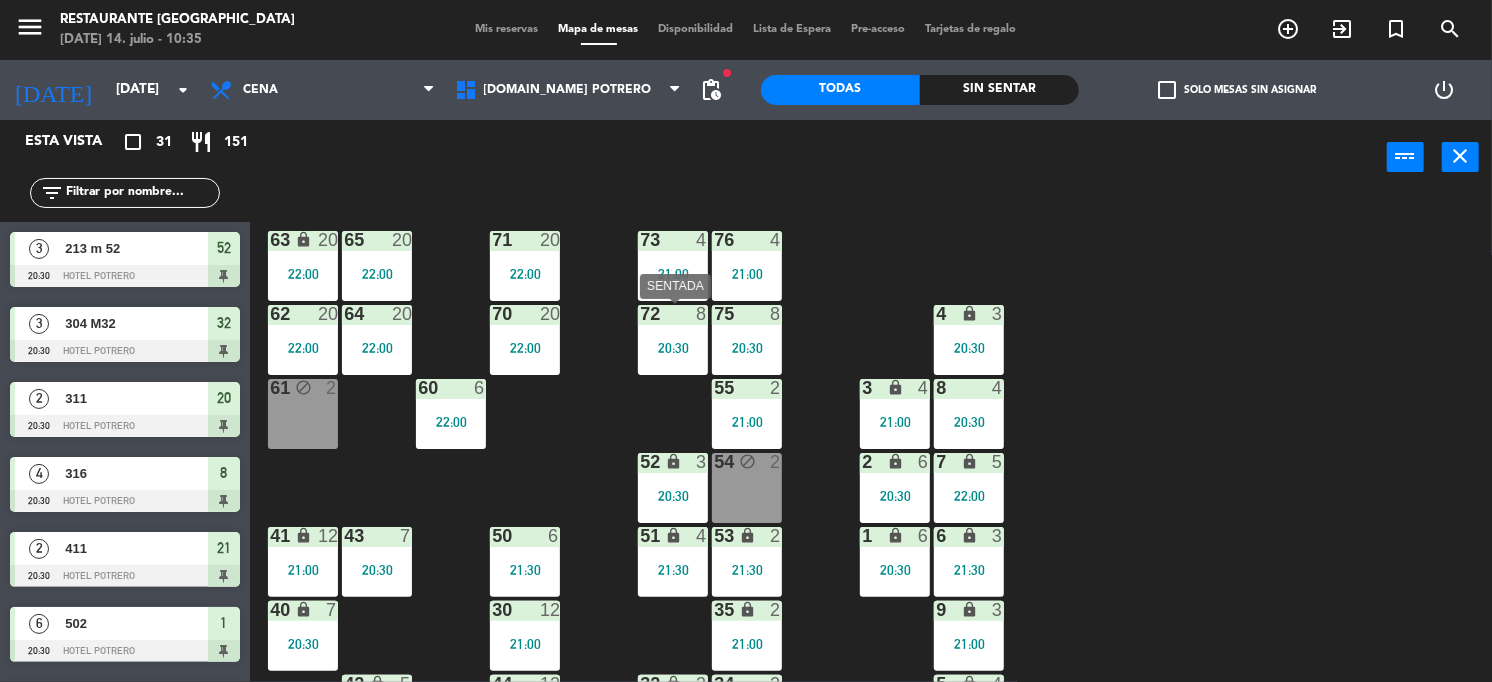 click on "20:30" at bounding box center [673, 348] 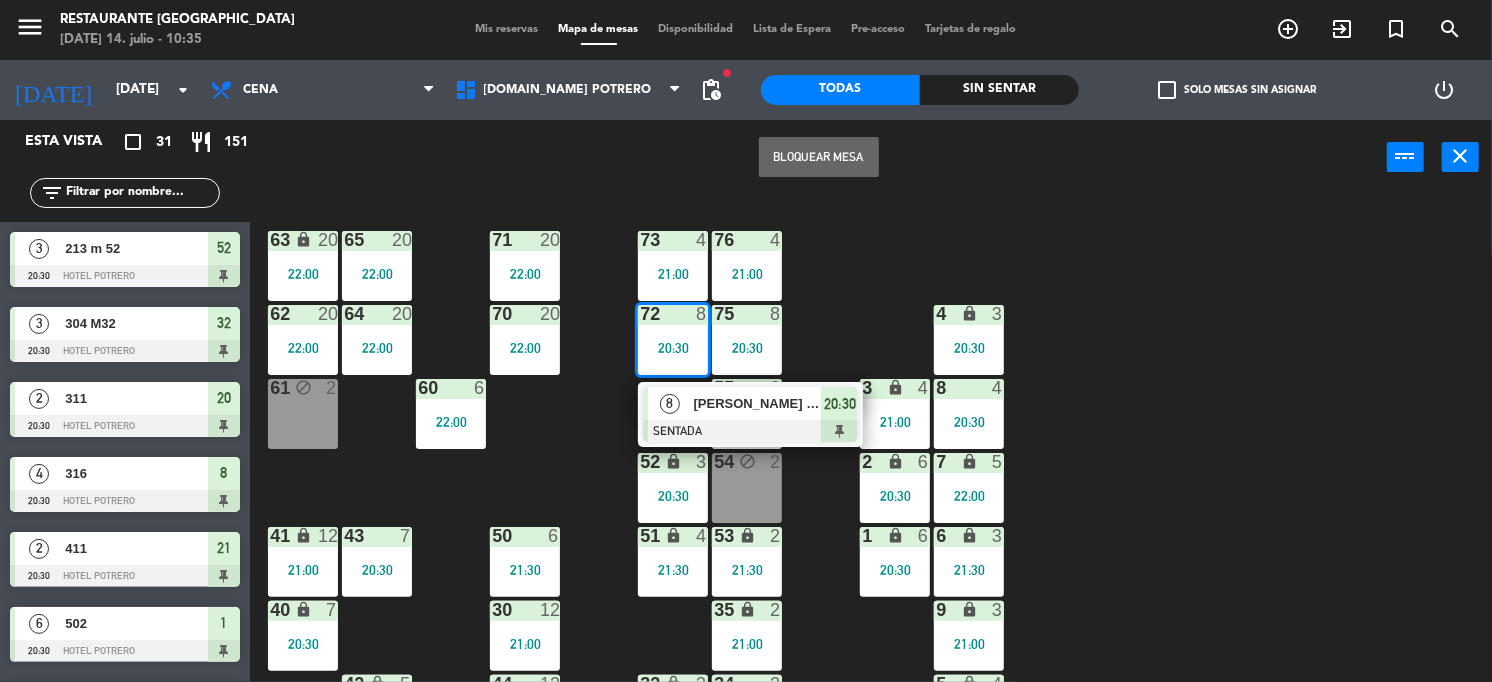 click on "65  20   22:00  71  20   22:00  73  4   21:00  76  4   21:00  63 lock  20   22:00  64  20   22:00  62  20   22:00  70  20   22:00  72  8   20:30   8   [PERSON_NAME] (ALOJ)   SENTADA  20:30 75  8   20:30  4 lock  3   20:30  55  2   21:00  60  6   22:00  3 lock  4   21:00  61 block  2  8  4   20:30  52 lock  3   20:30  54 block  2  7 lock  5   22:00  2 lock  6   20:30  43  7   20:30  51 lock  4   21:30  53 lock  2   21:30  50  6   21:30  6 lock  3   21:30  1 lock  6   20:30  41 lock  12   21:00  35 lock  2   21:00  30  12   21:00  40 lock  7   20:30  9 lock  3   21:00  32 lock  3   20:30  34  2   21:30  44  12   21:00  42 lock  5   21:30  5 lock  4   21:30  24  3   21:30  31 lock  3   21:00  33 lock  2  13 block  2  23 lock  8   21:30  21 lock  2   20:30  11  6   21:00  12 lock  7   22:00  14 lock  2   21:30  22 lock  8   21:30  20 lock  2   20:30  10 lock  7   22:00" 